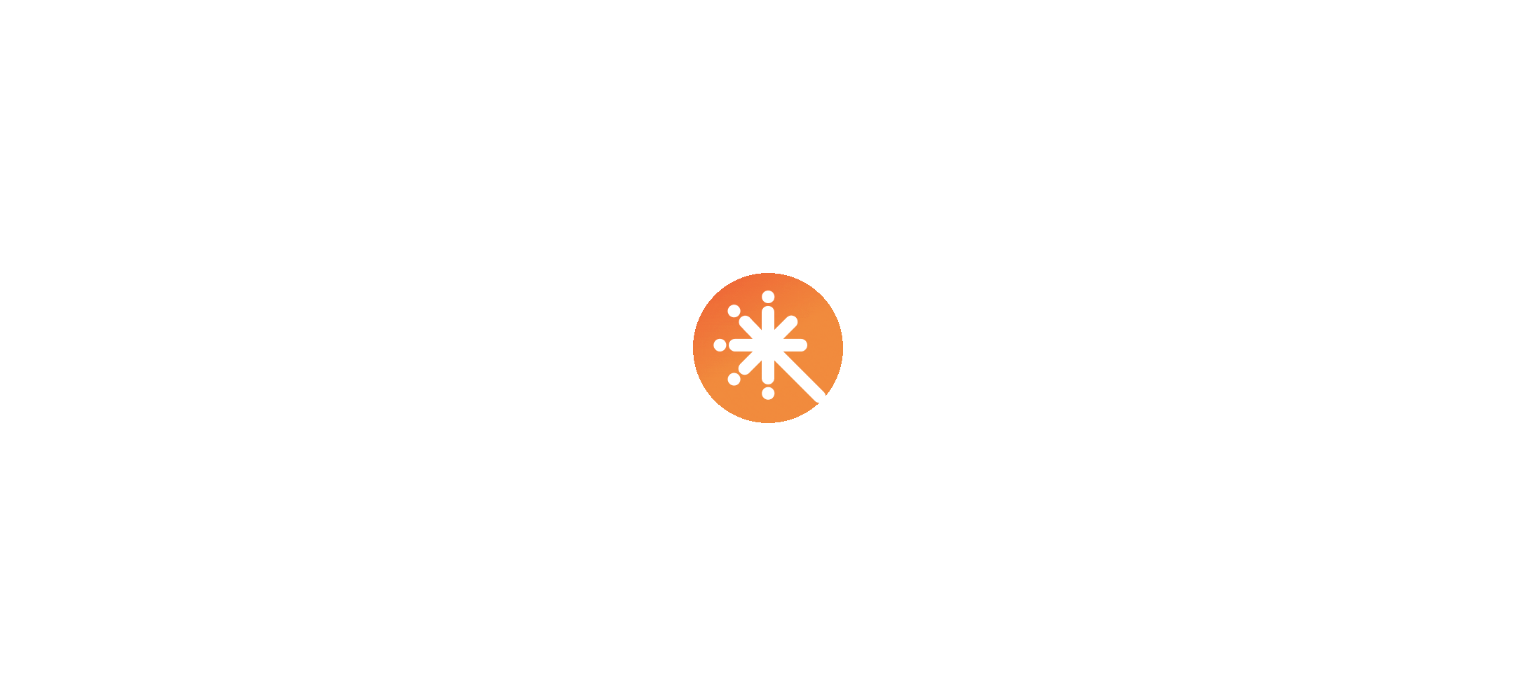 scroll, scrollTop: 0, scrollLeft: 0, axis: both 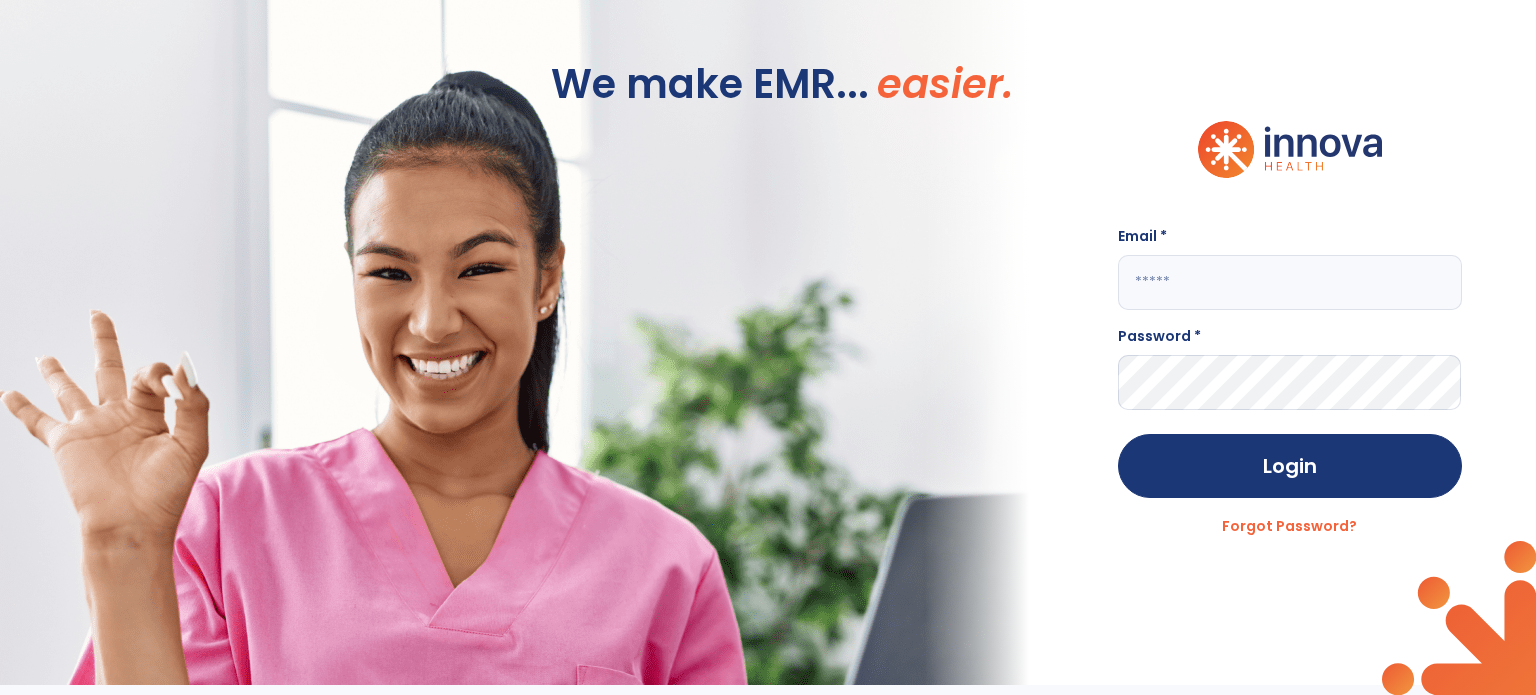click 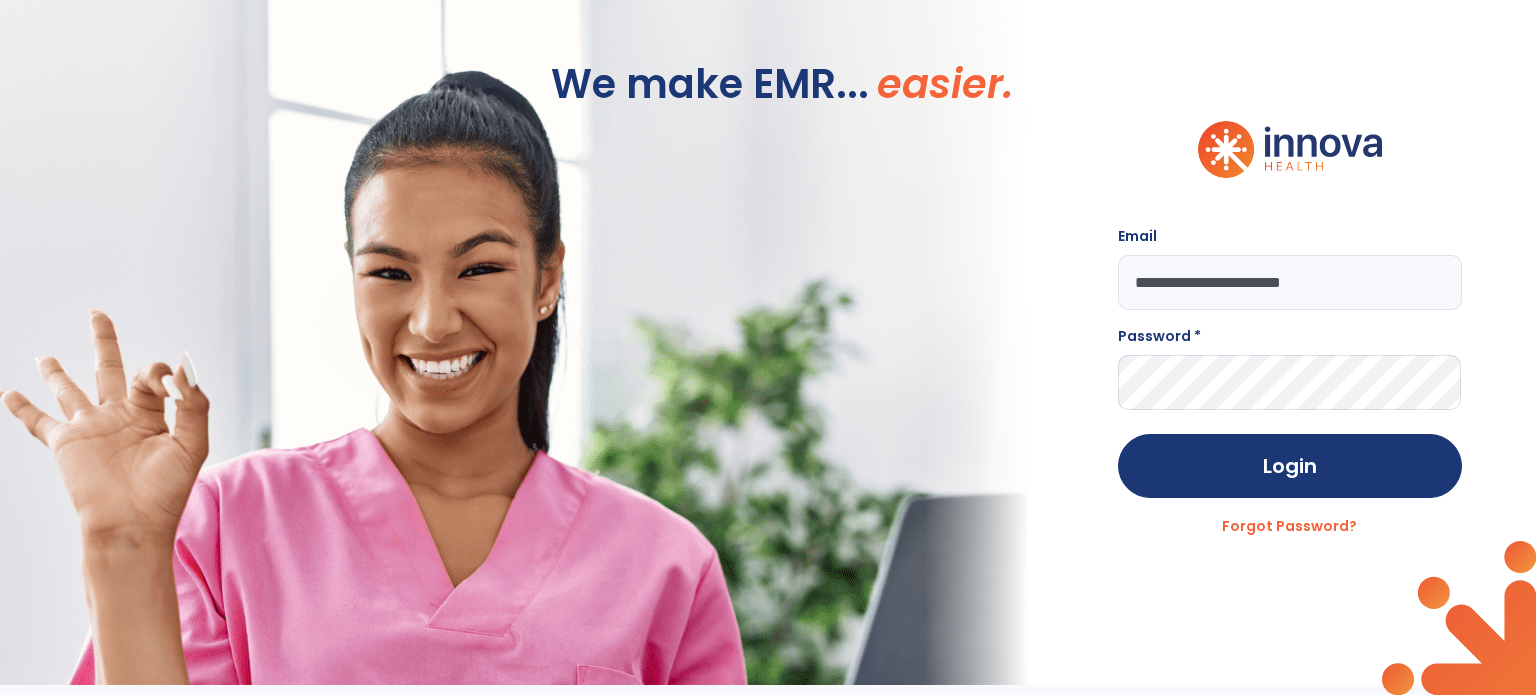 type on "**********" 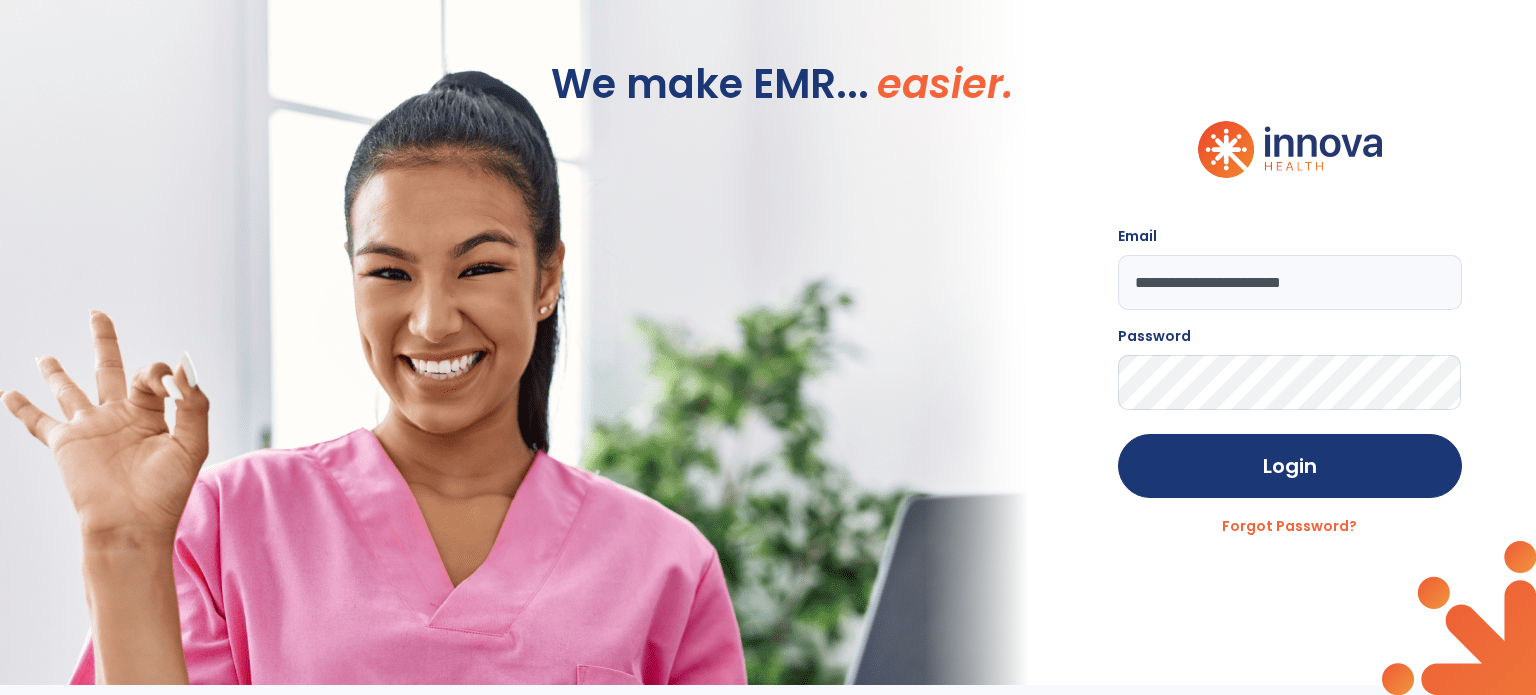 click on "Login" 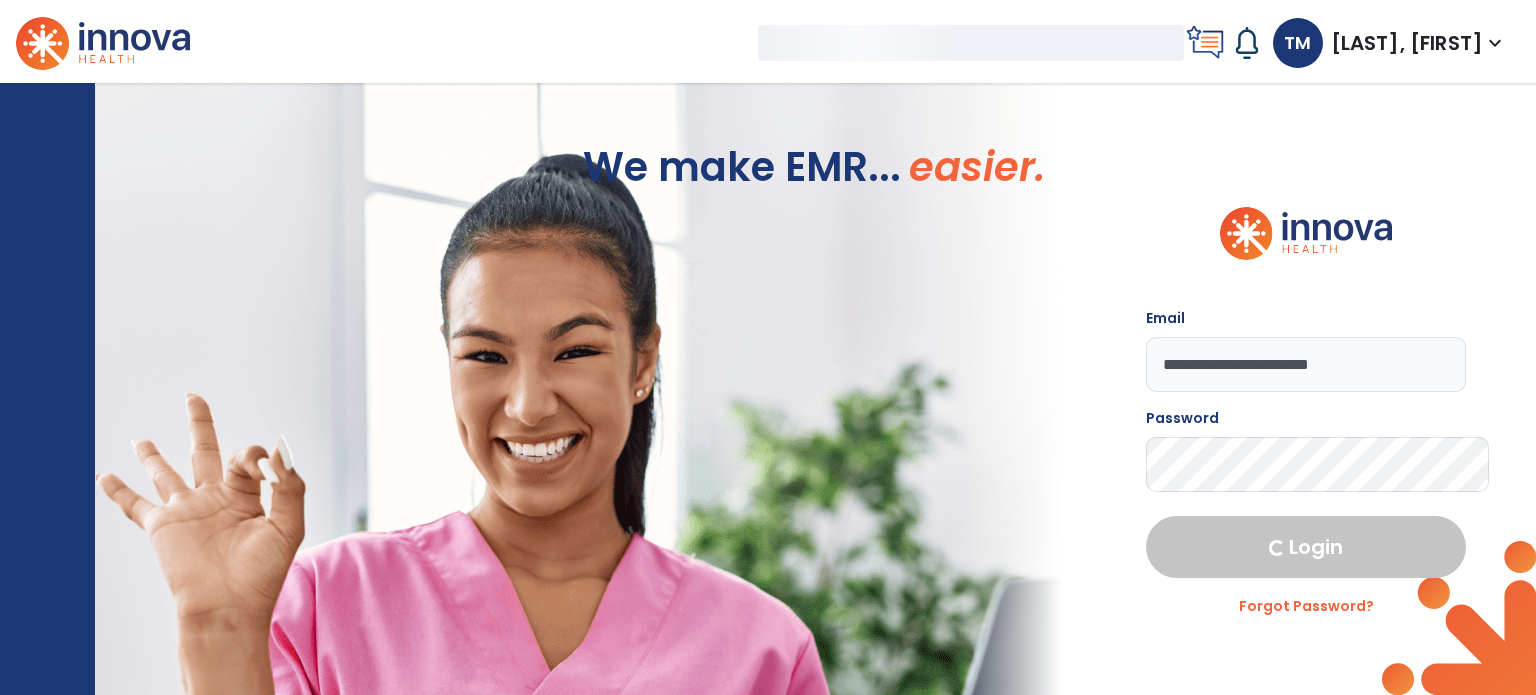 select on "***" 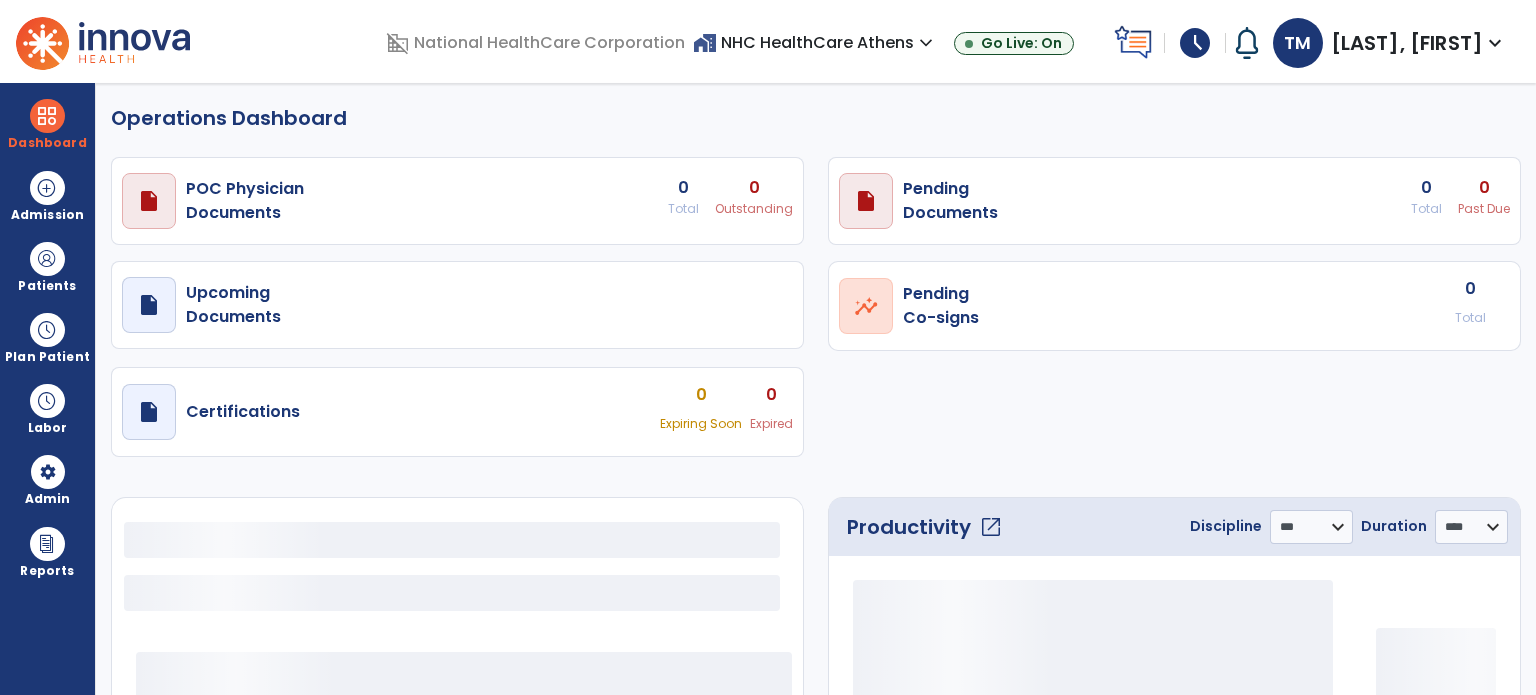 select on "***" 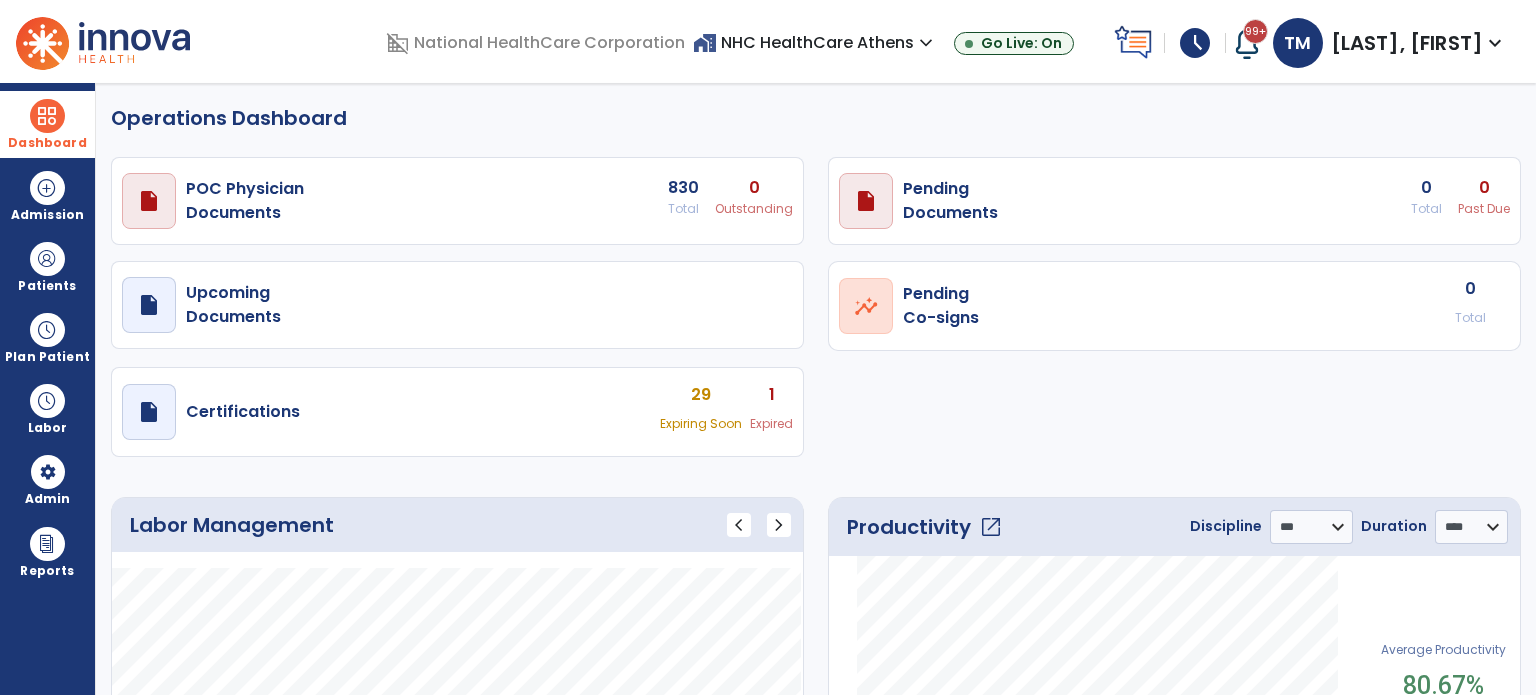 click at bounding box center [47, 116] 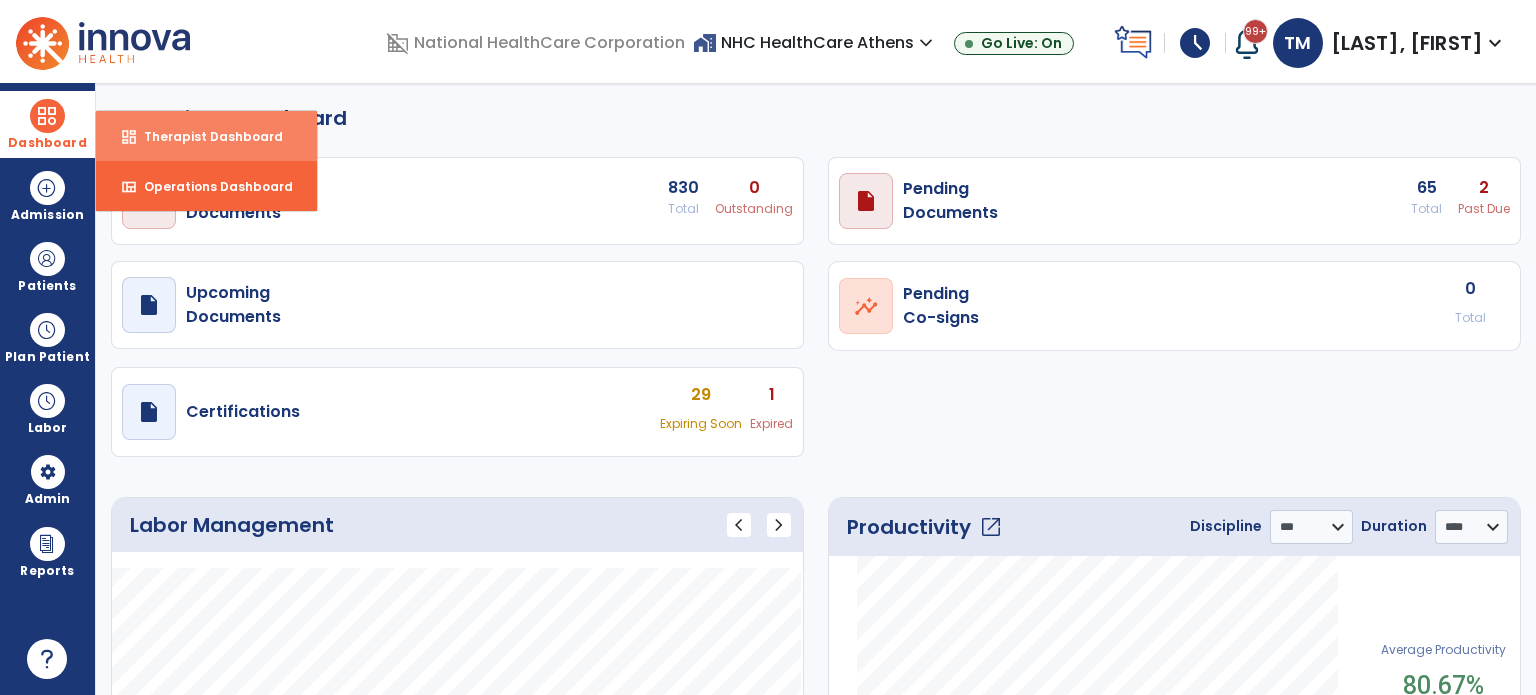 click on "dashboard  Therapist Dashboard" at bounding box center (206, 136) 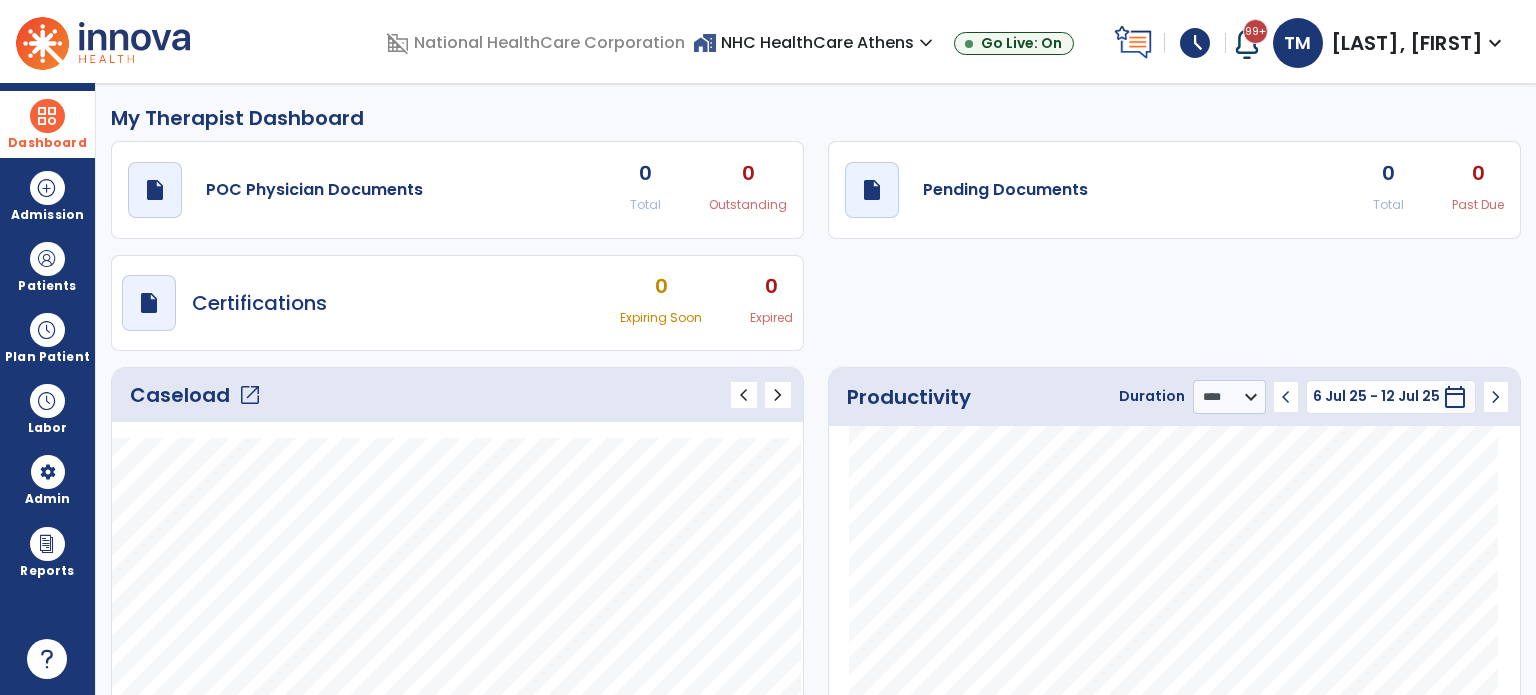 click on "open_in_new" 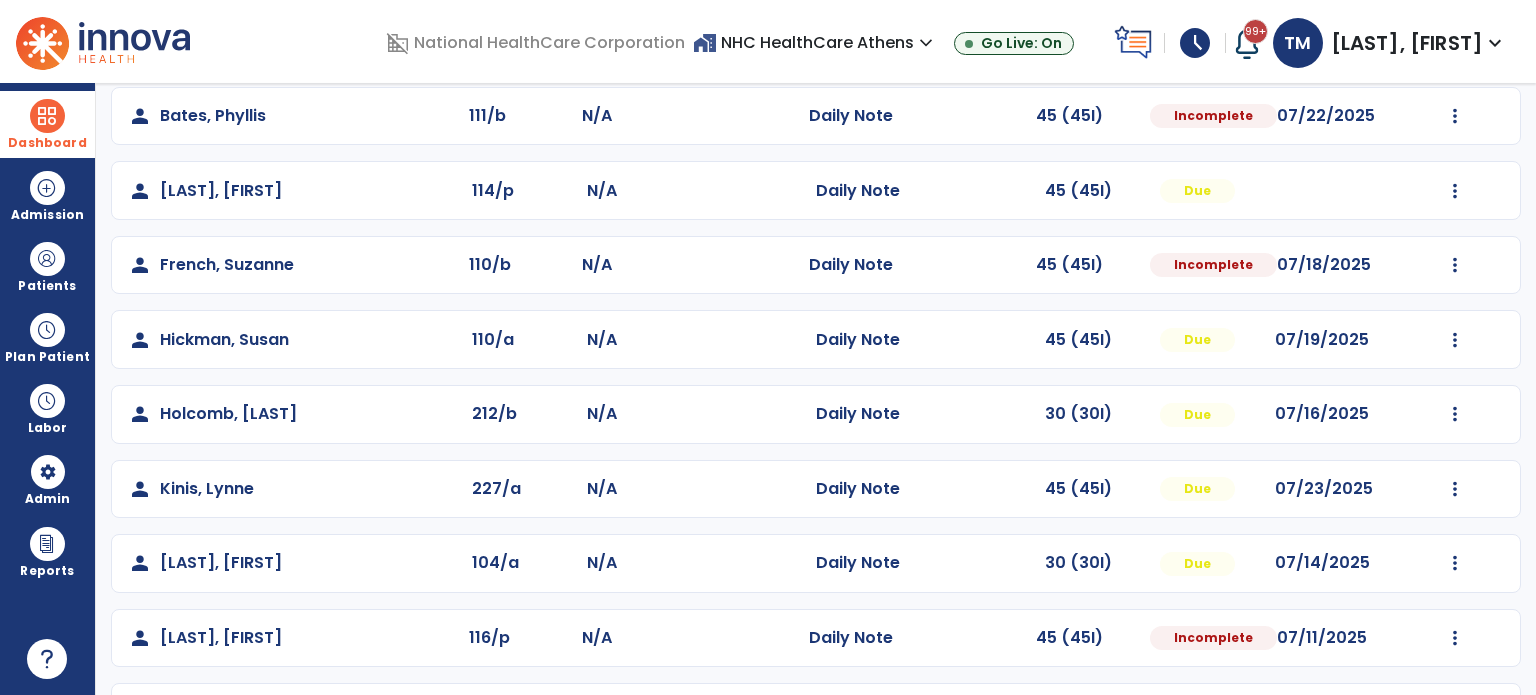 scroll, scrollTop: 174, scrollLeft: 0, axis: vertical 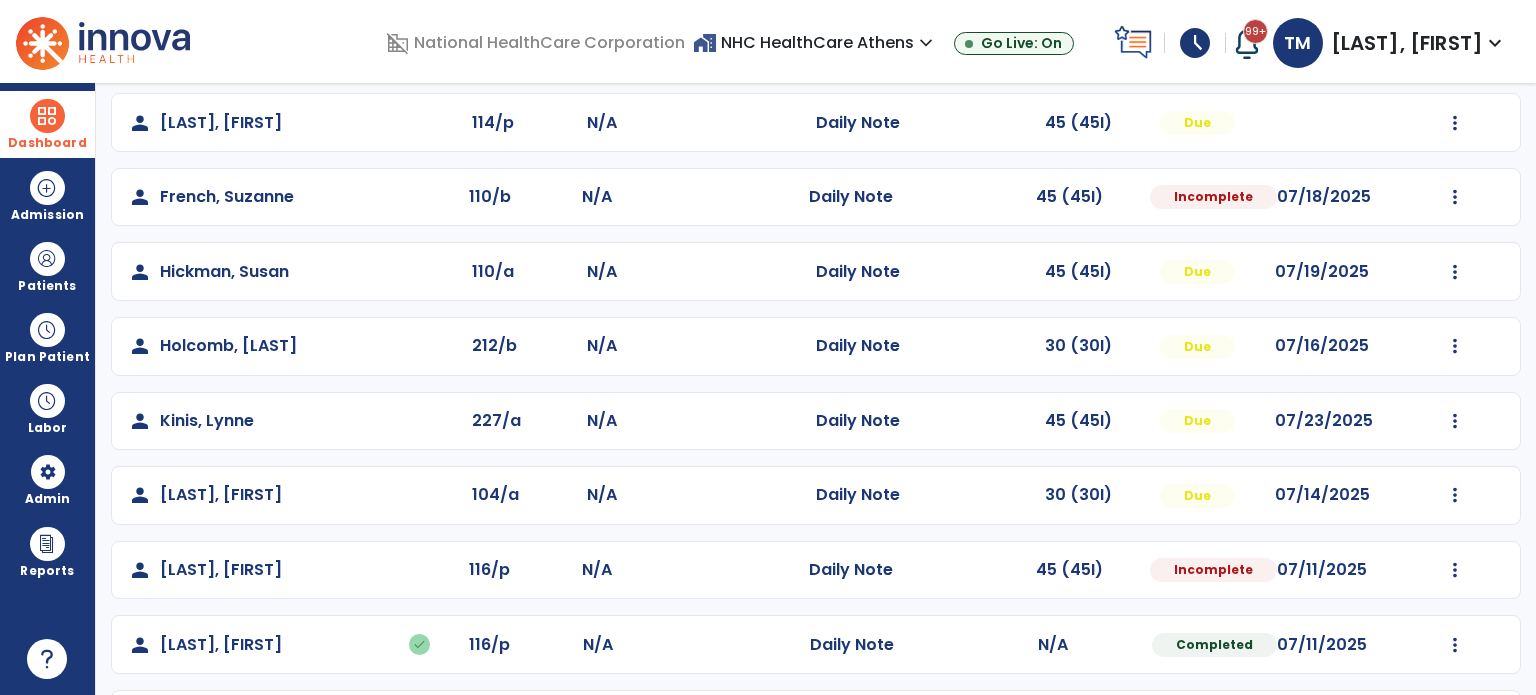 click on "Mark Visit As Complete   Reset Note   Open Document   G + C Mins" 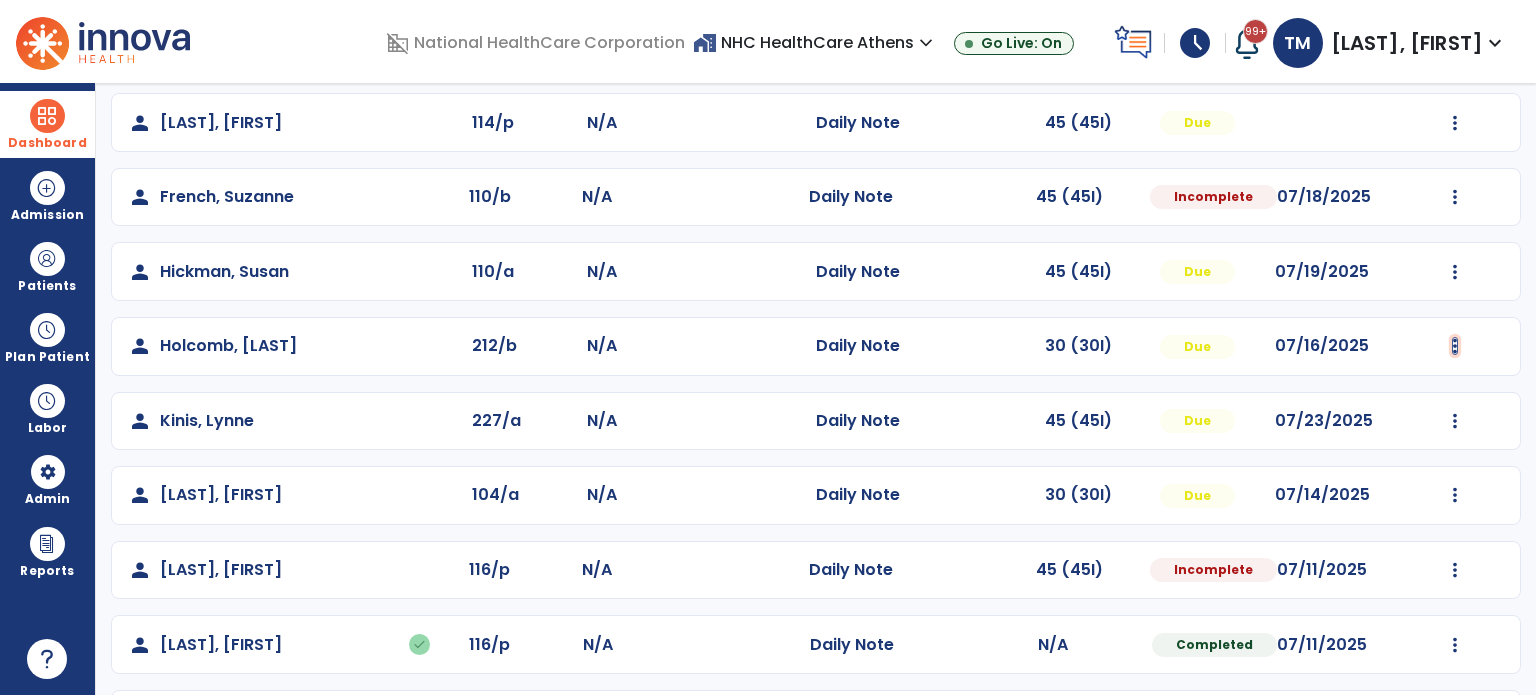 click at bounding box center (1455, 48) 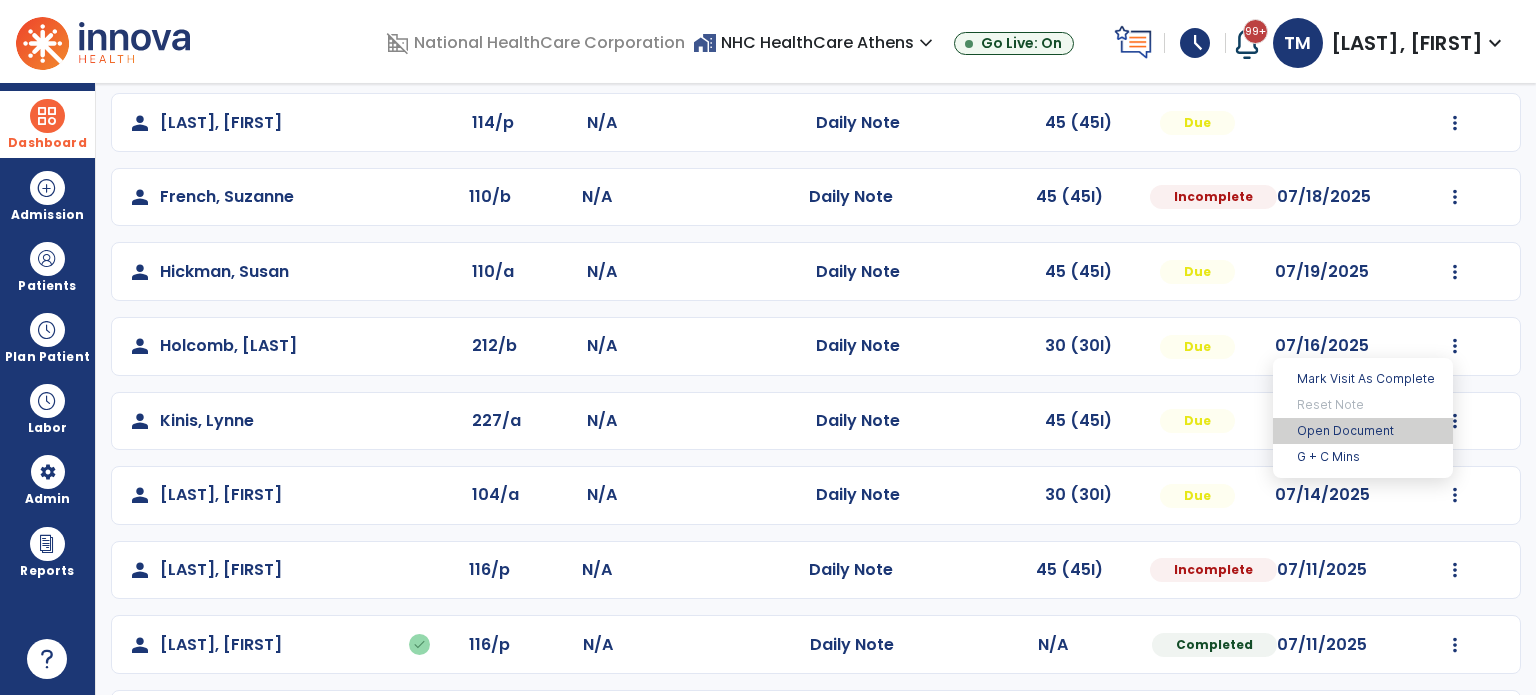 click on "Open Document" at bounding box center (1363, 431) 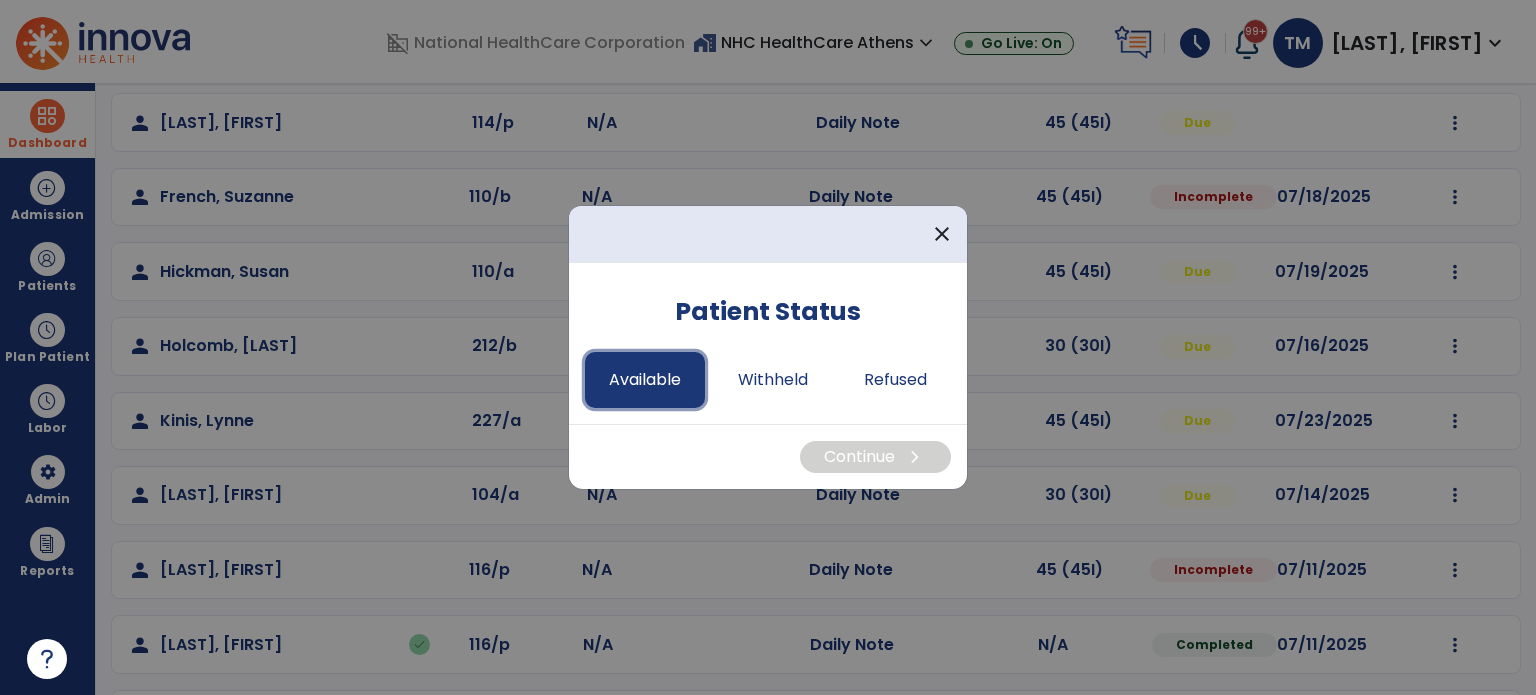 click on "Available" at bounding box center [645, 380] 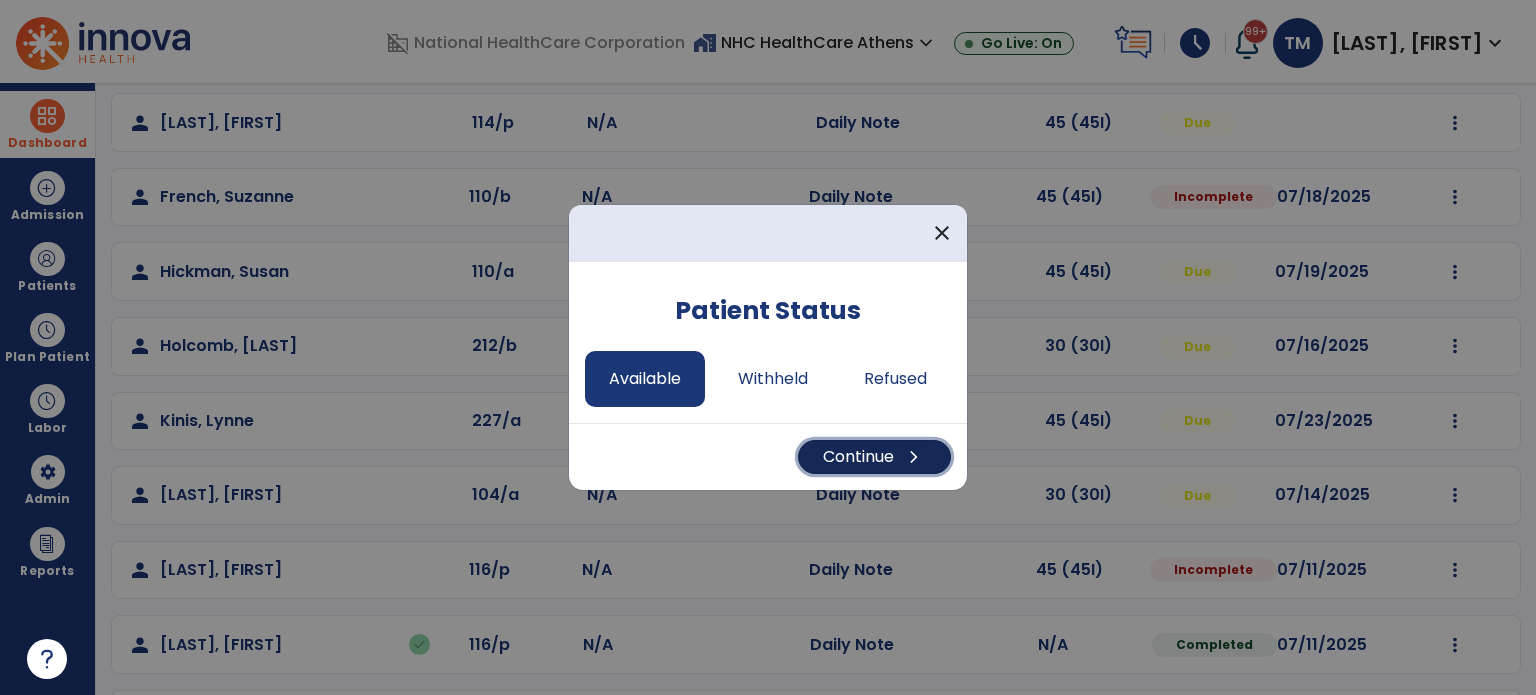 click on "Continue   chevron_right" at bounding box center (874, 457) 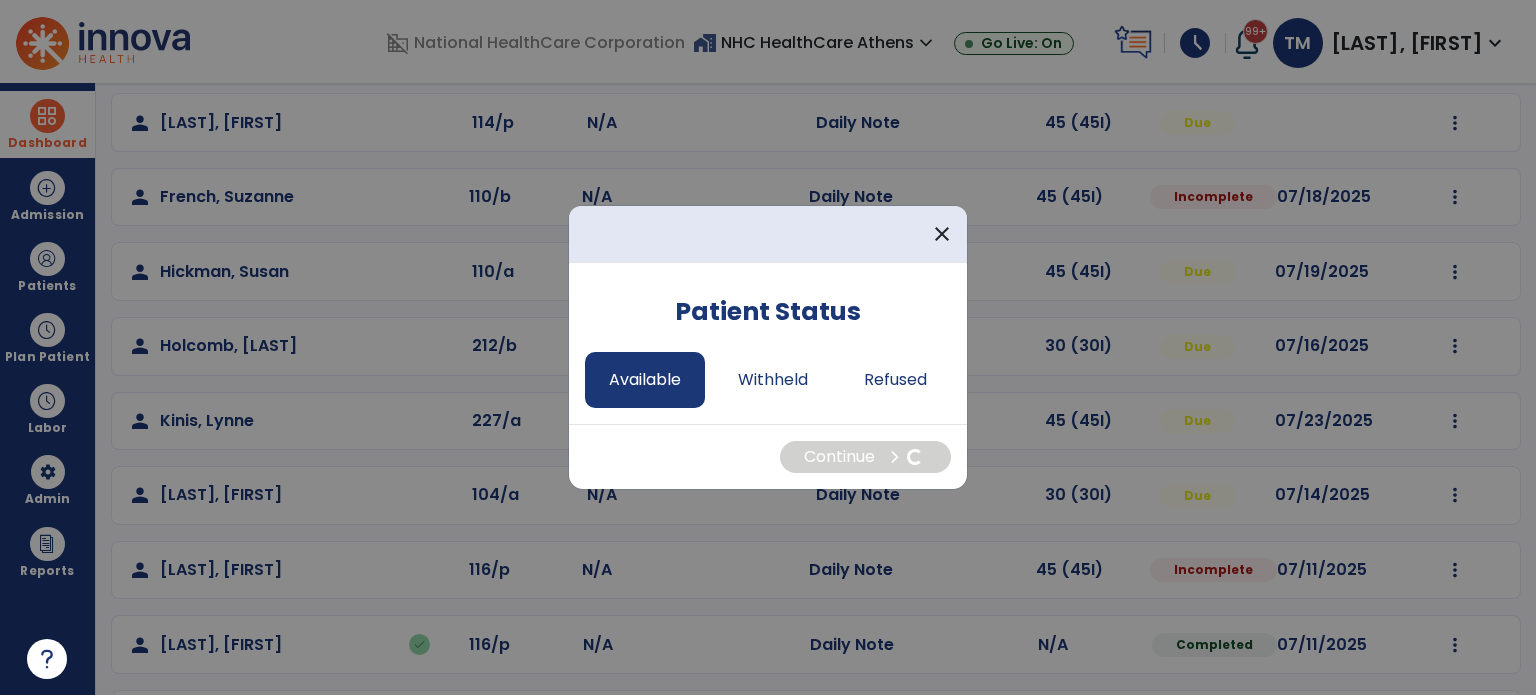 select on "*" 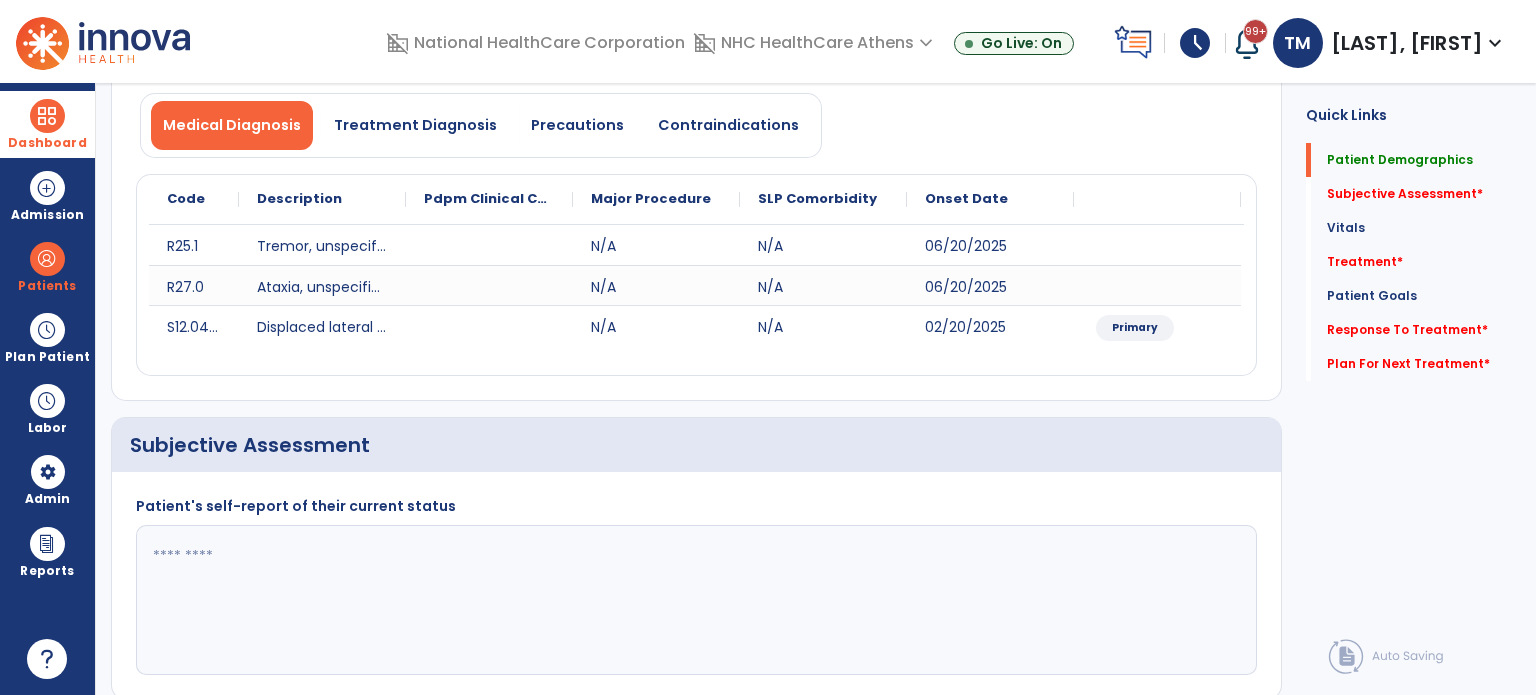 click 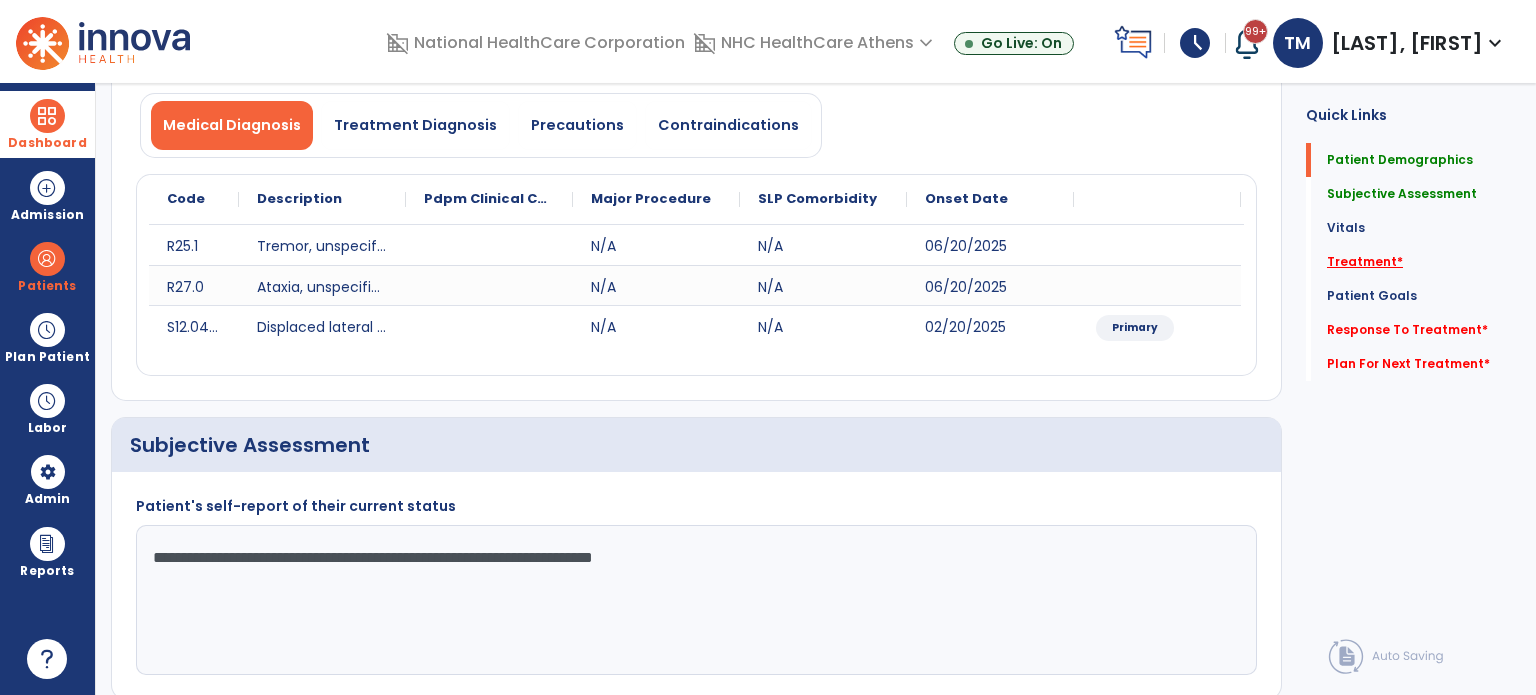 type on "**********" 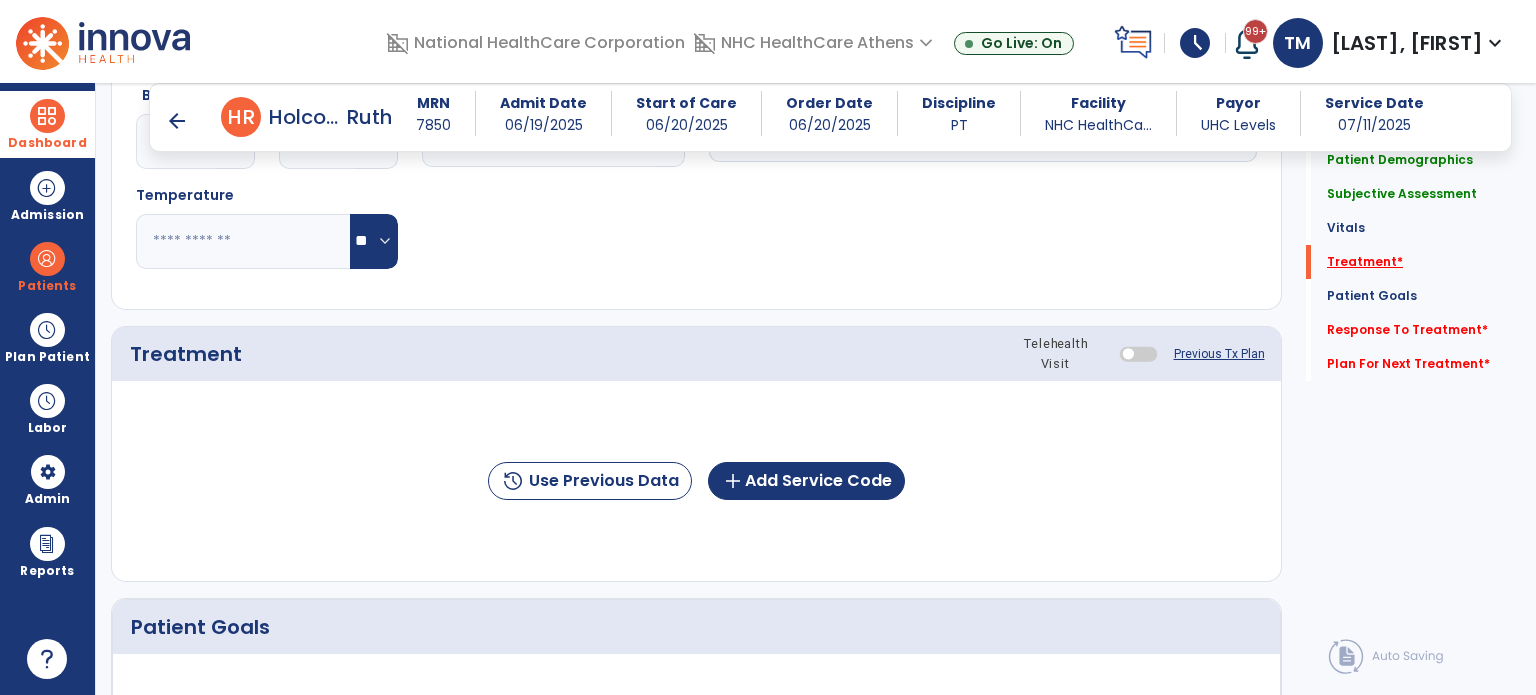 scroll, scrollTop: 1116, scrollLeft: 0, axis: vertical 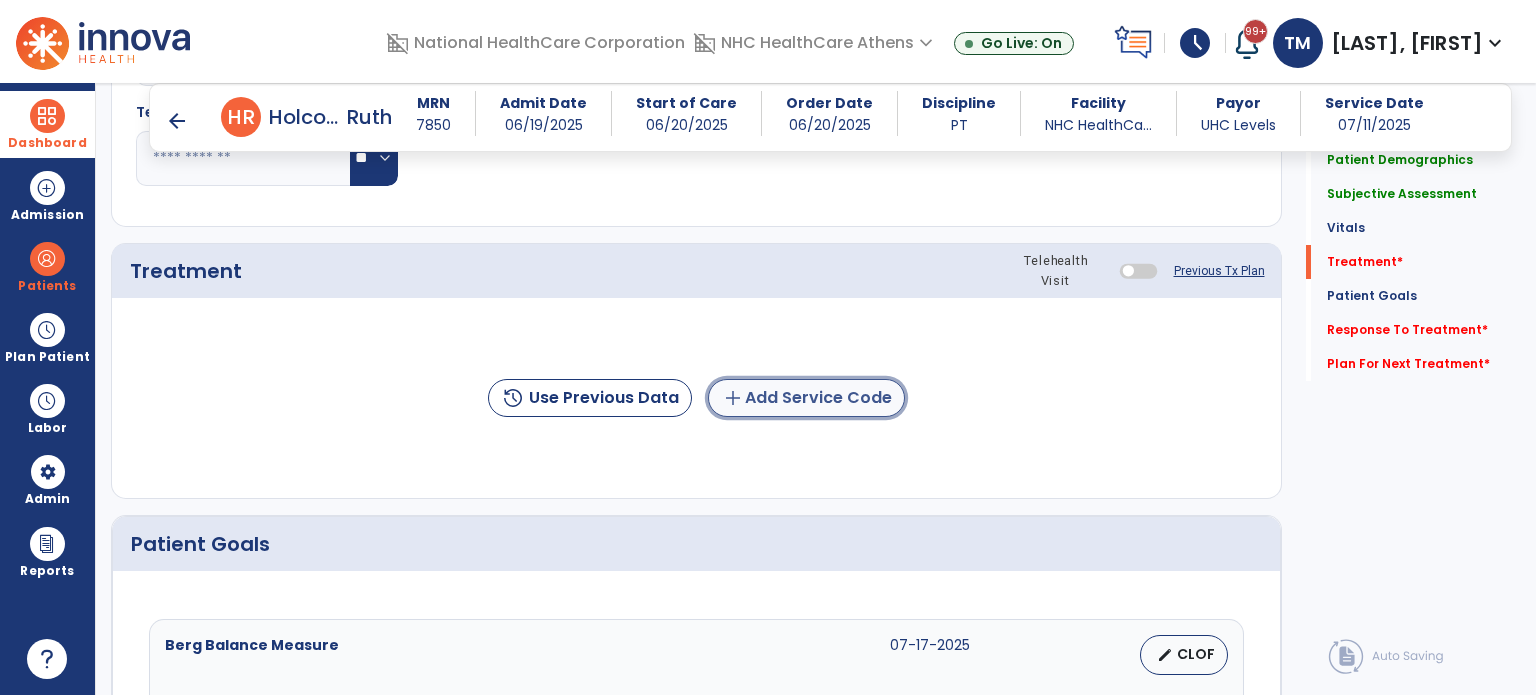 click on "add  Add Service Code" 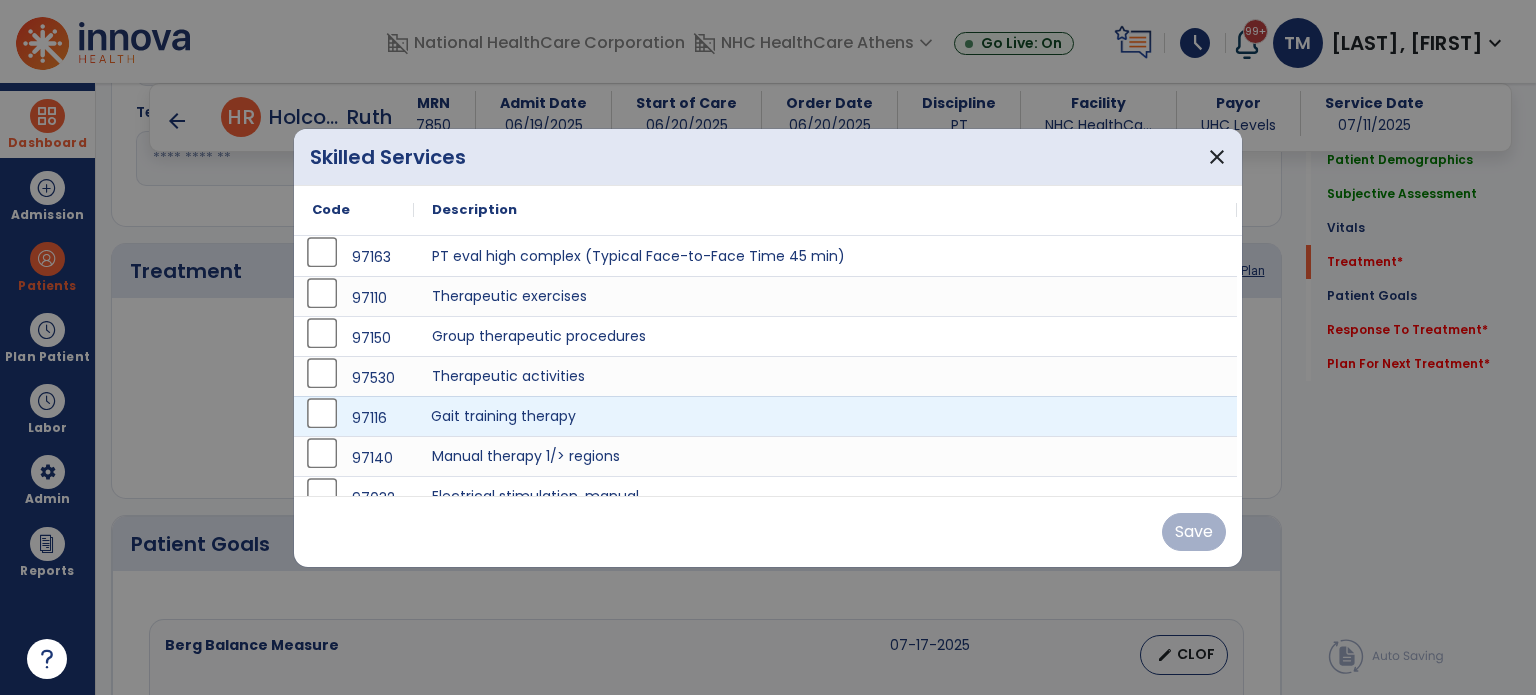 click on "Gait training therapy" at bounding box center [825, 416] 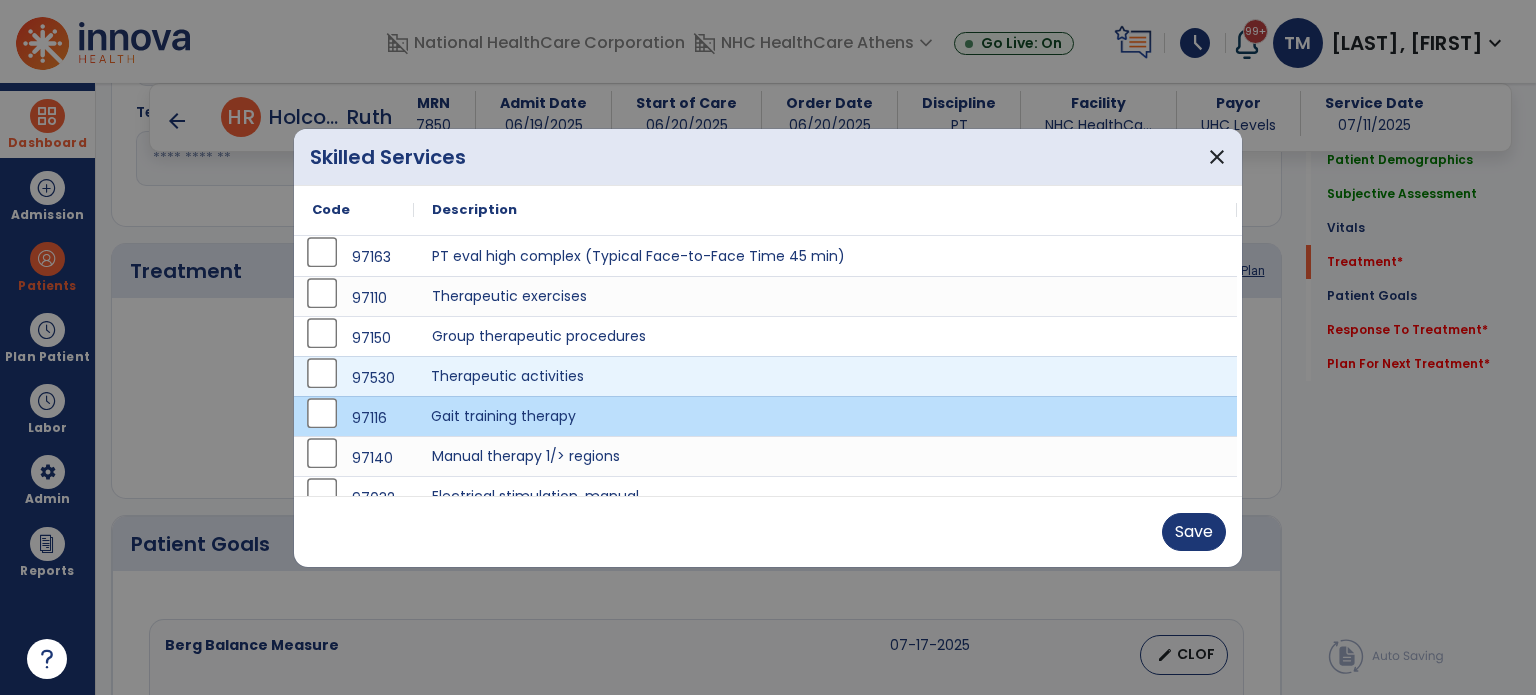 click on "Therapeutic activities" at bounding box center [825, 376] 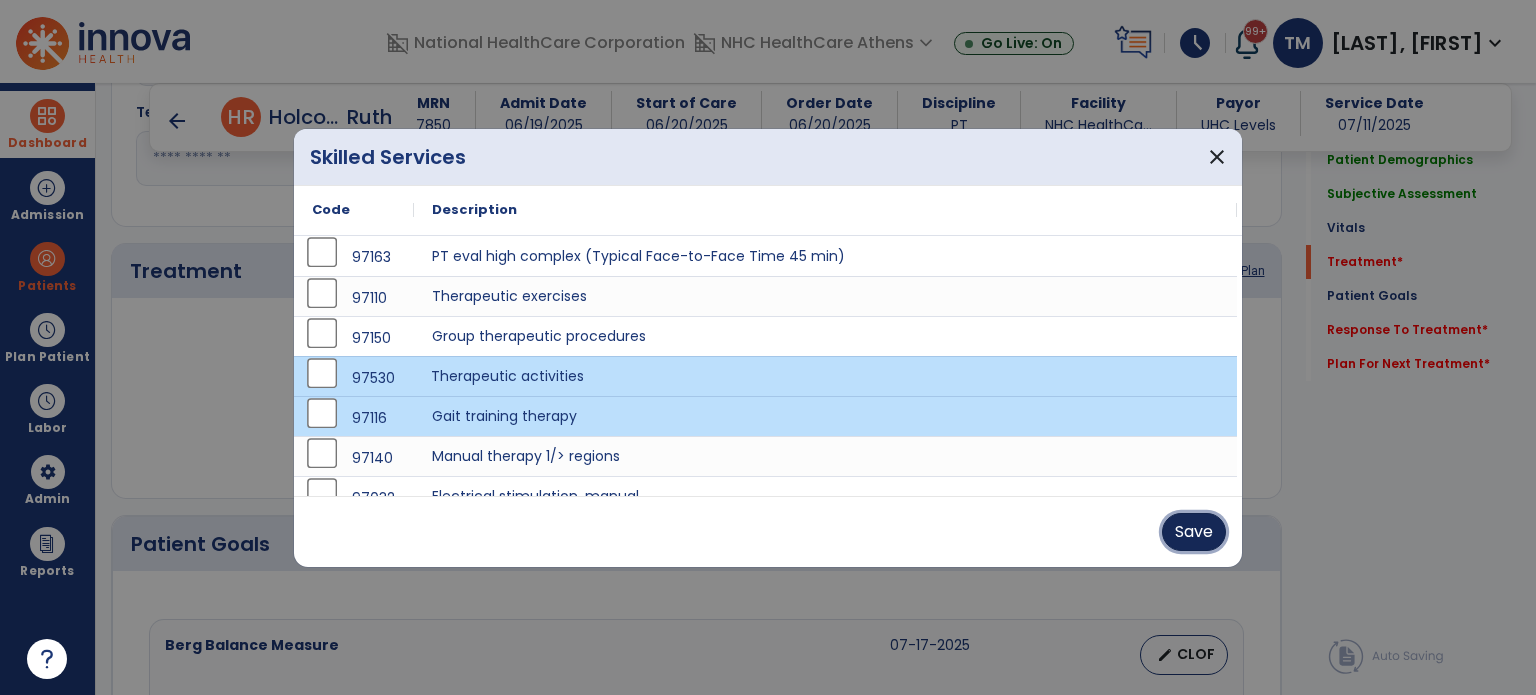 click on "Save" at bounding box center [1194, 532] 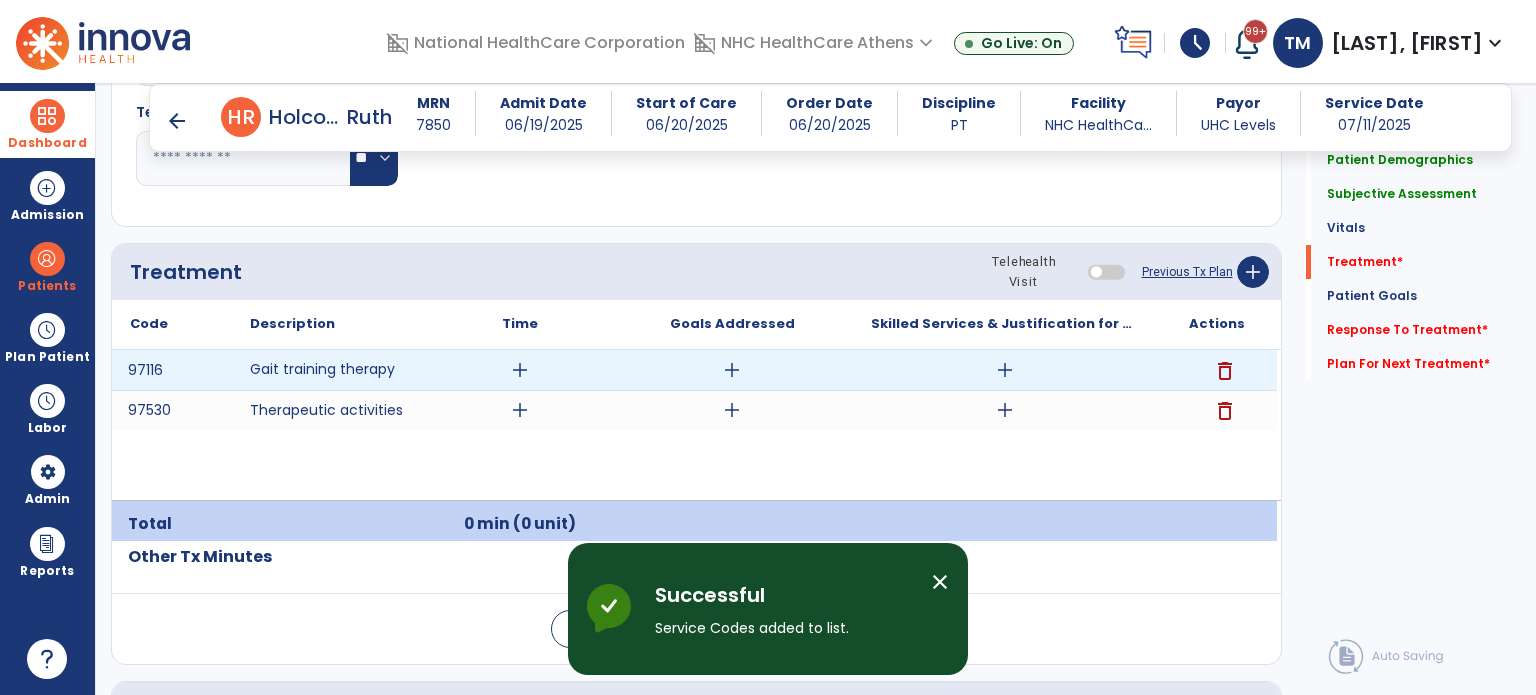 click on "add" at bounding box center [520, 370] 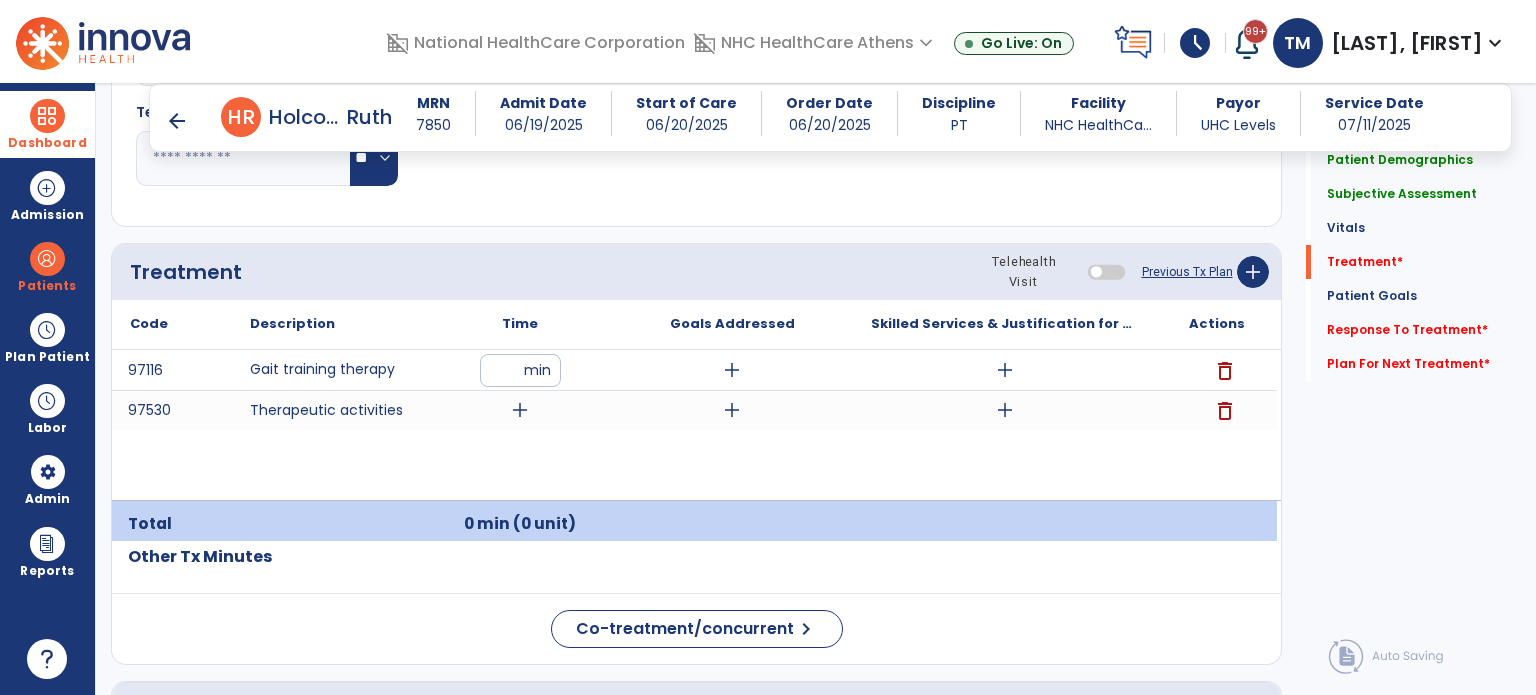 type on "**" 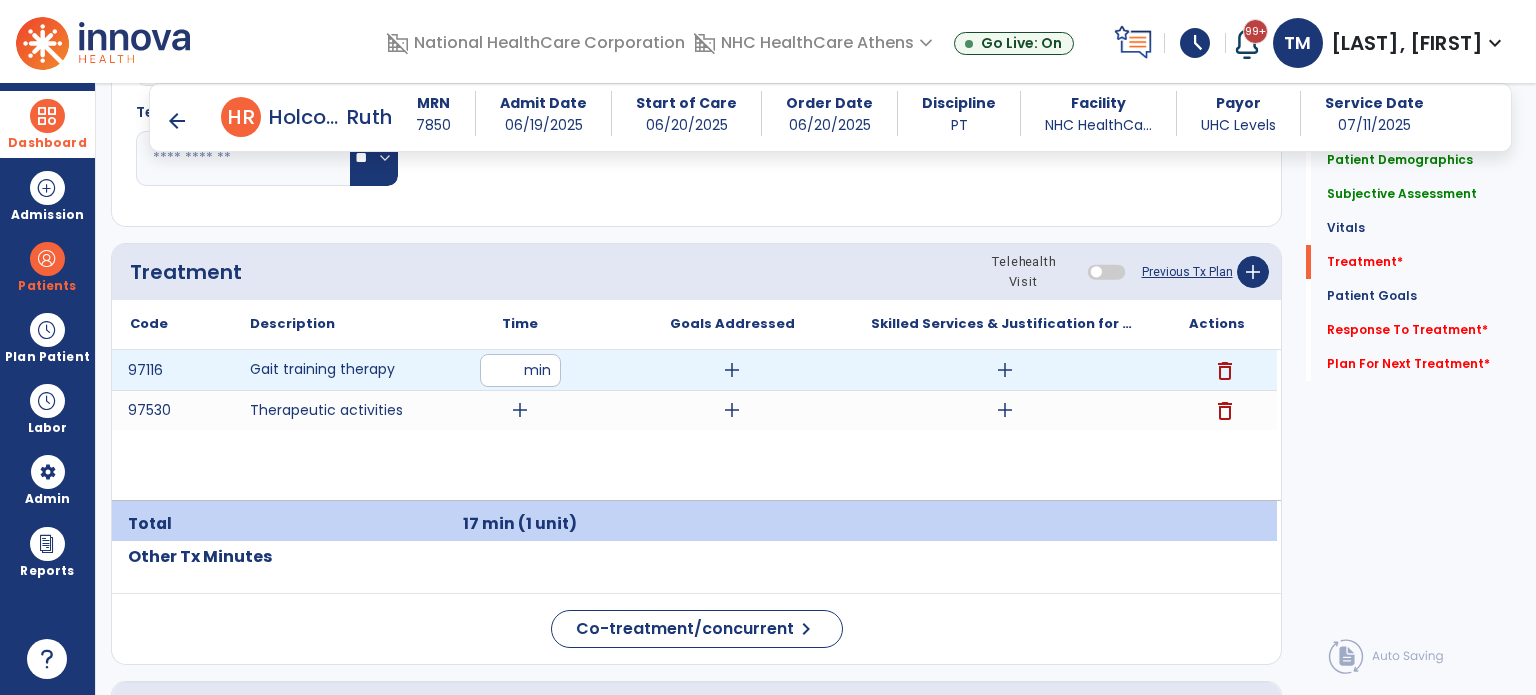 click on "**" at bounding box center [520, 370] 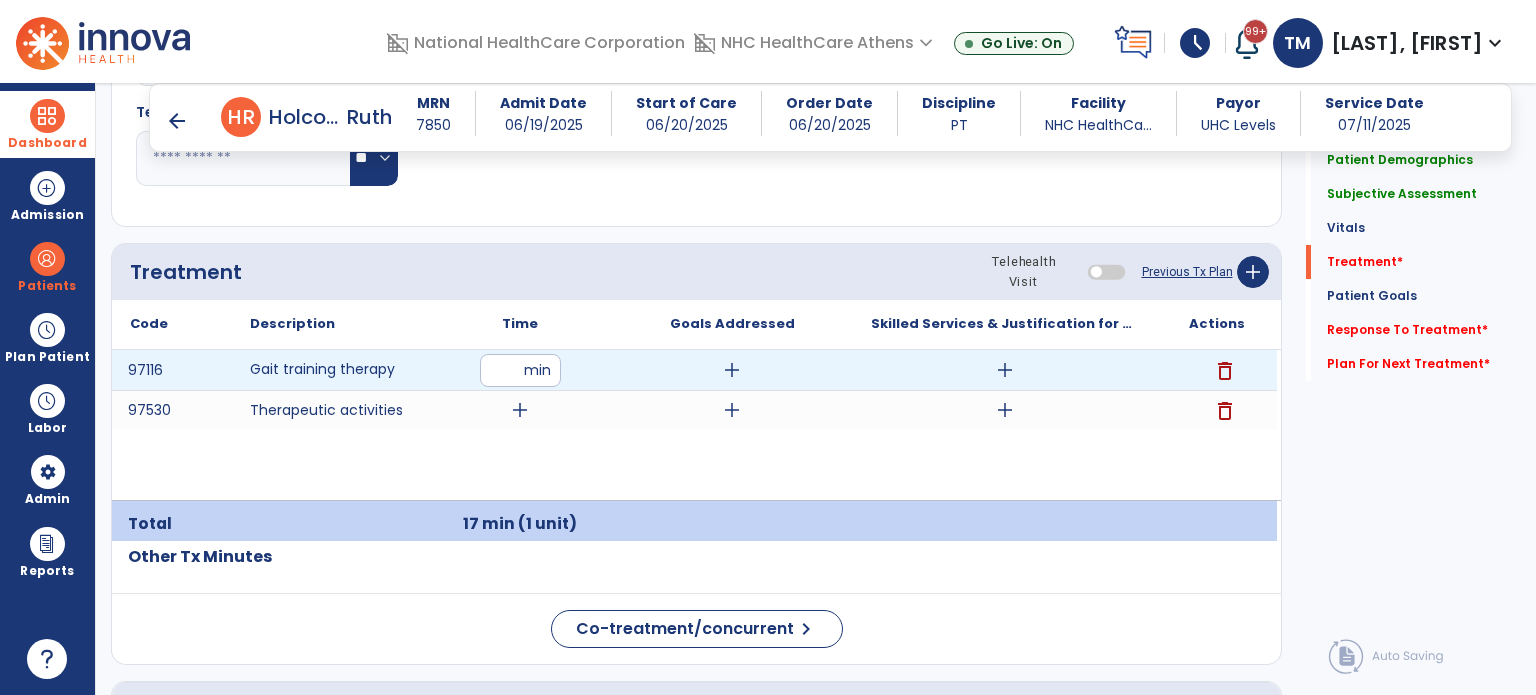 type on "**" 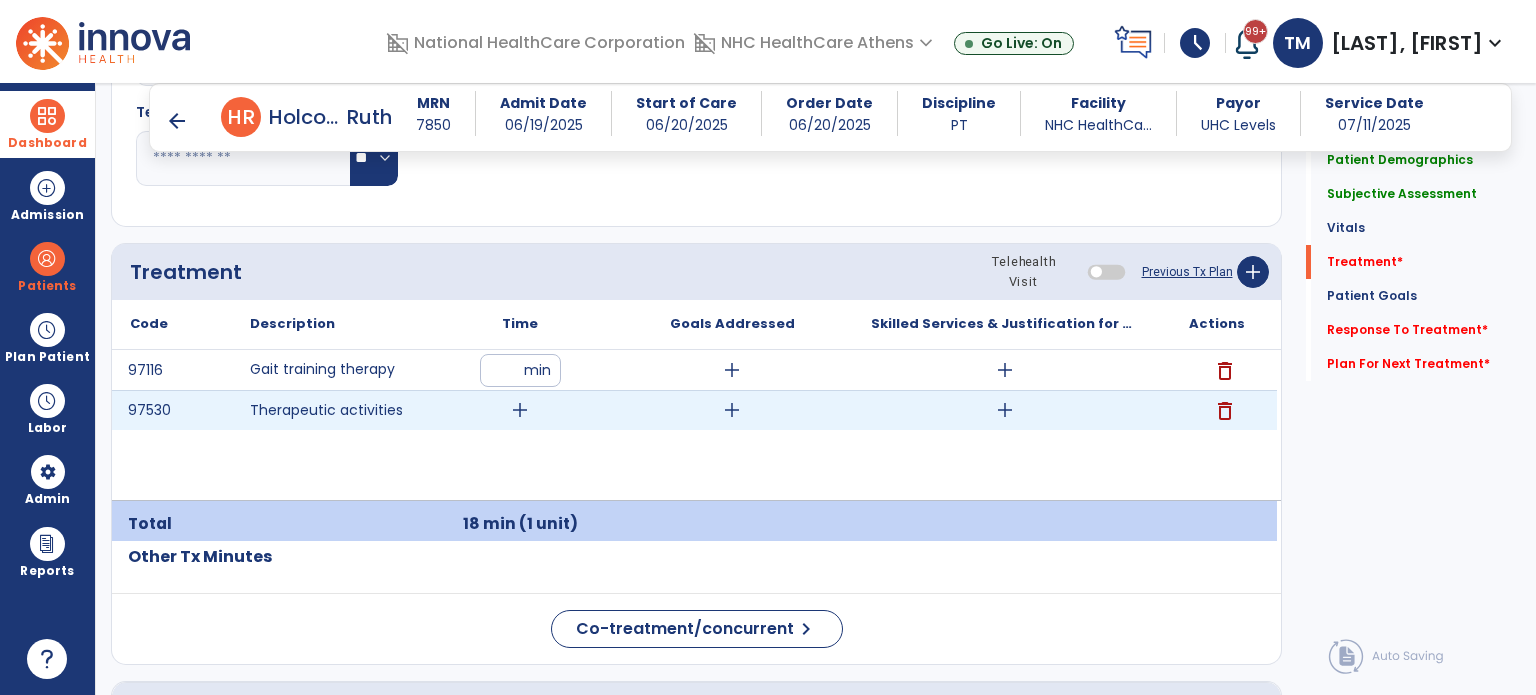 click on "add" at bounding box center [520, 410] 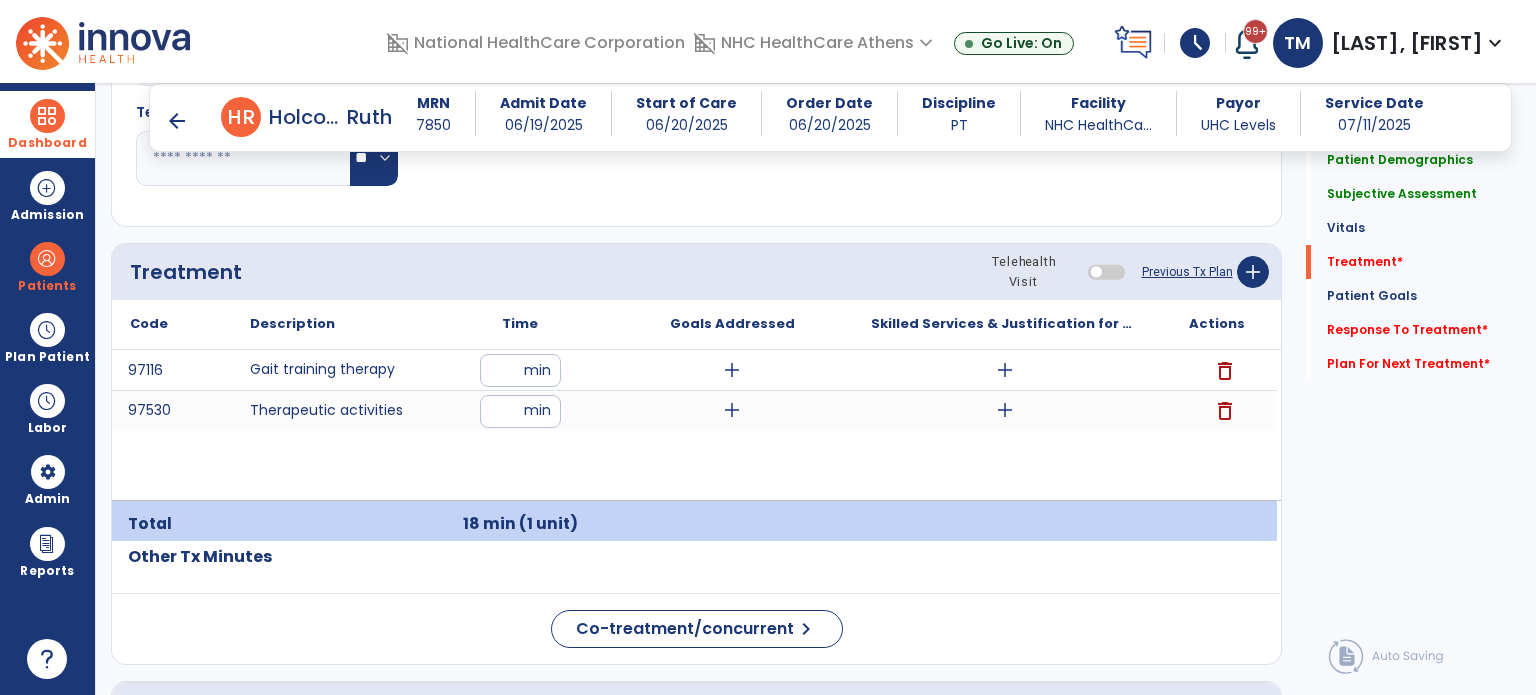 type on "*" 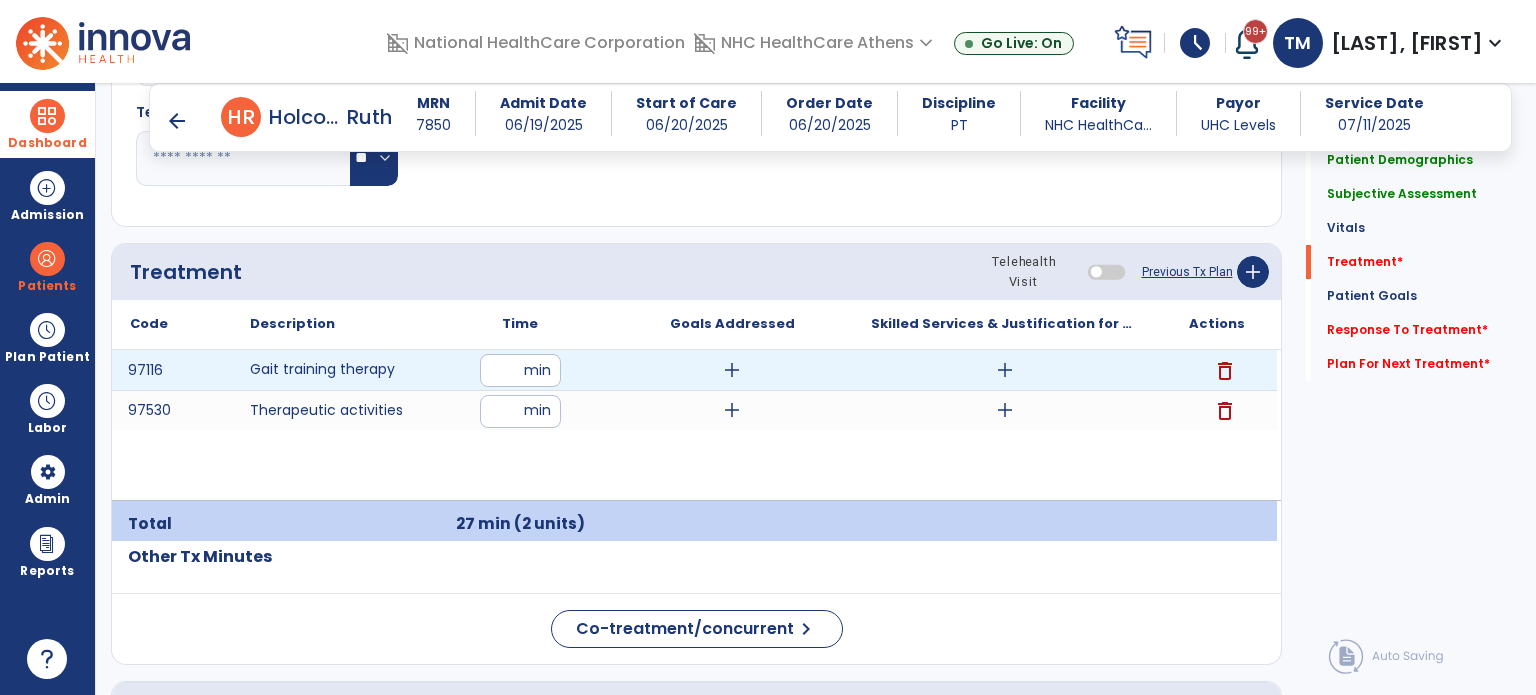 click on "**" at bounding box center [520, 370] 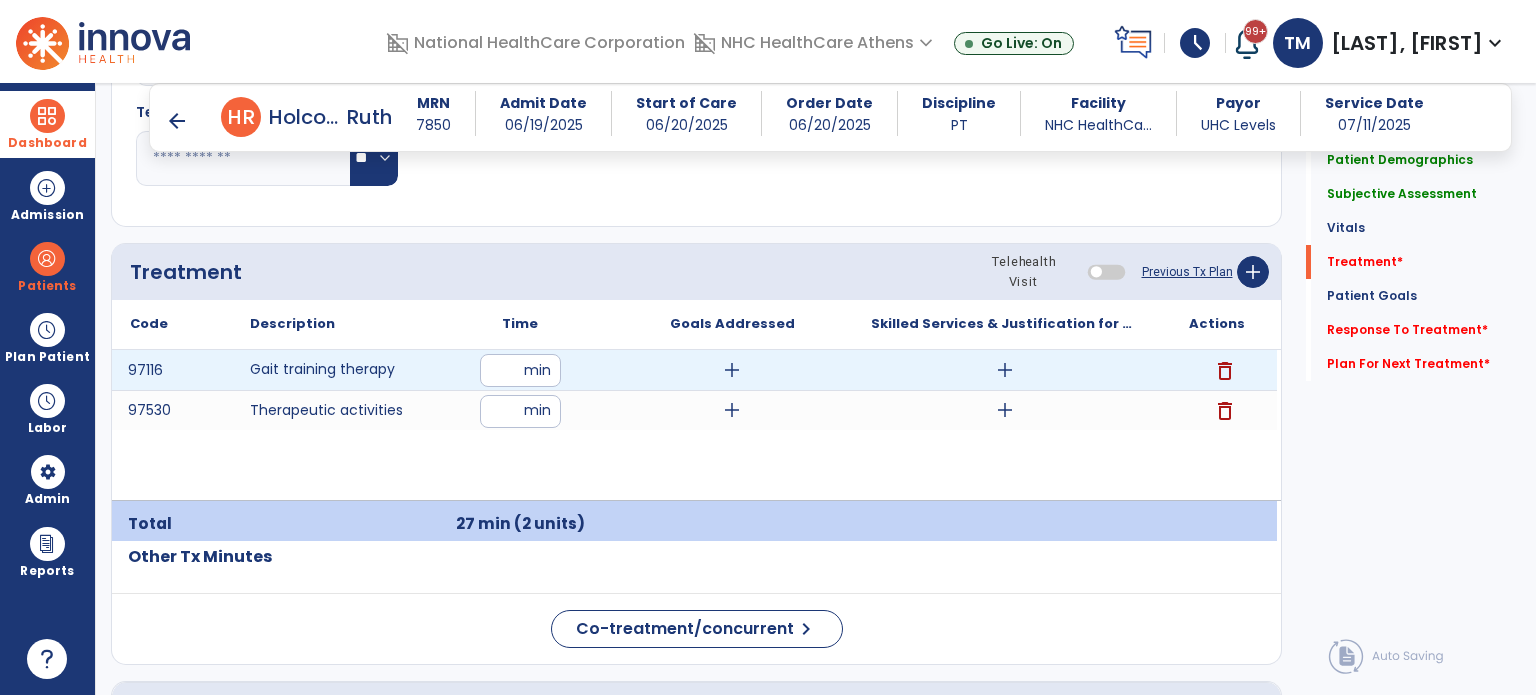 type on "**" 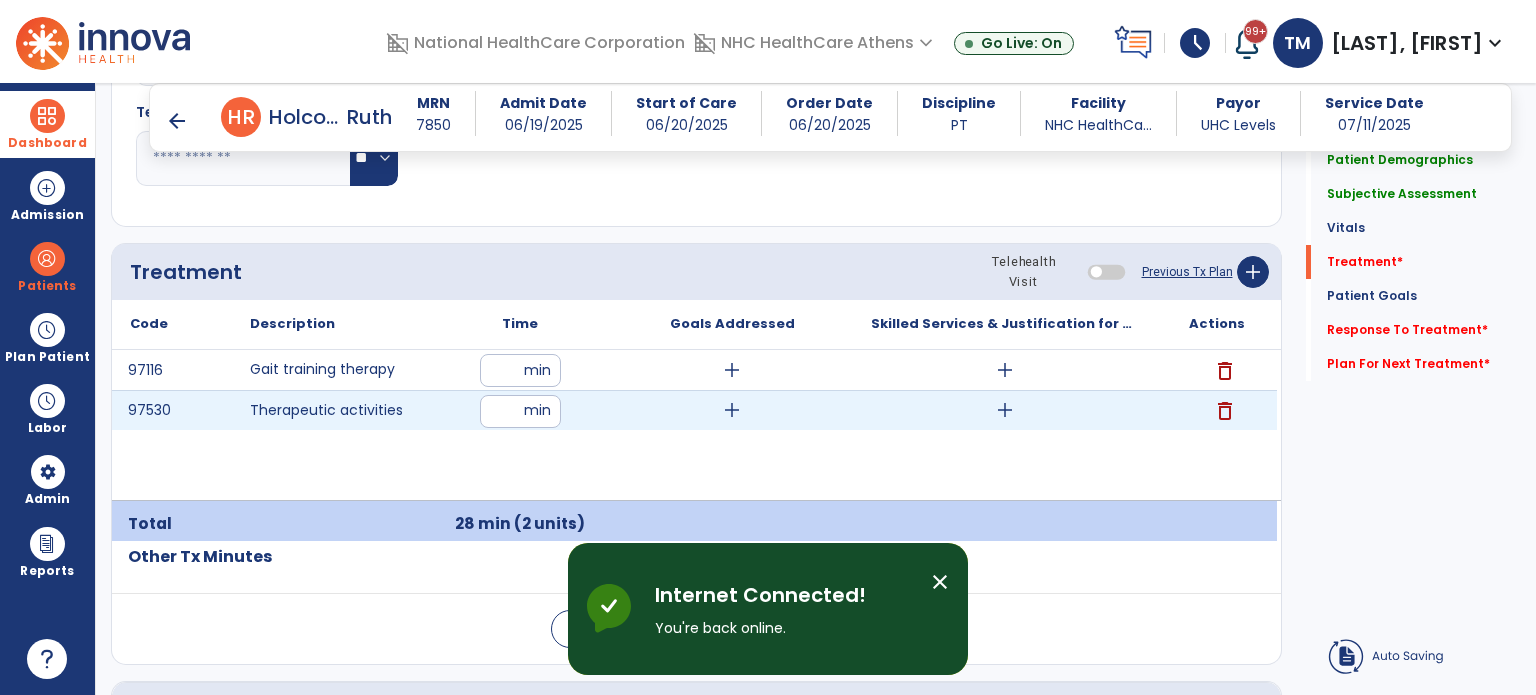 click on "*" at bounding box center [520, 411] 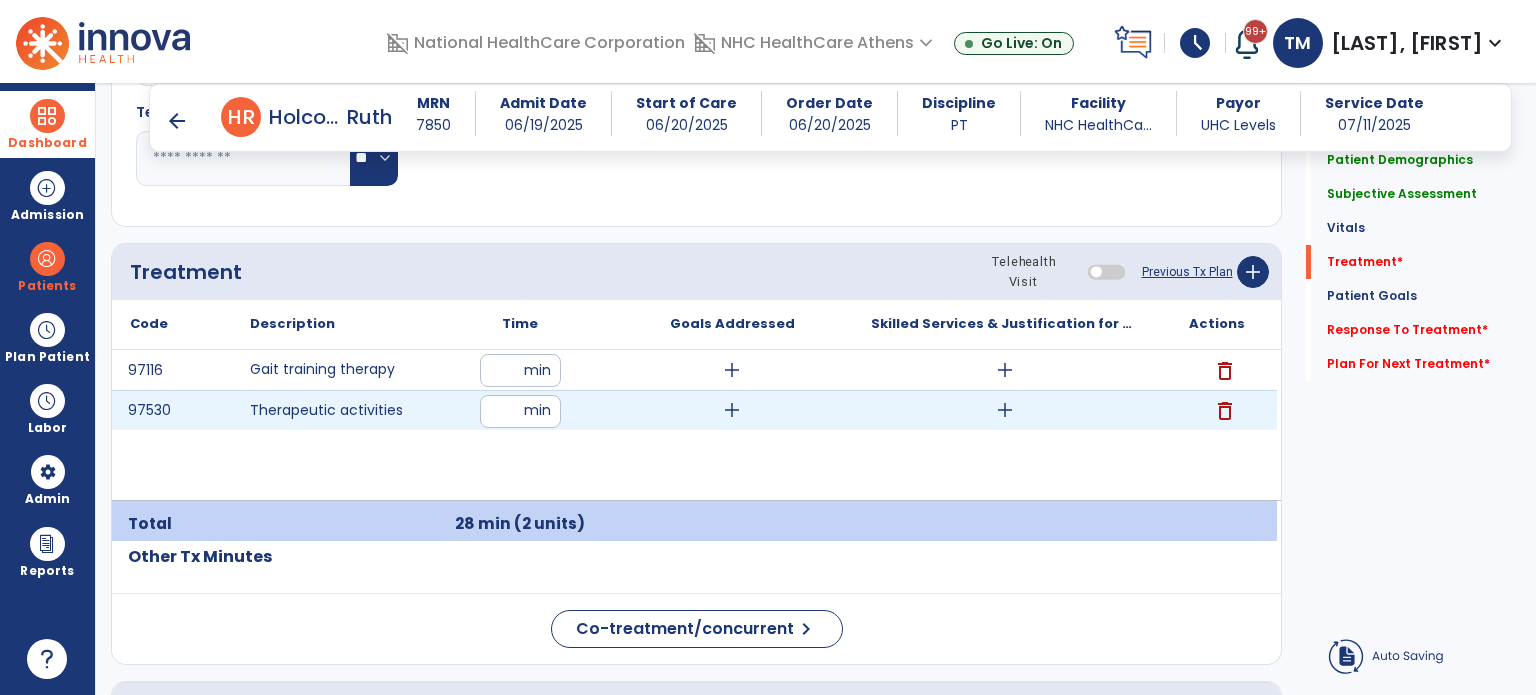 type on "**" 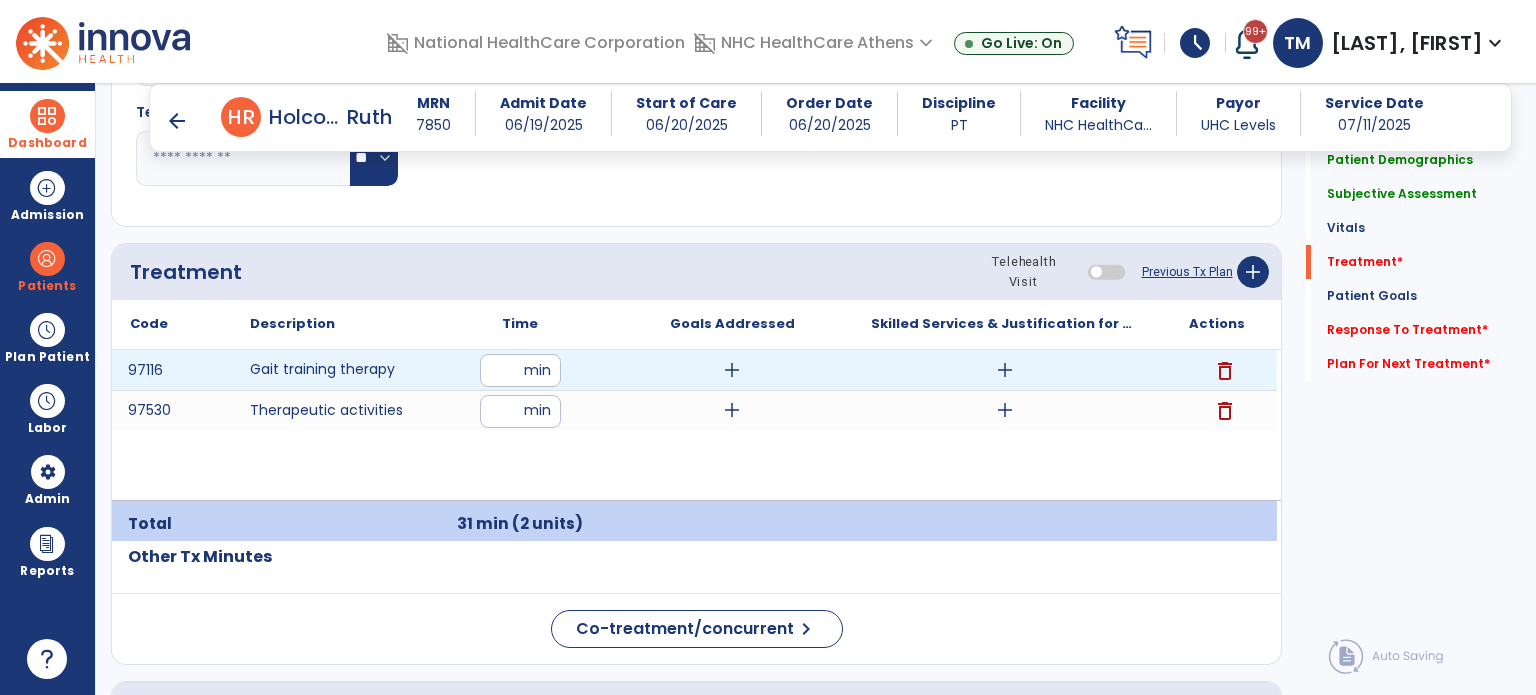 click on "add" at bounding box center (1005, 370) 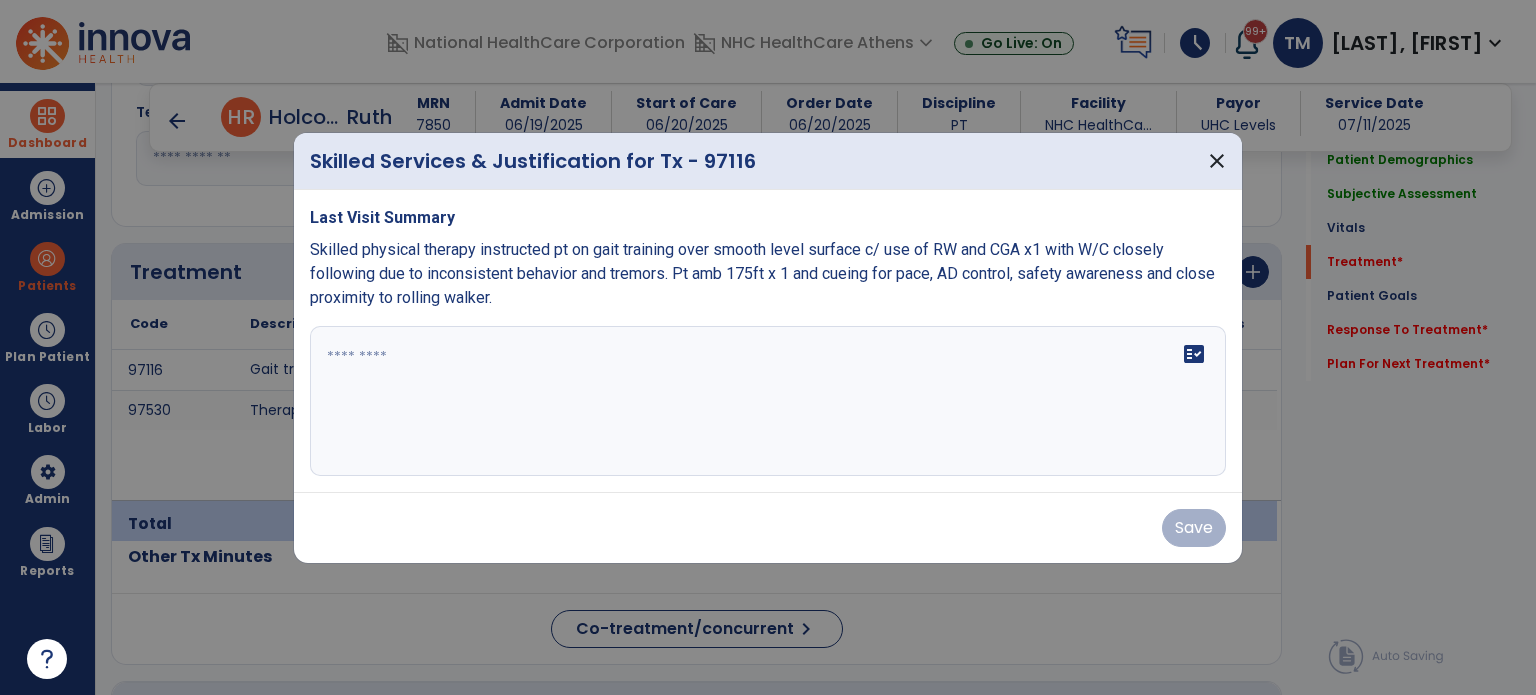 click on "fact_check" at bounding box center [768, 401] 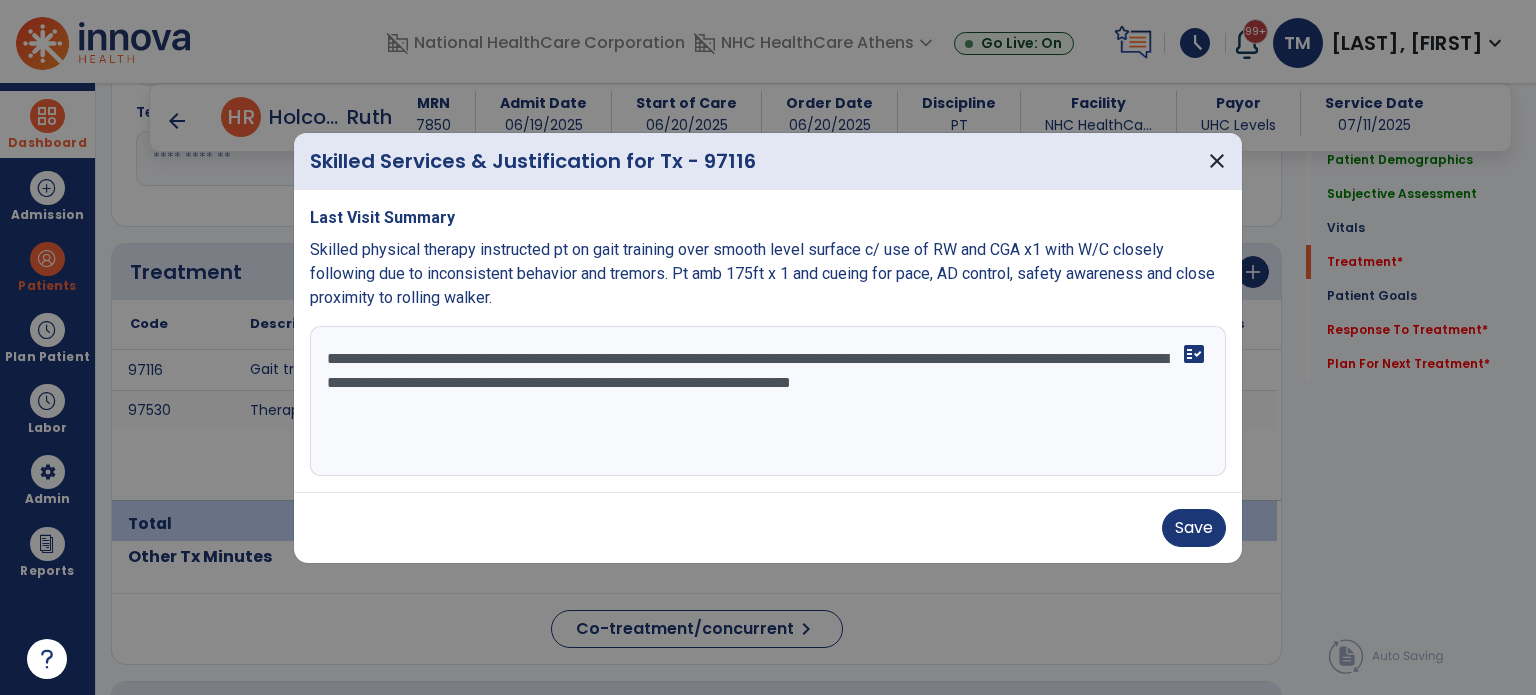 click on "**********" at bounding box center (768, 401) 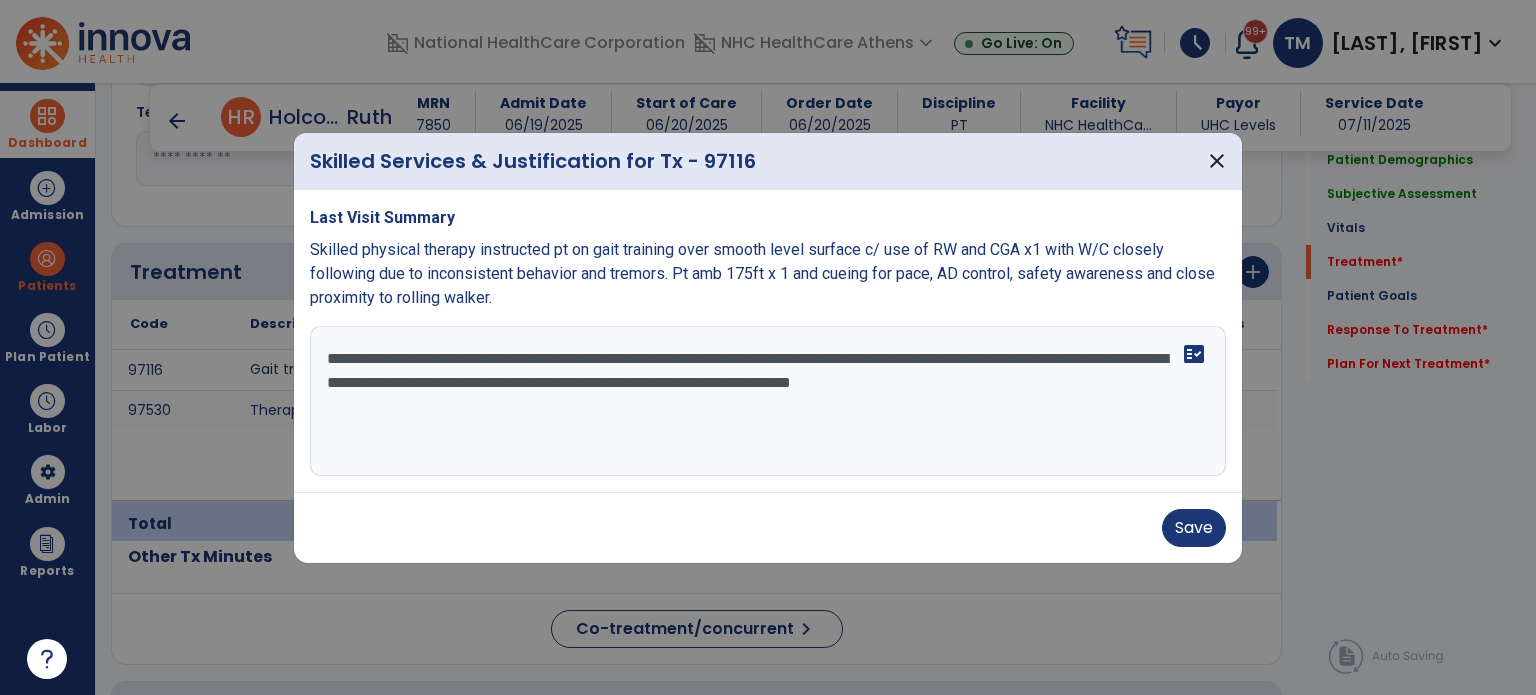 click on "**********" at bounding box center (768, 401) 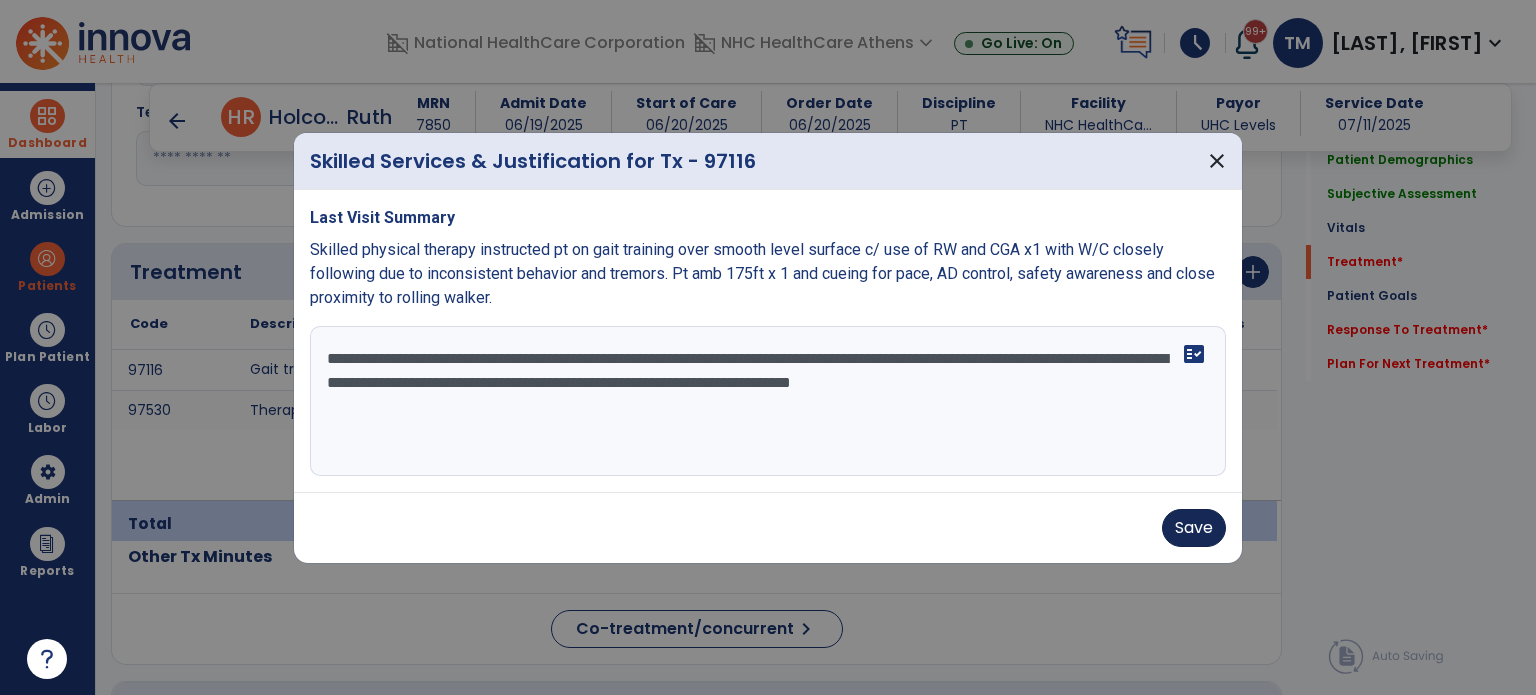 type on "**********" 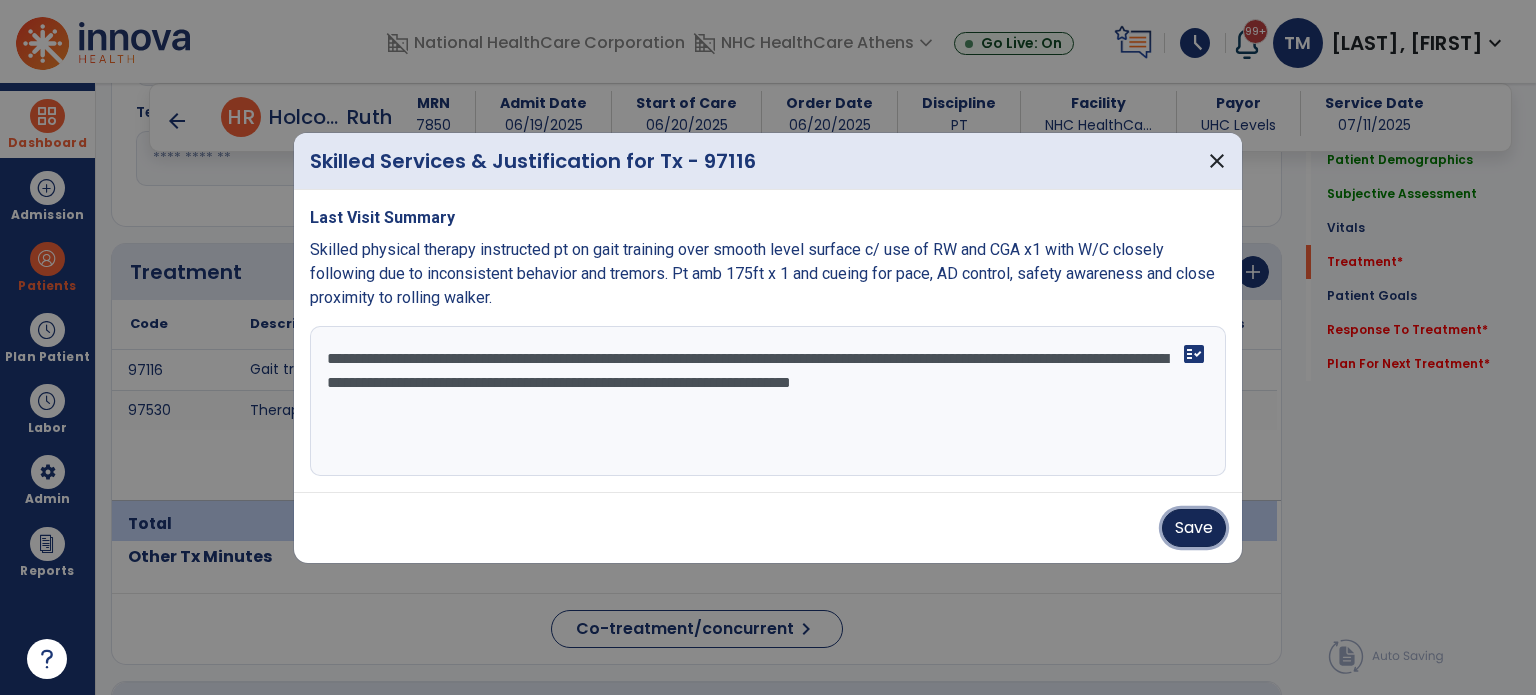 click on "Save" at bounding box center (1194, 528) 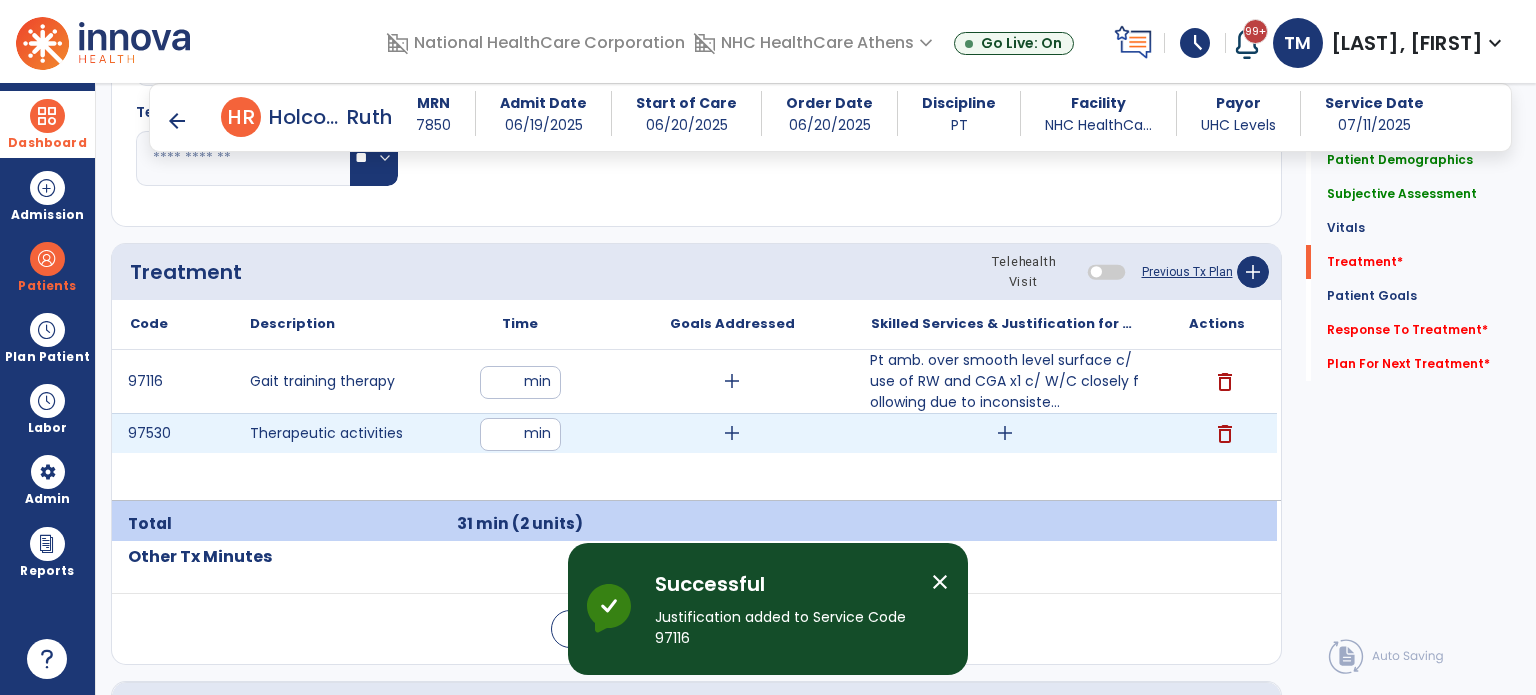 click on "add" at bounding box center (1005, 433) 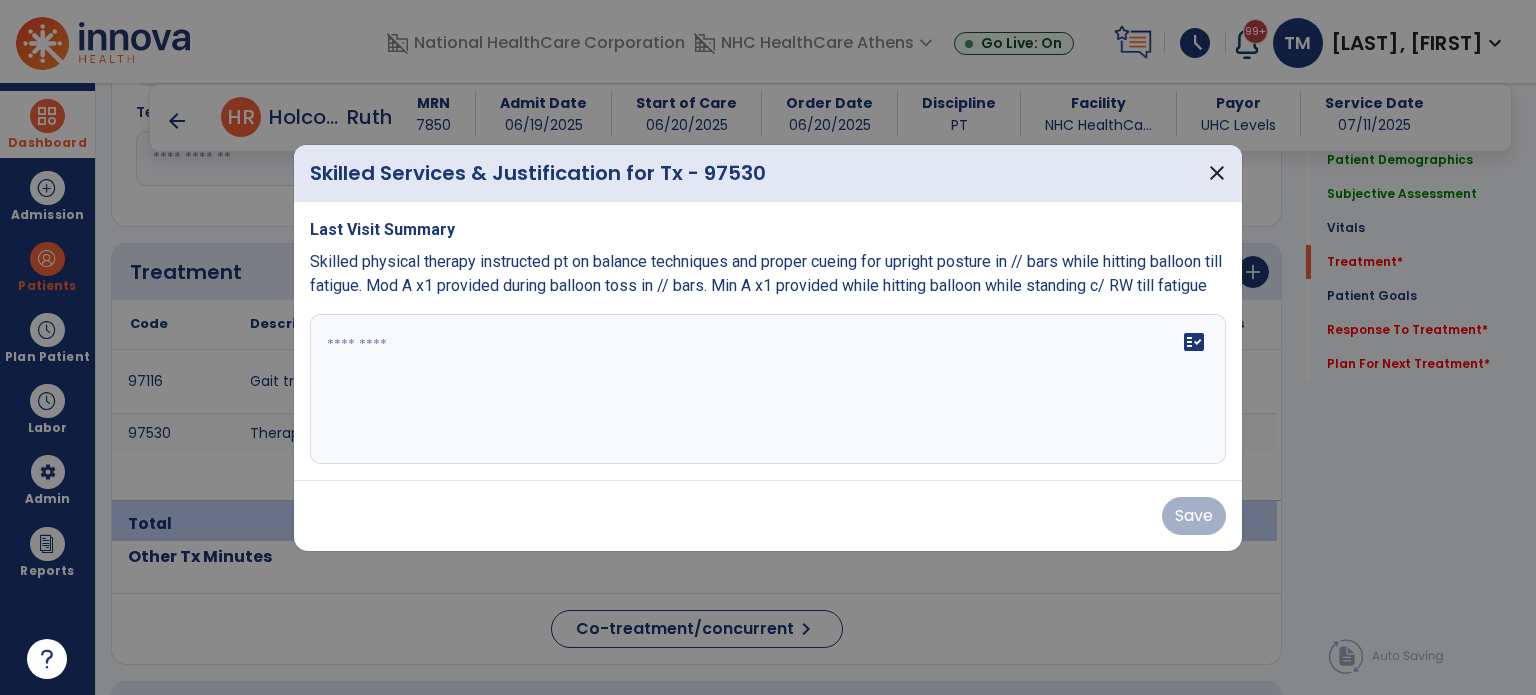 click on "fact_check" at bounding box center (768, 389) 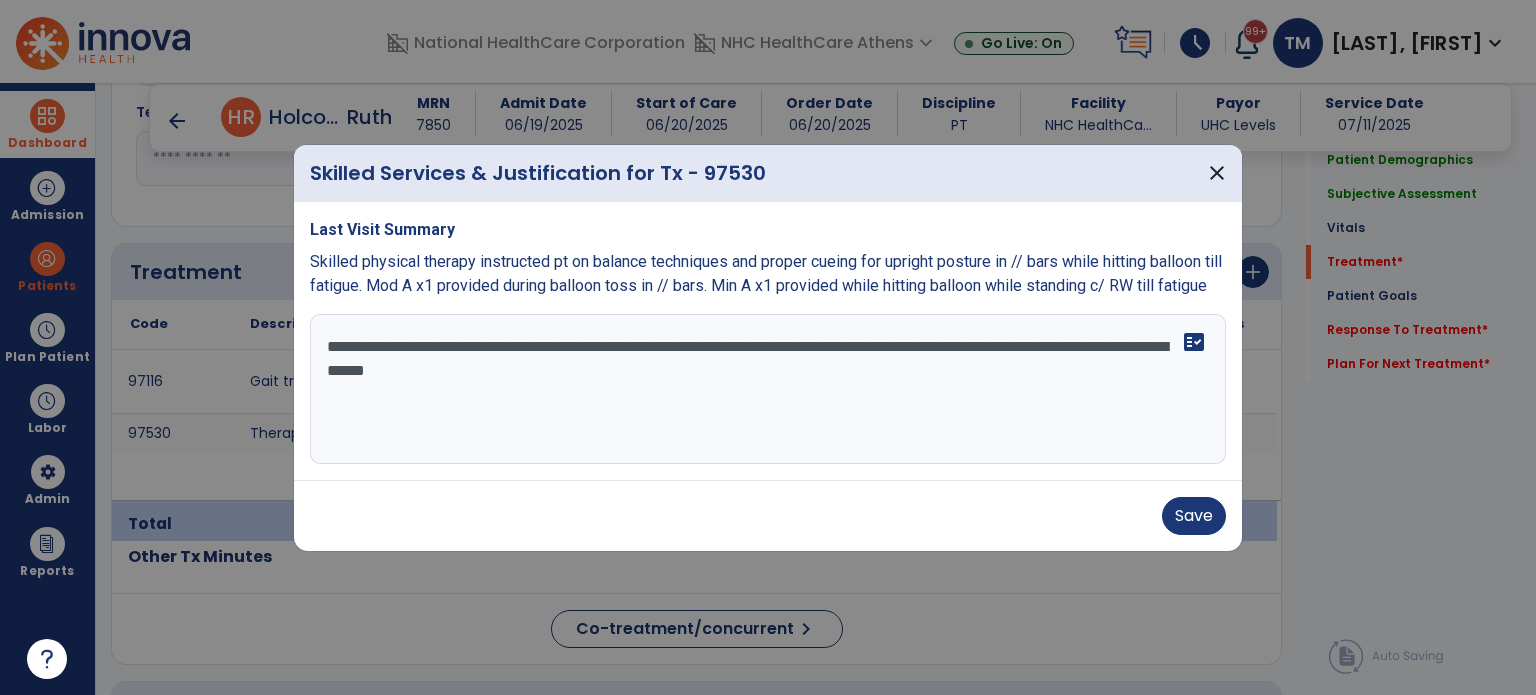 click on "**********" at bounding box center (768, 389) 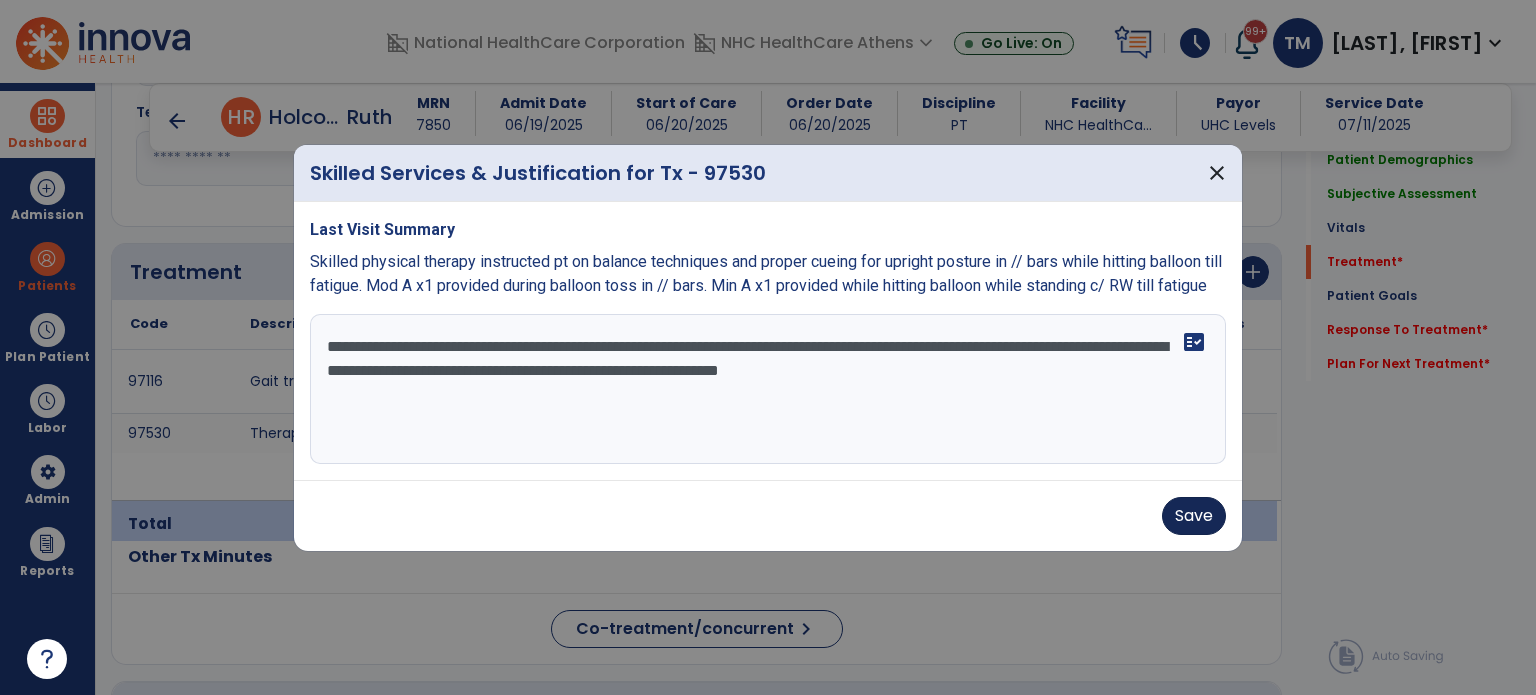 type on "**********" 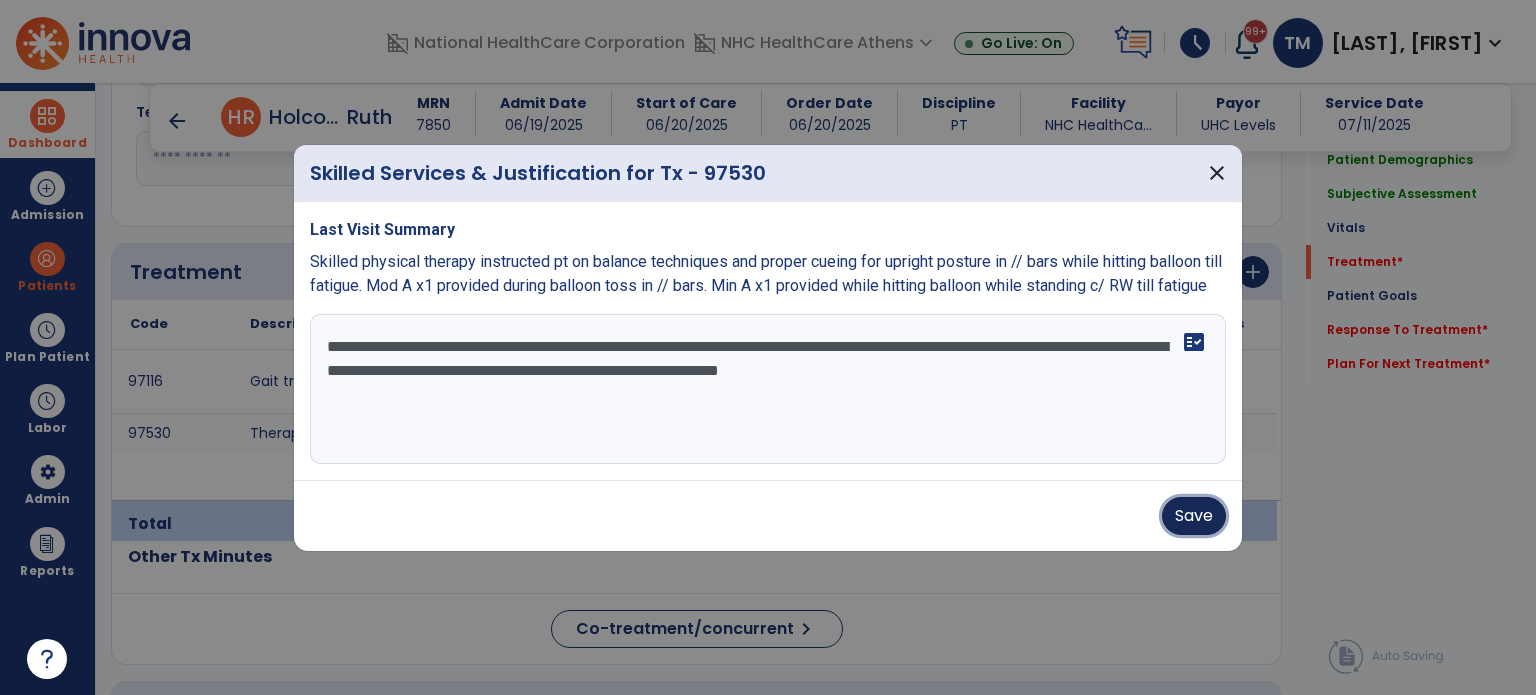 click on "Save" at bounding box center (1194, 516) 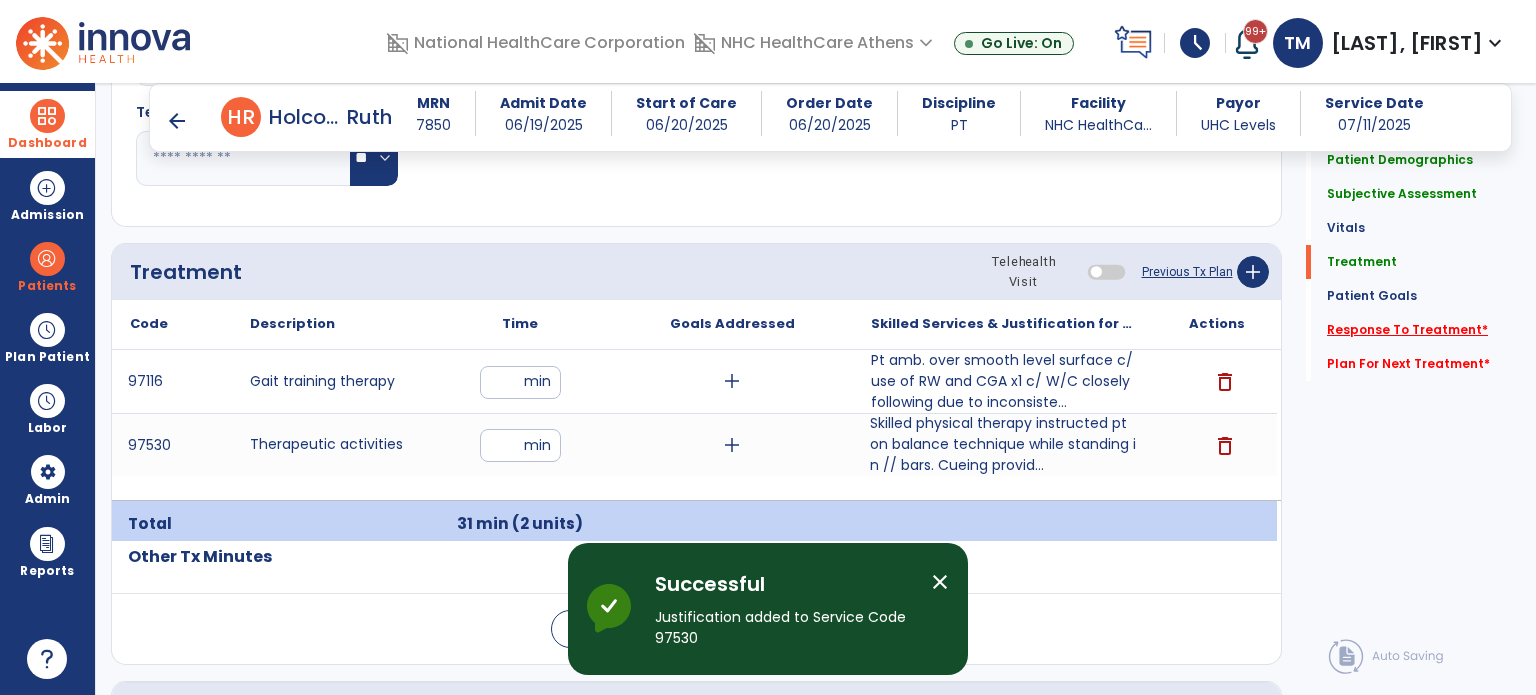 click on "Response To Treatment   *" 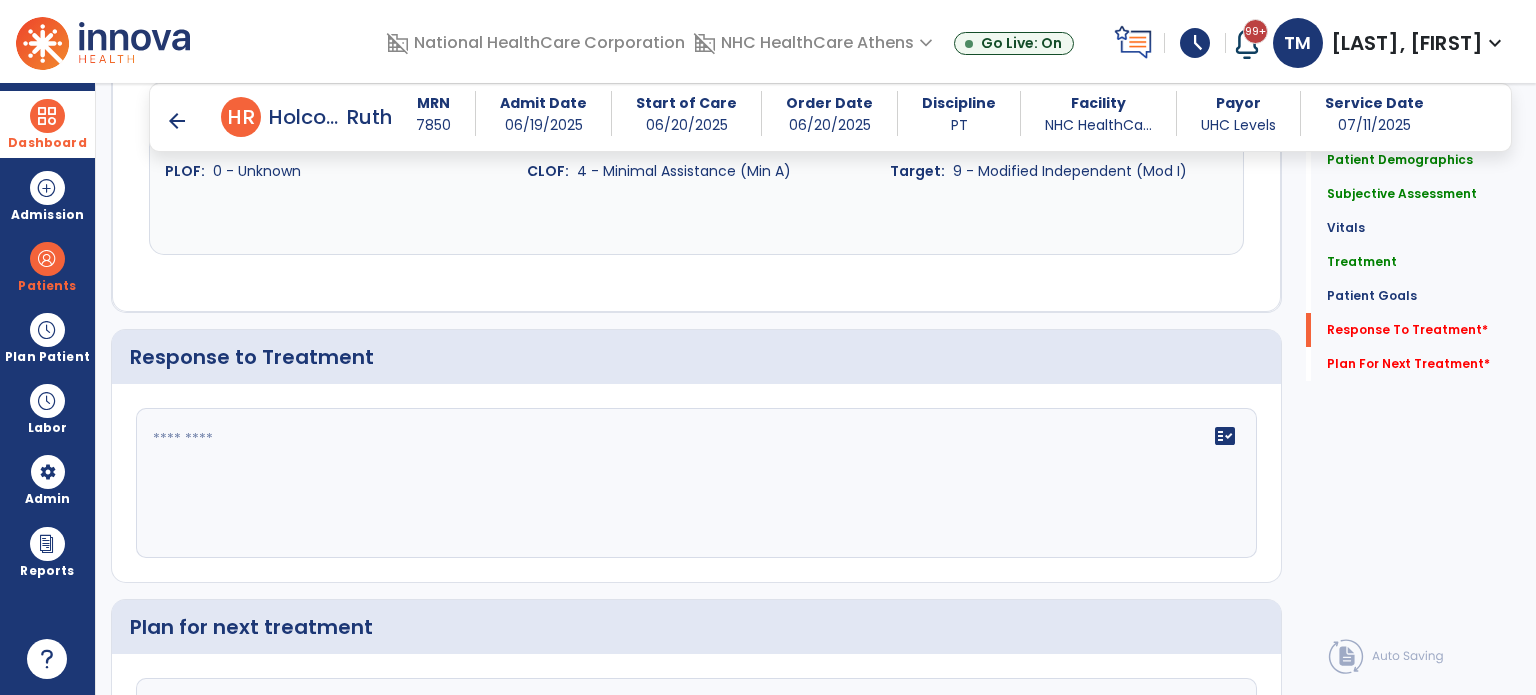 scroll, scrollTop: 2631, scrollLeft: 0, axis: vertical 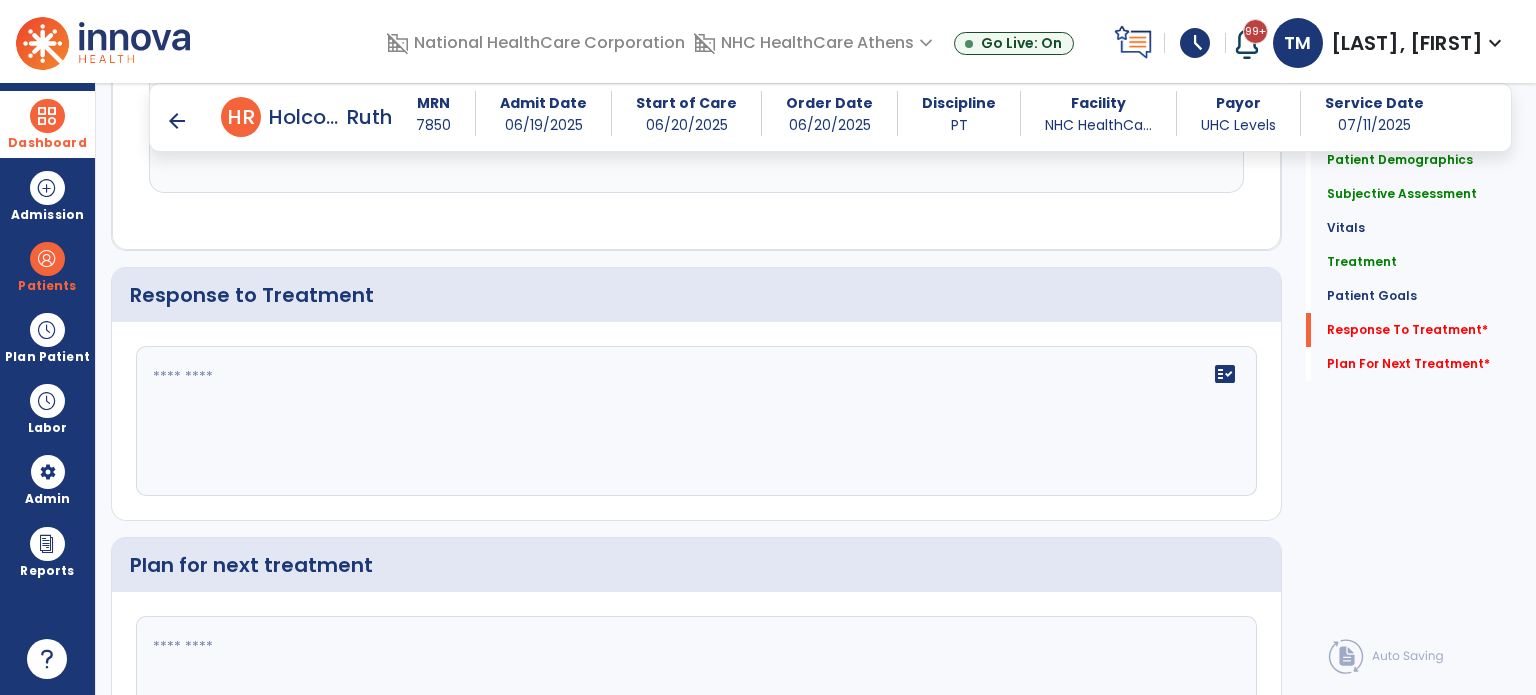 click on "fact_check" 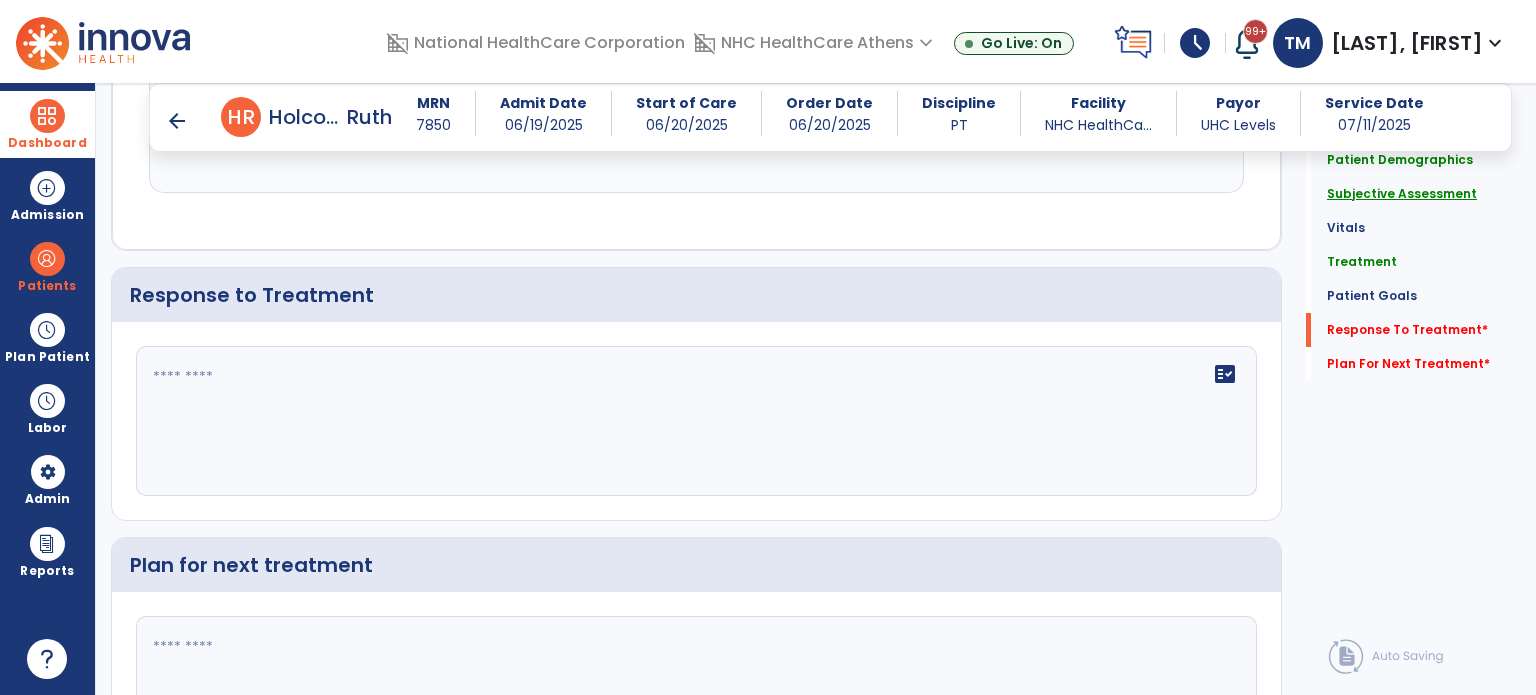 click on "Subjective Assessment" 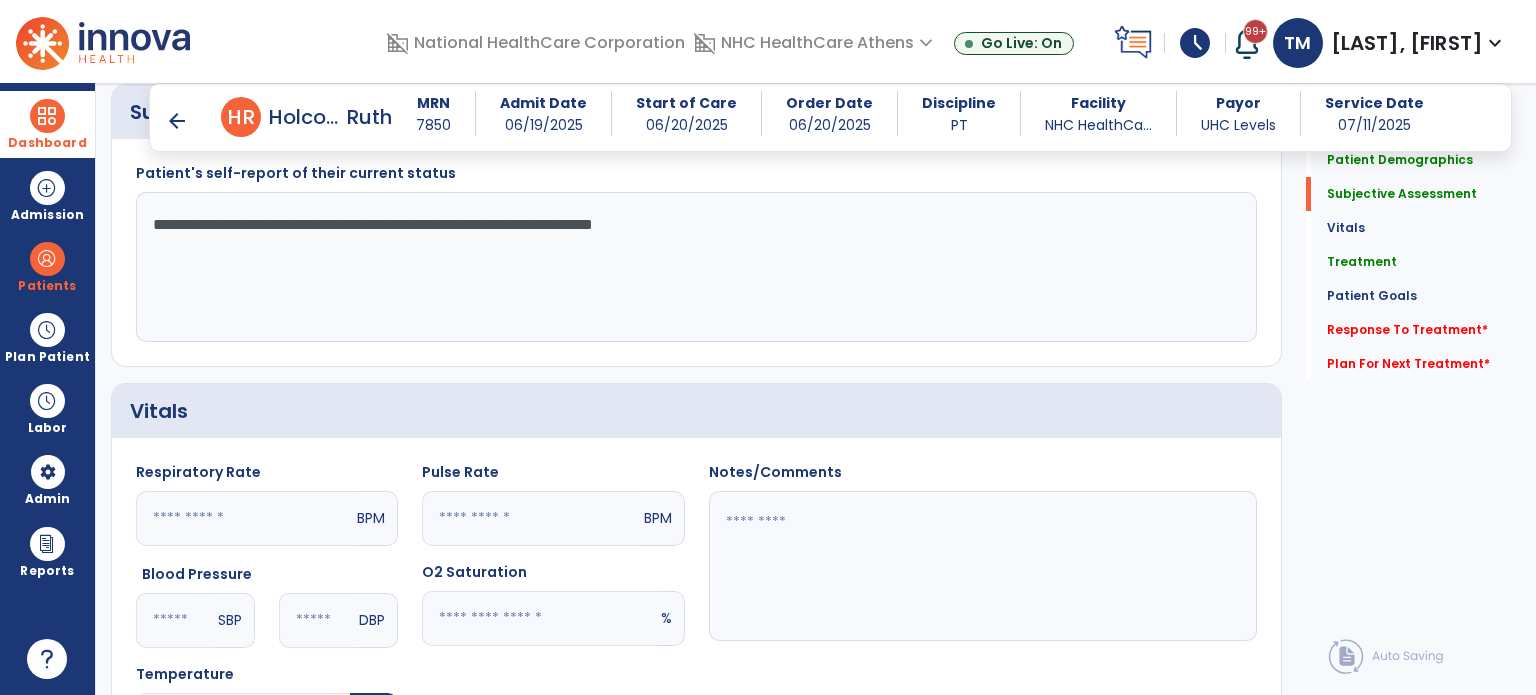 scroll, scrollTop: 388, scrollLeft: 0, axis: vertical 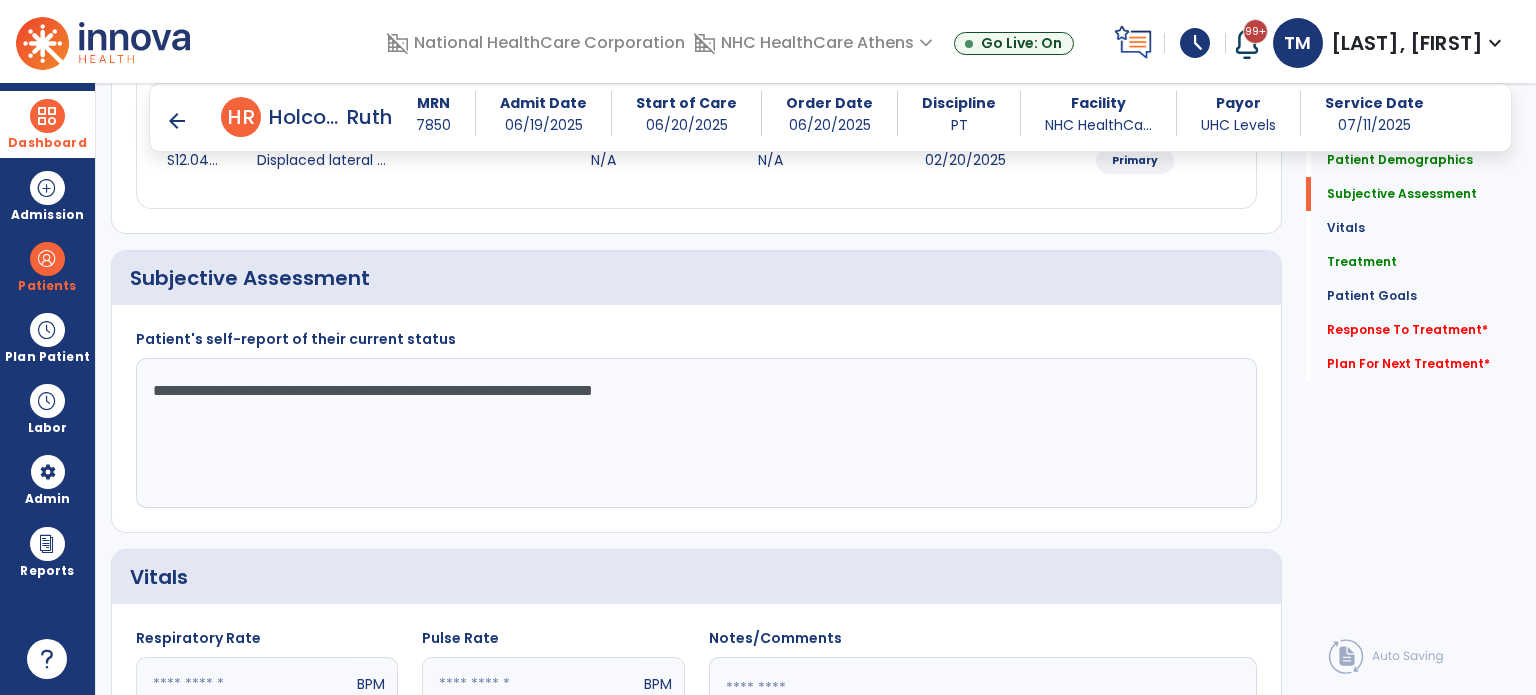 click on "**********" 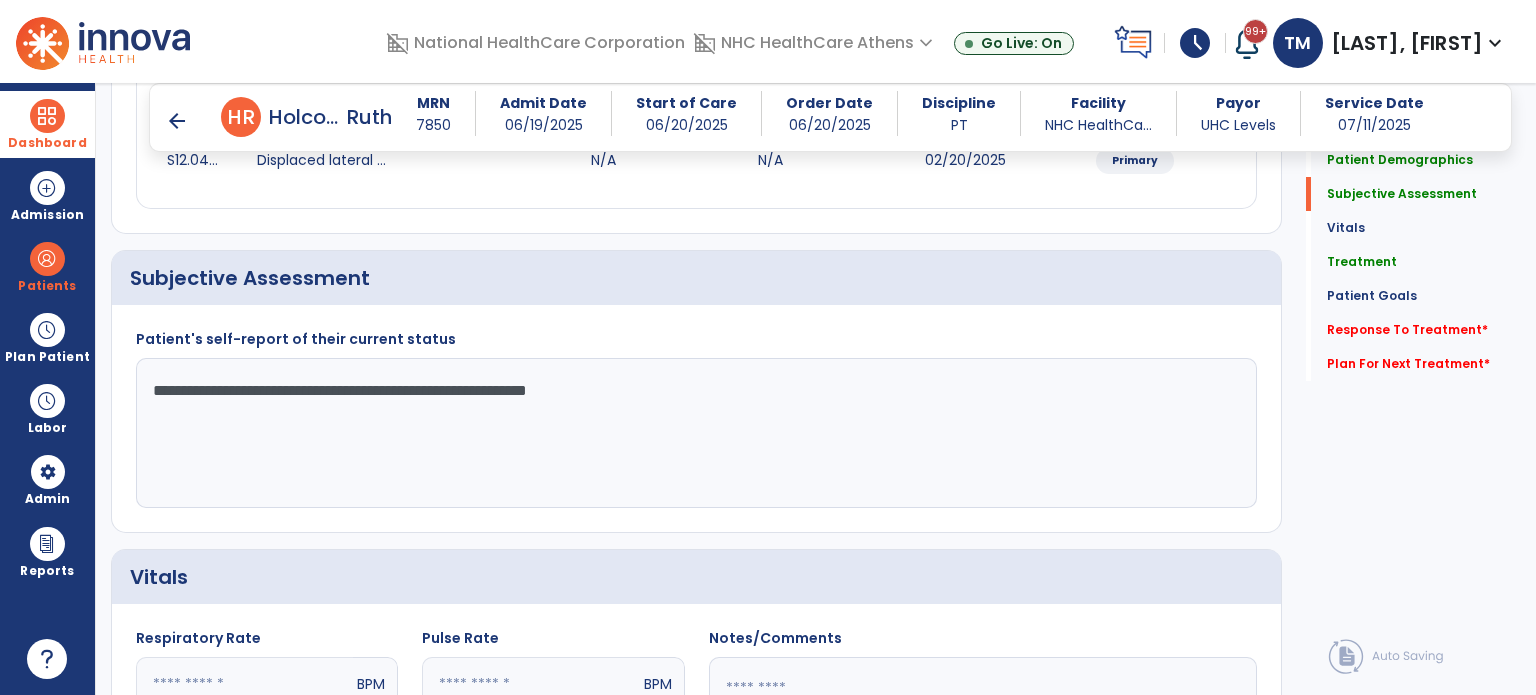 type on "**********" 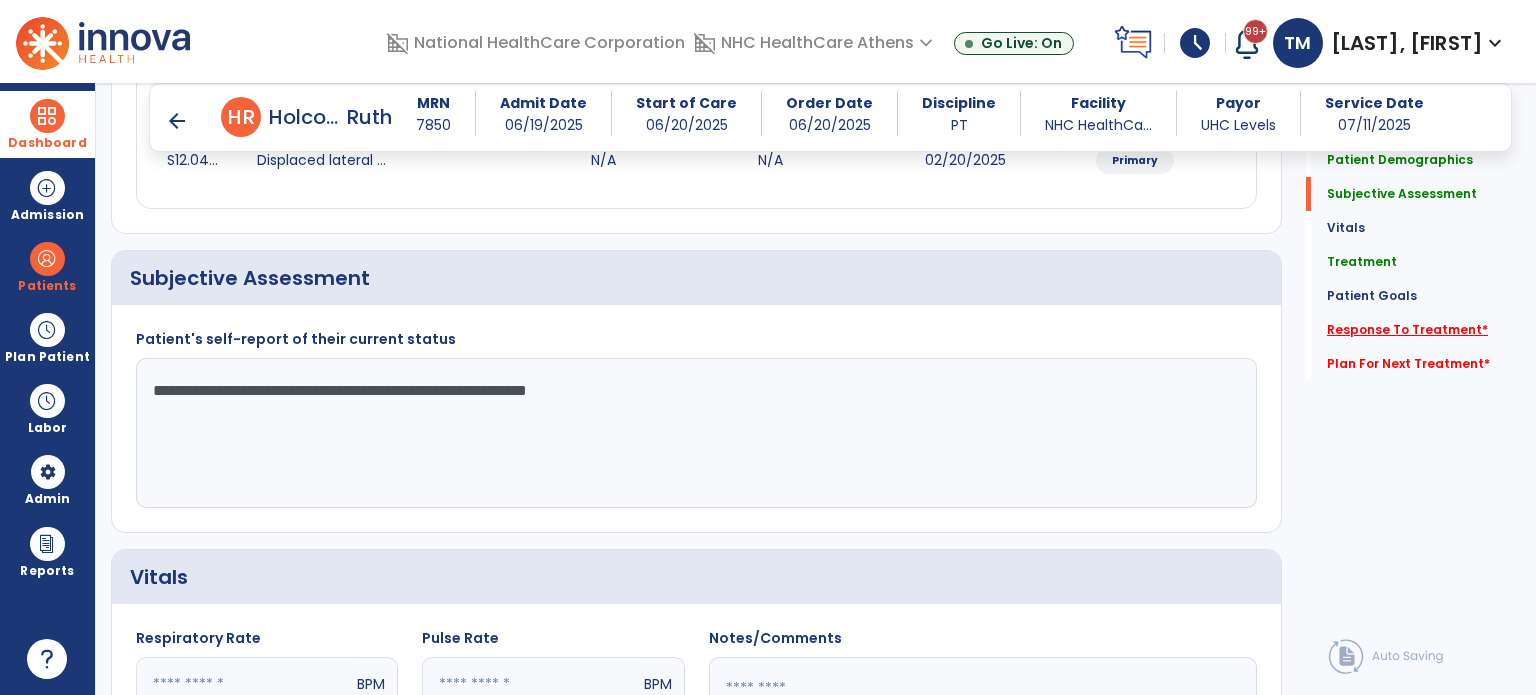 click on "Response To Treatment   *" 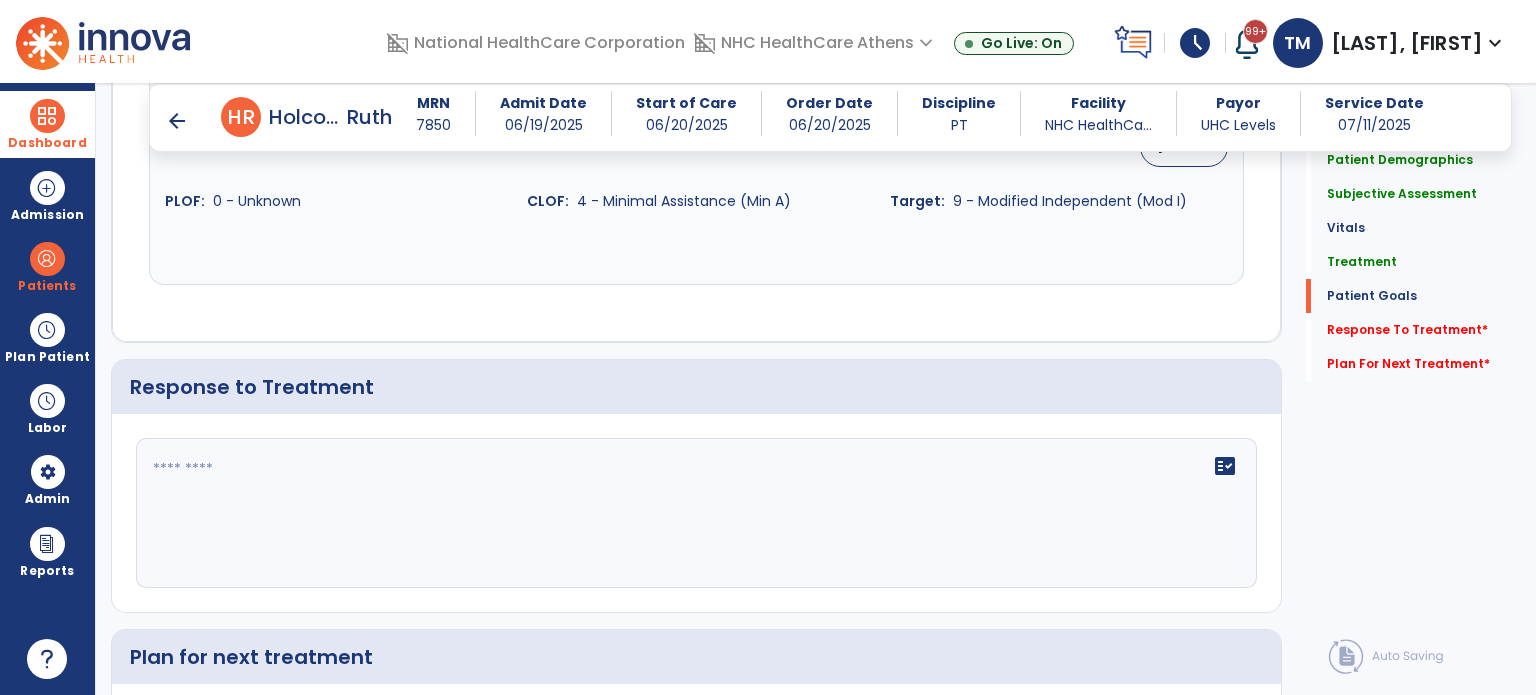 scroll, scrollTop: 2631, scrollLeft: 0, axis: vertical 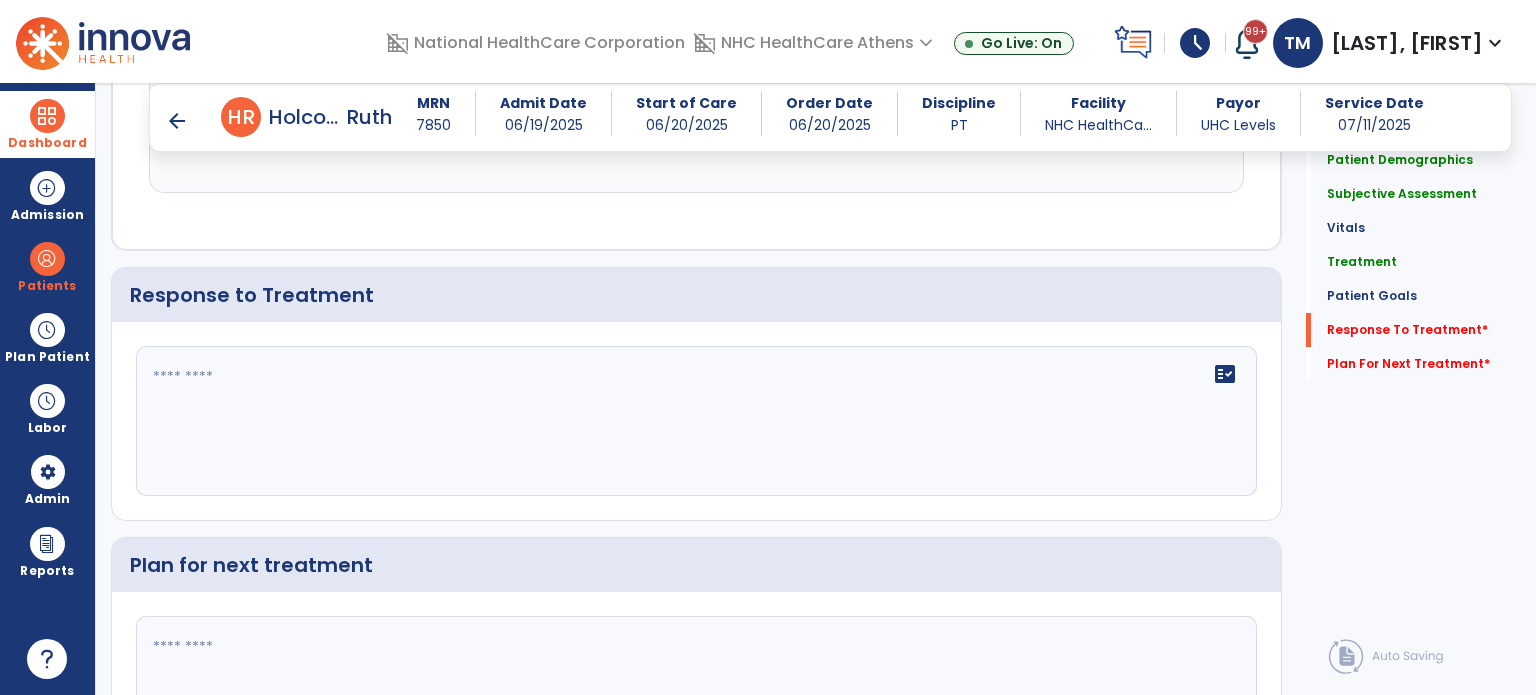 click on "fact_check" 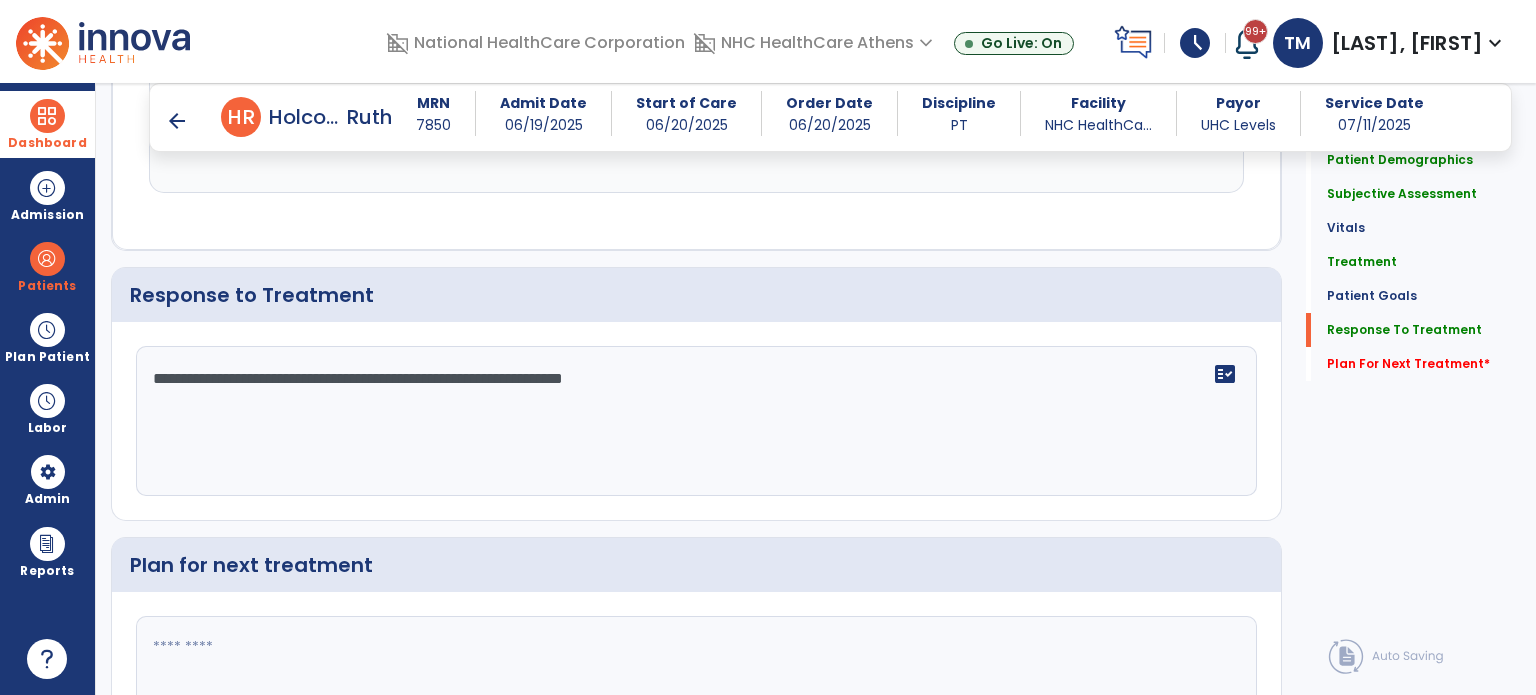 type on "**********" 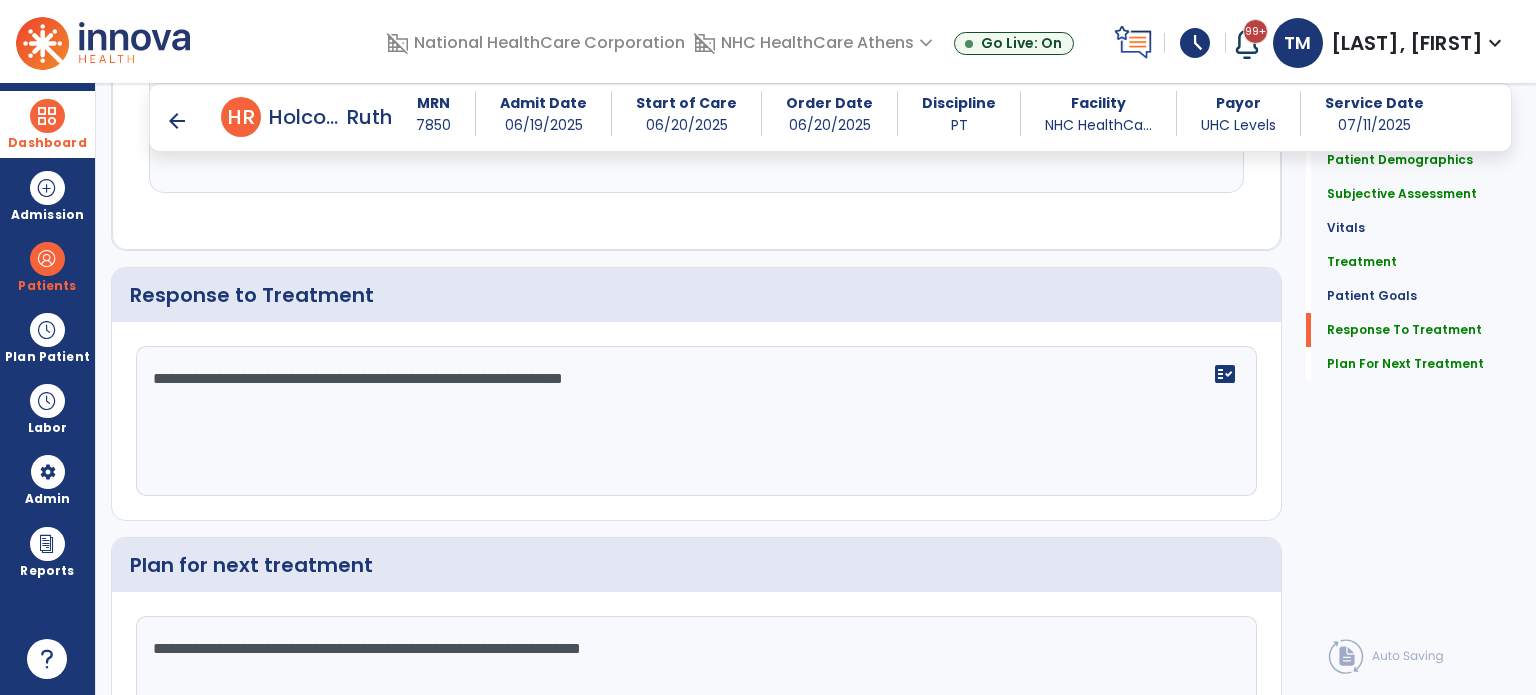 type on "**********" 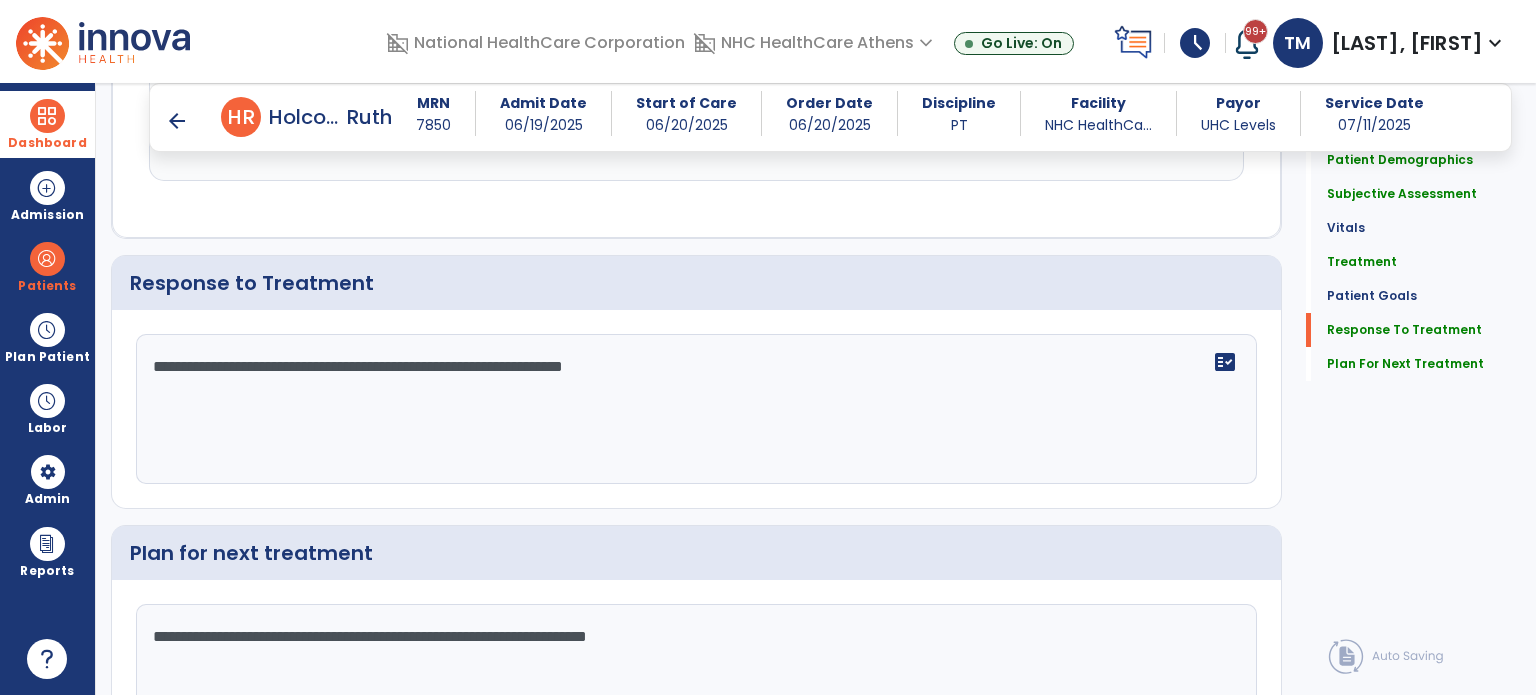 scroll, scrollTop: 2660, scrollLeft: 0, axis: vertical 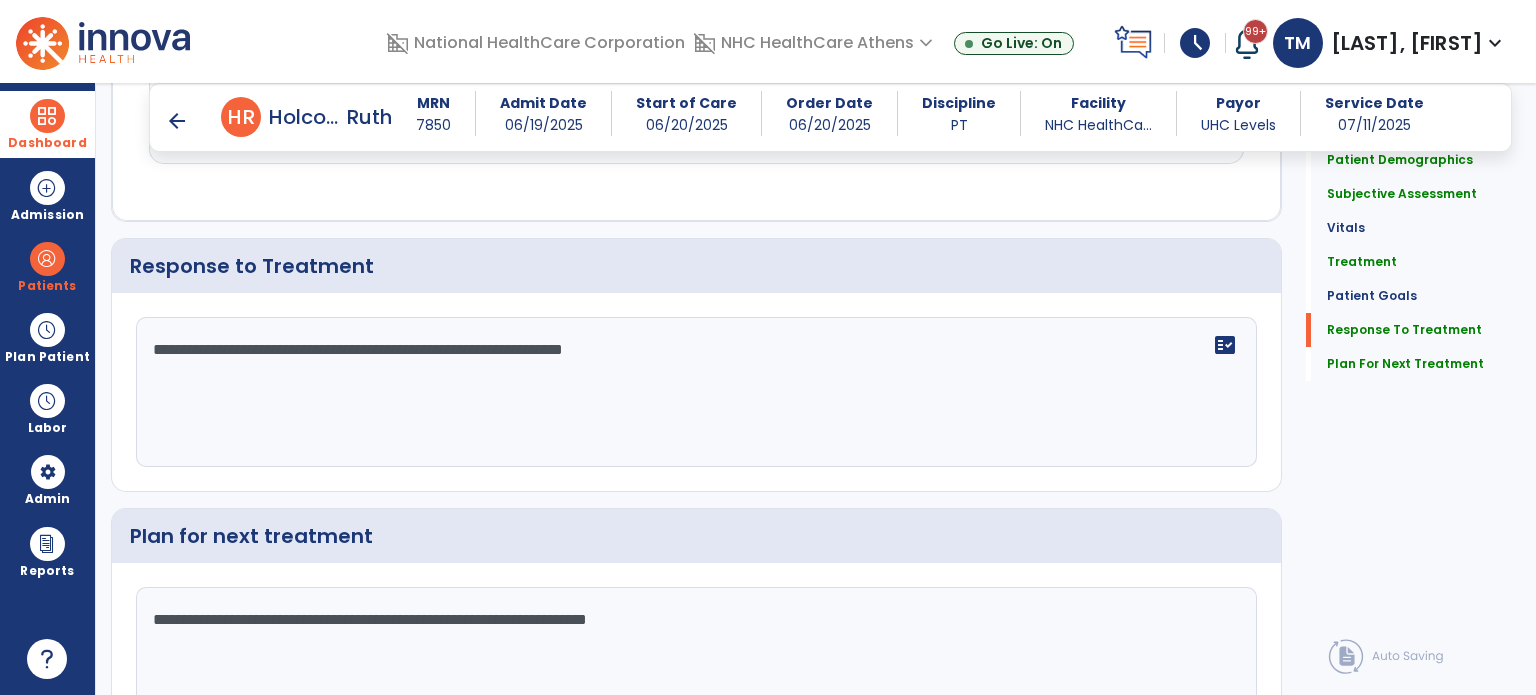 click on "arrow_back" at bounding box center (177, 121) 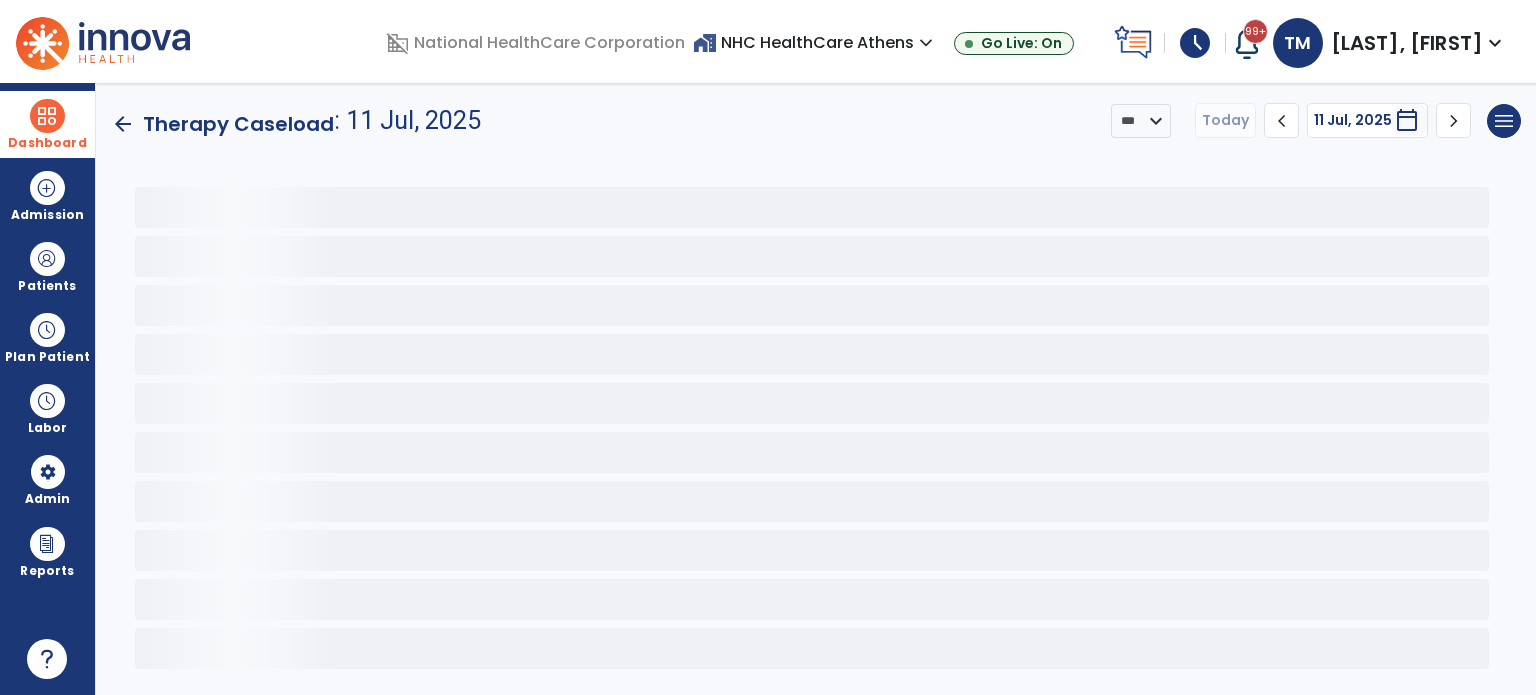 scroll, scrollTop: 0, scrollLeft: 0, axis: both 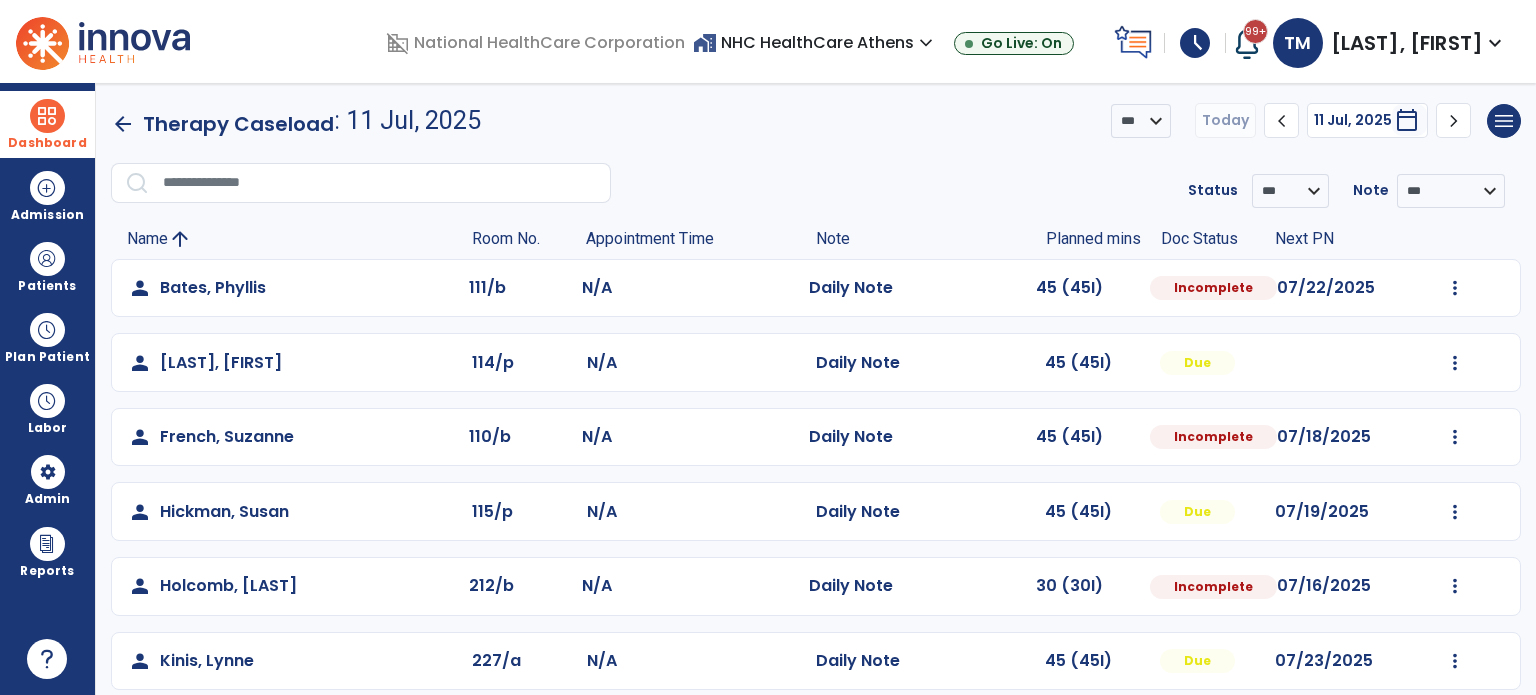 click on "Mark Visit As Complete   Reset Note   Open Document   G + C Mins" 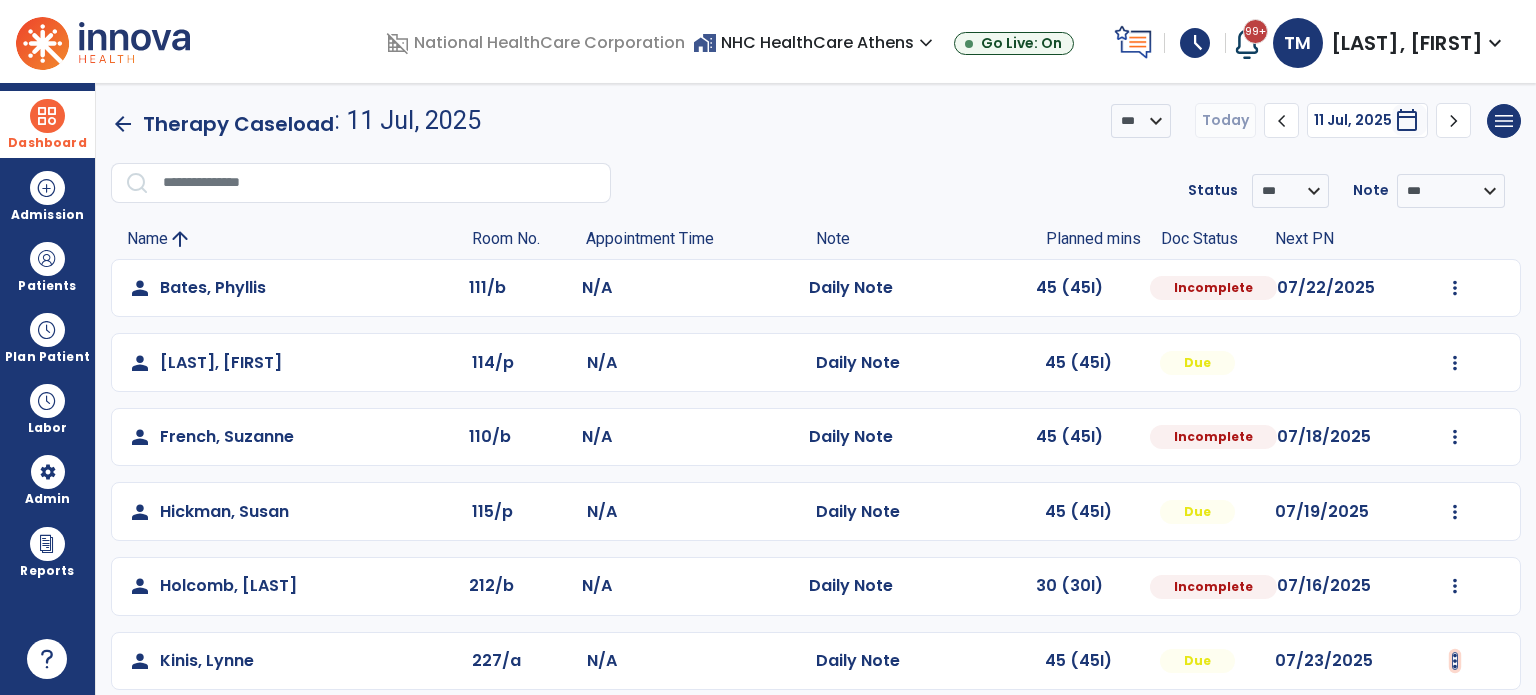 click at bounding box center [1455, 288] 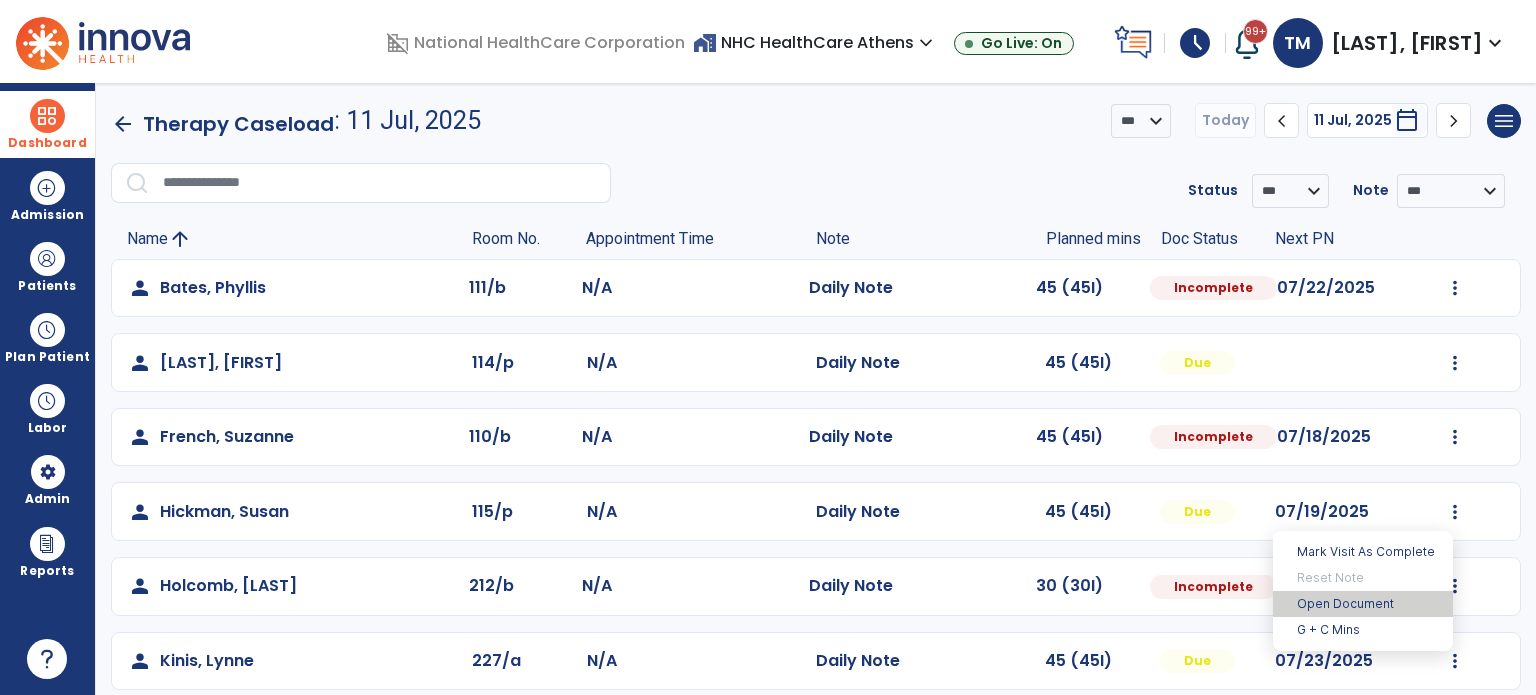 click on "Open Document" at bounding box center (1363, 604) 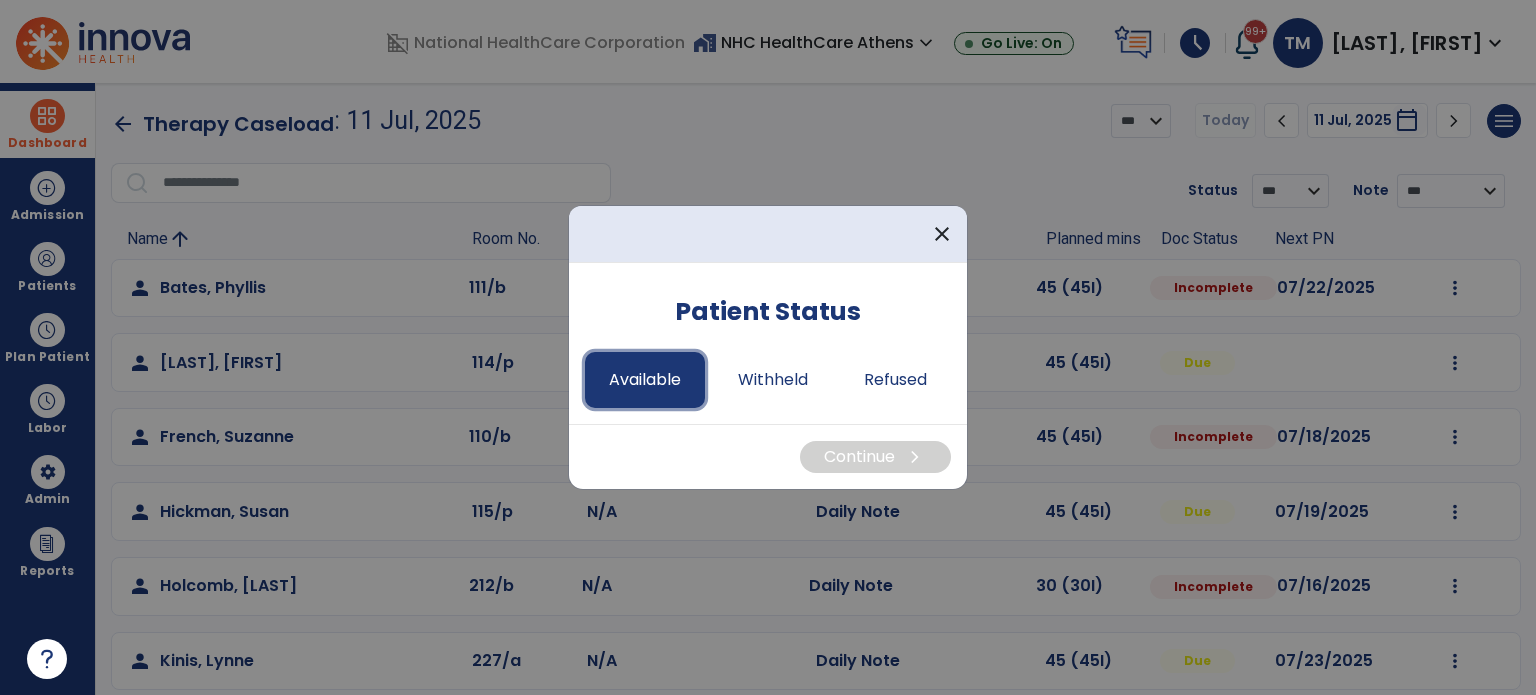 click on "Available" at bounding box center (645, 380) 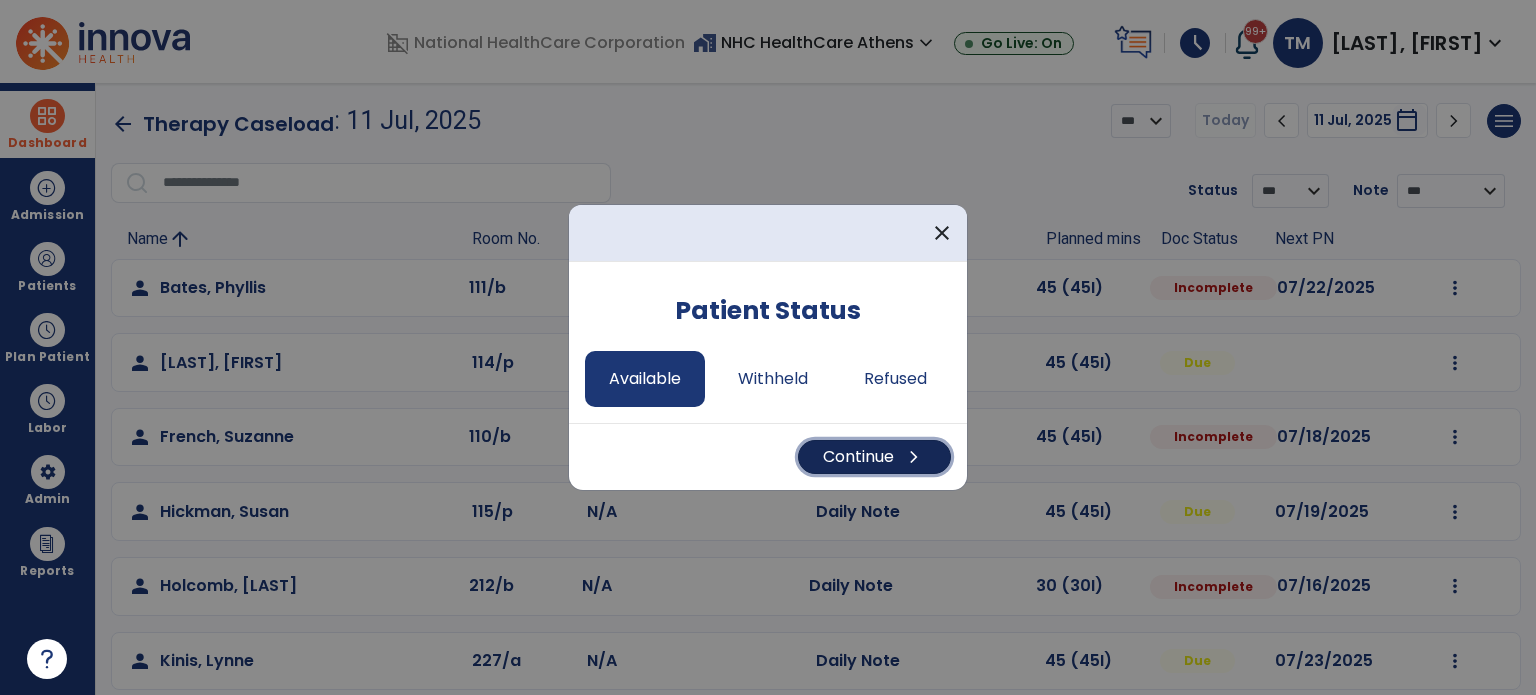 click on "chevron_right" at bounding box center (914, 457) 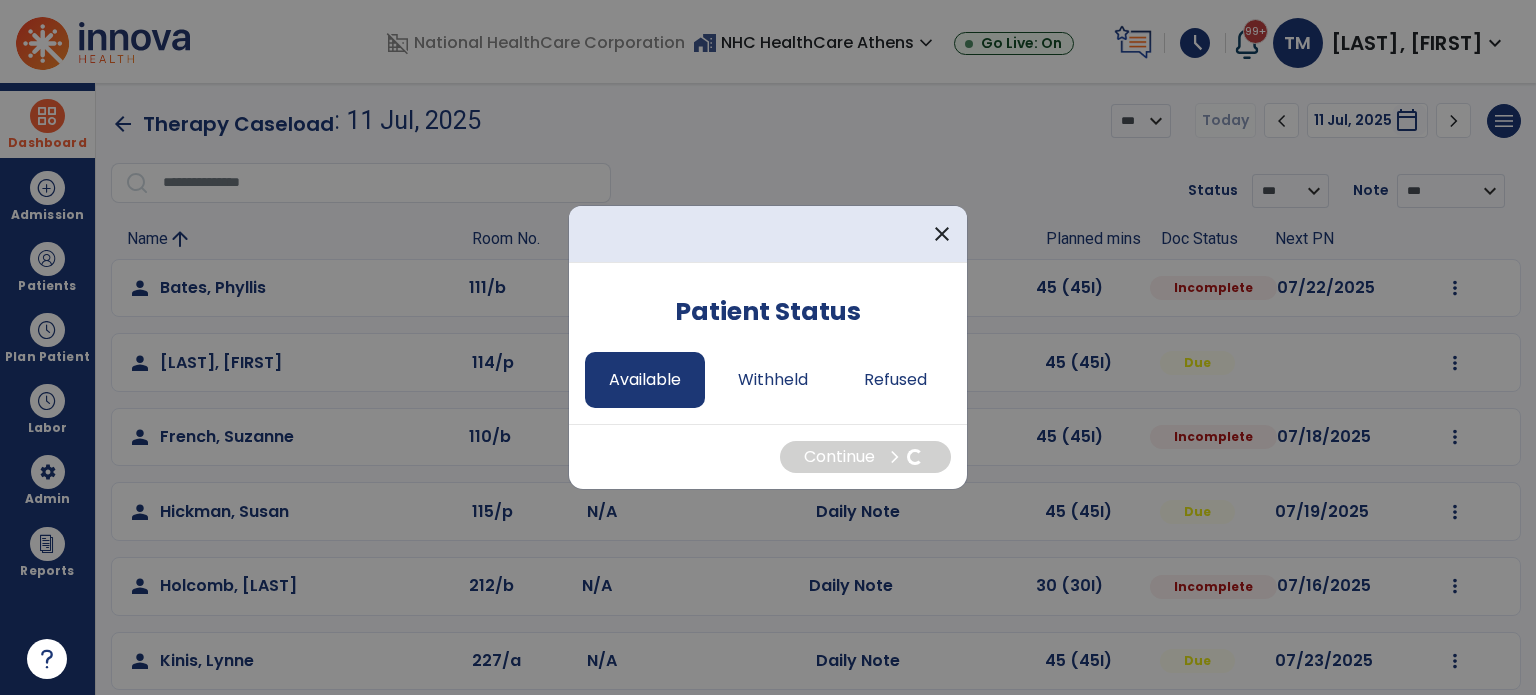 select on "*" 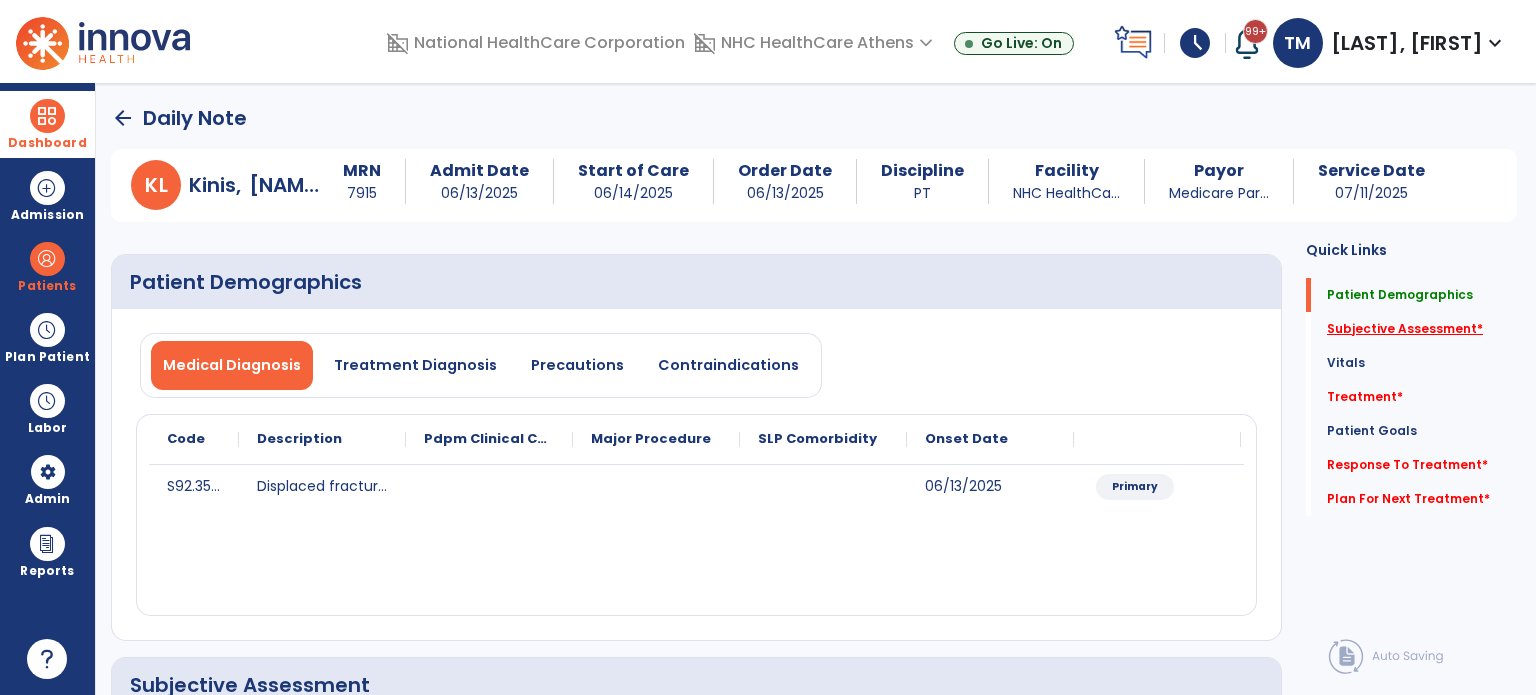 click on "Subjective Assessment   *" 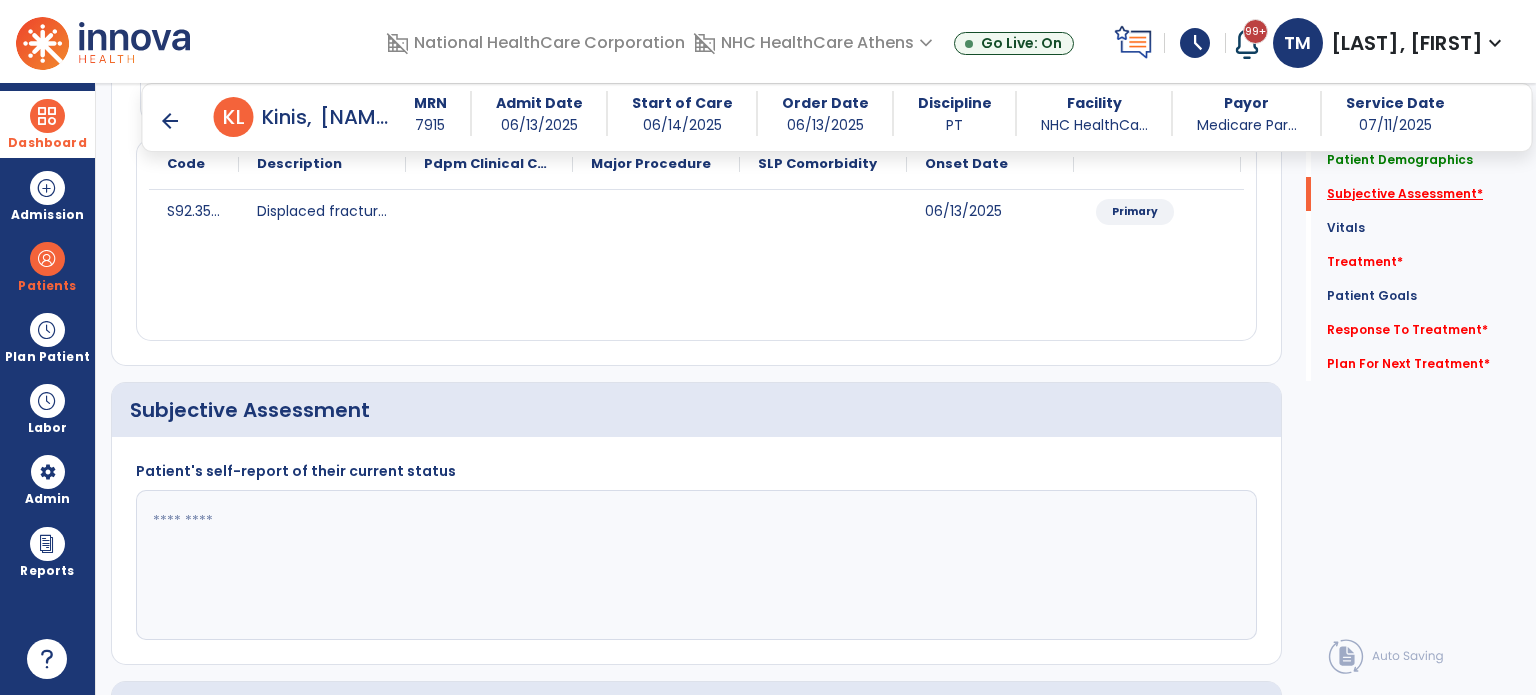 scroll, scrollTop: 408, scrollLeft: 0, axis: vertical 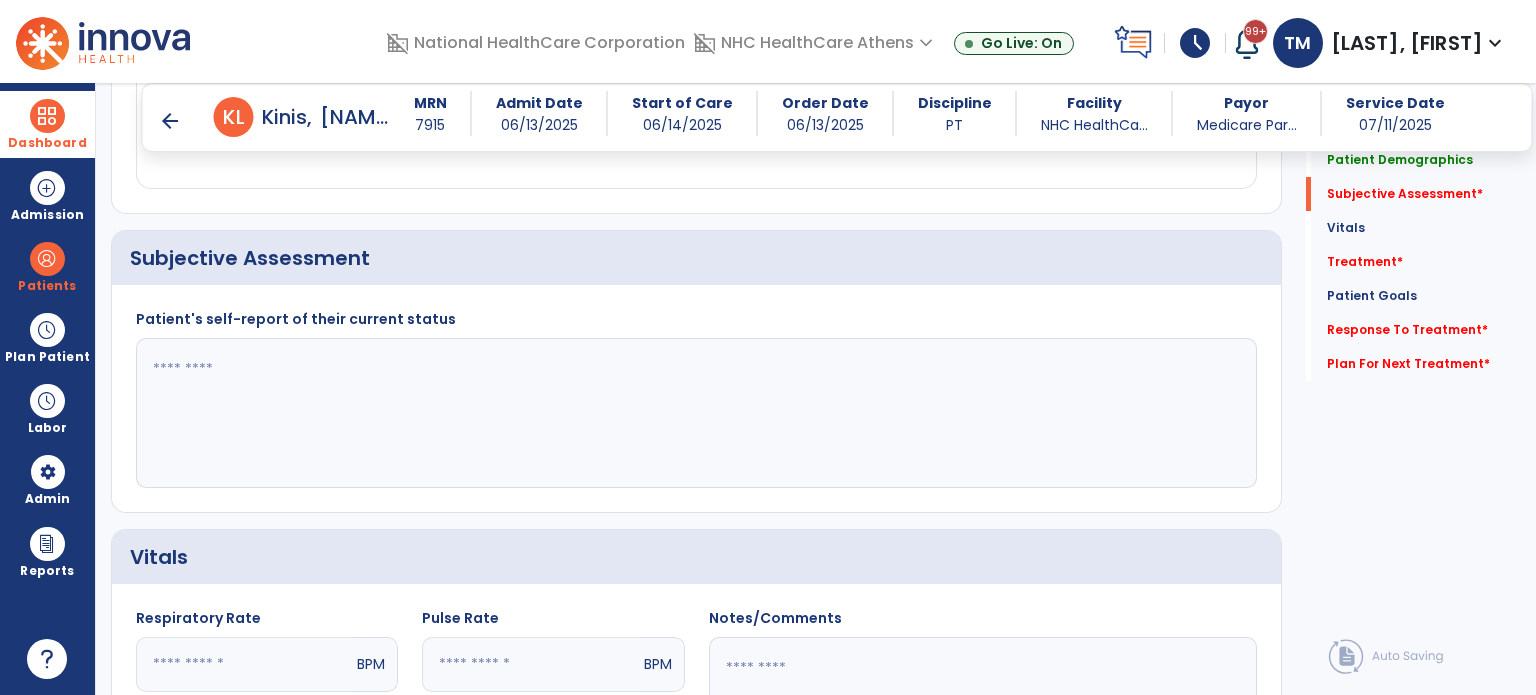 click 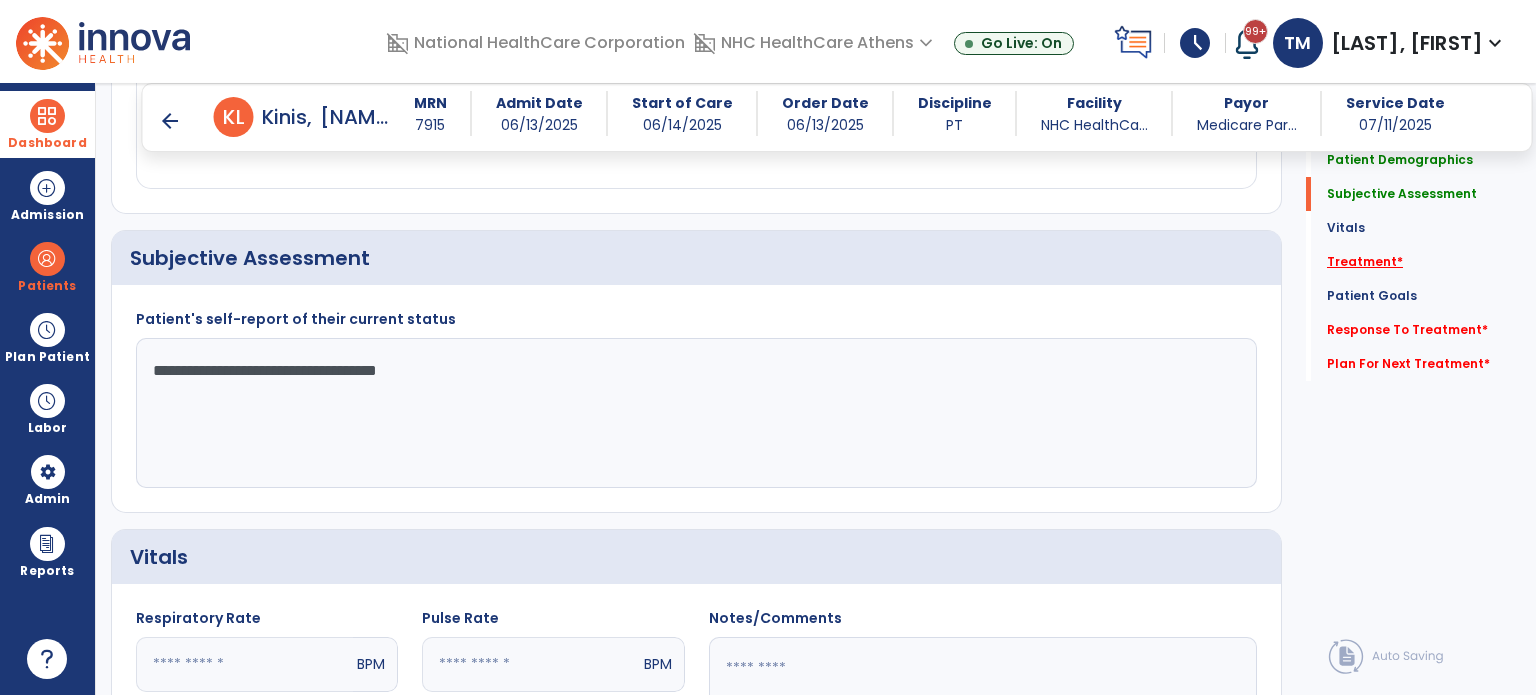 type on "**********" 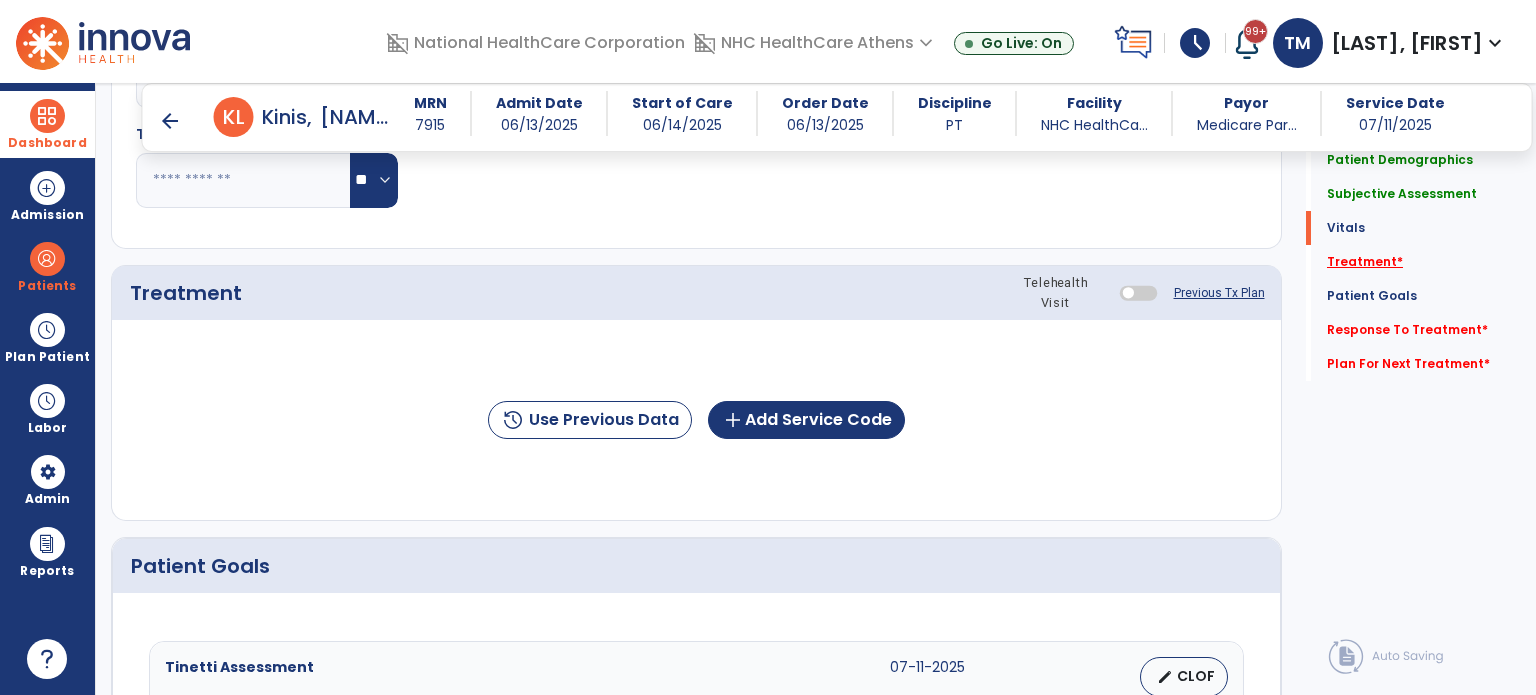 scroll, scrollTop: 1096, scrollLeft: 0, axis: vertical 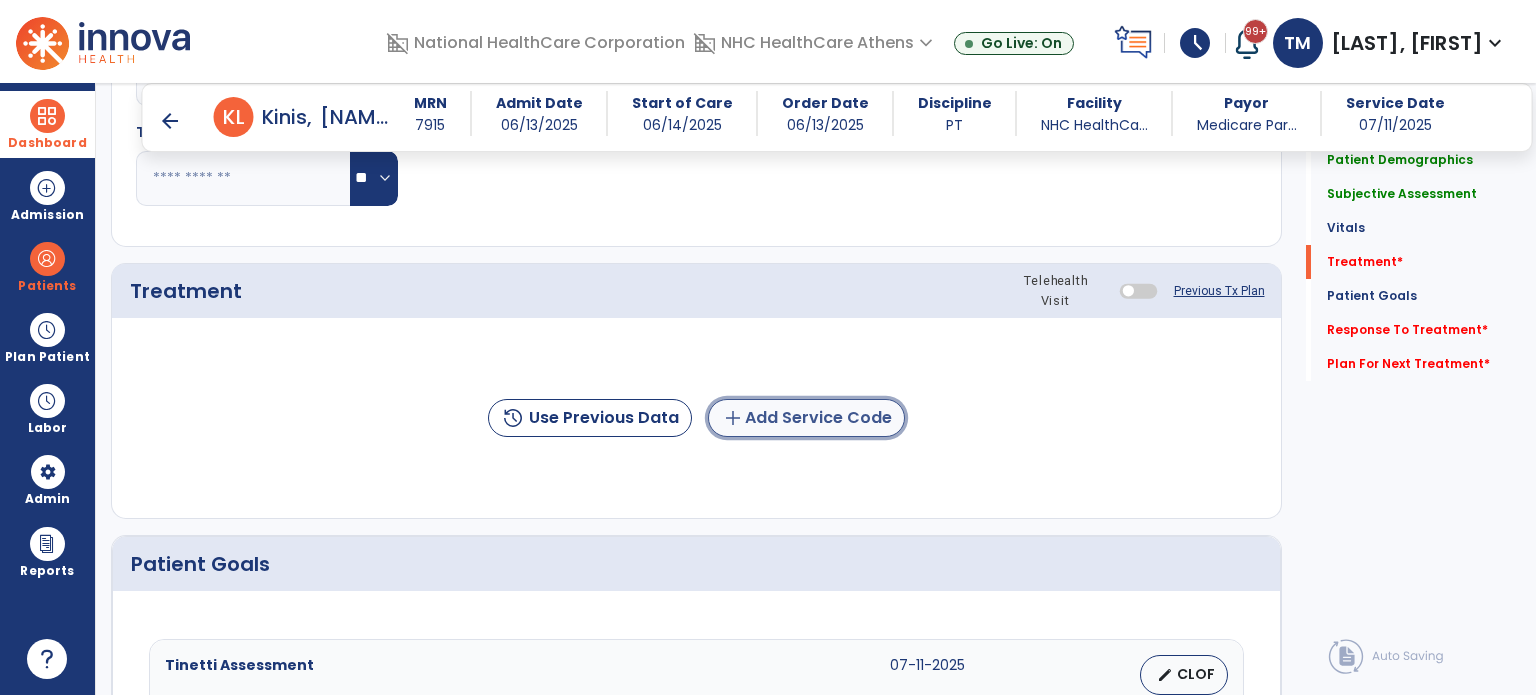 click on "add  Add Service Code" 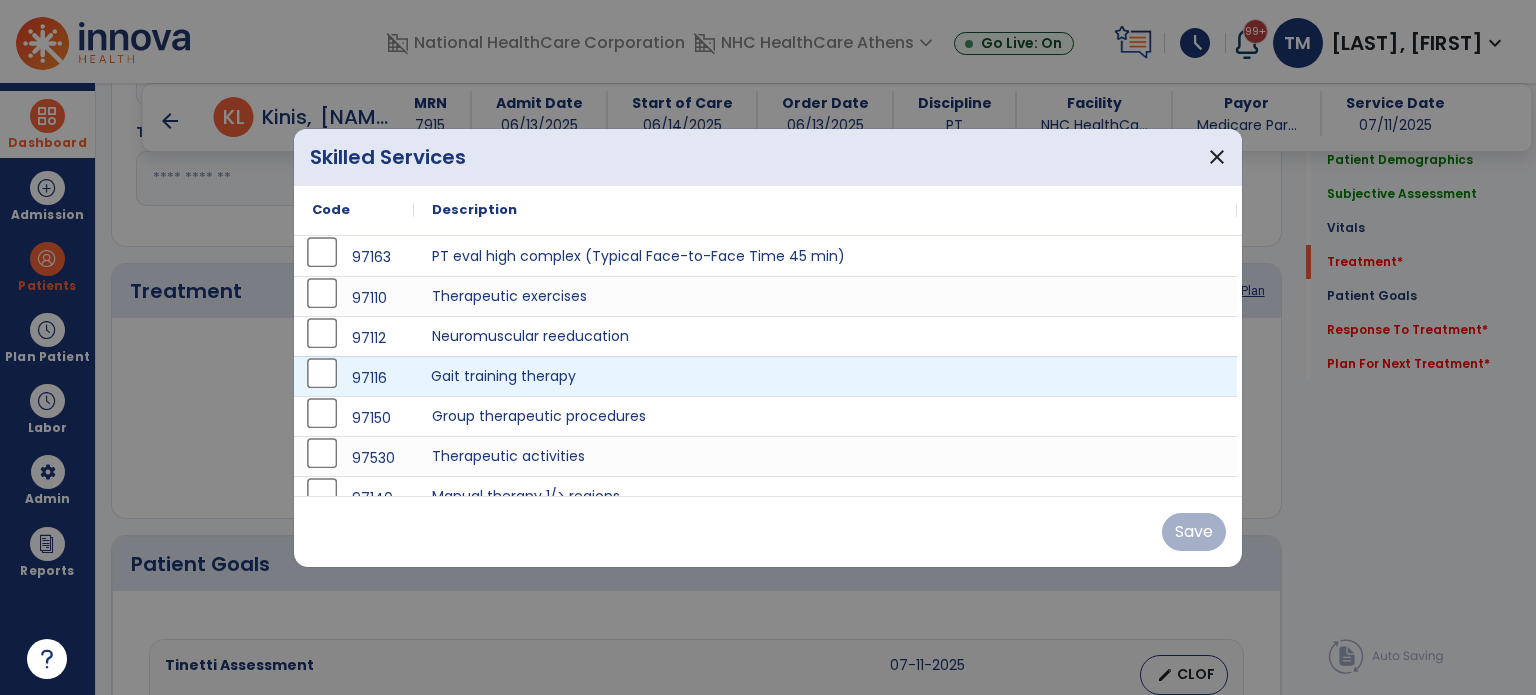 click on "Gait training therapy" at bounding box center (825, 376) 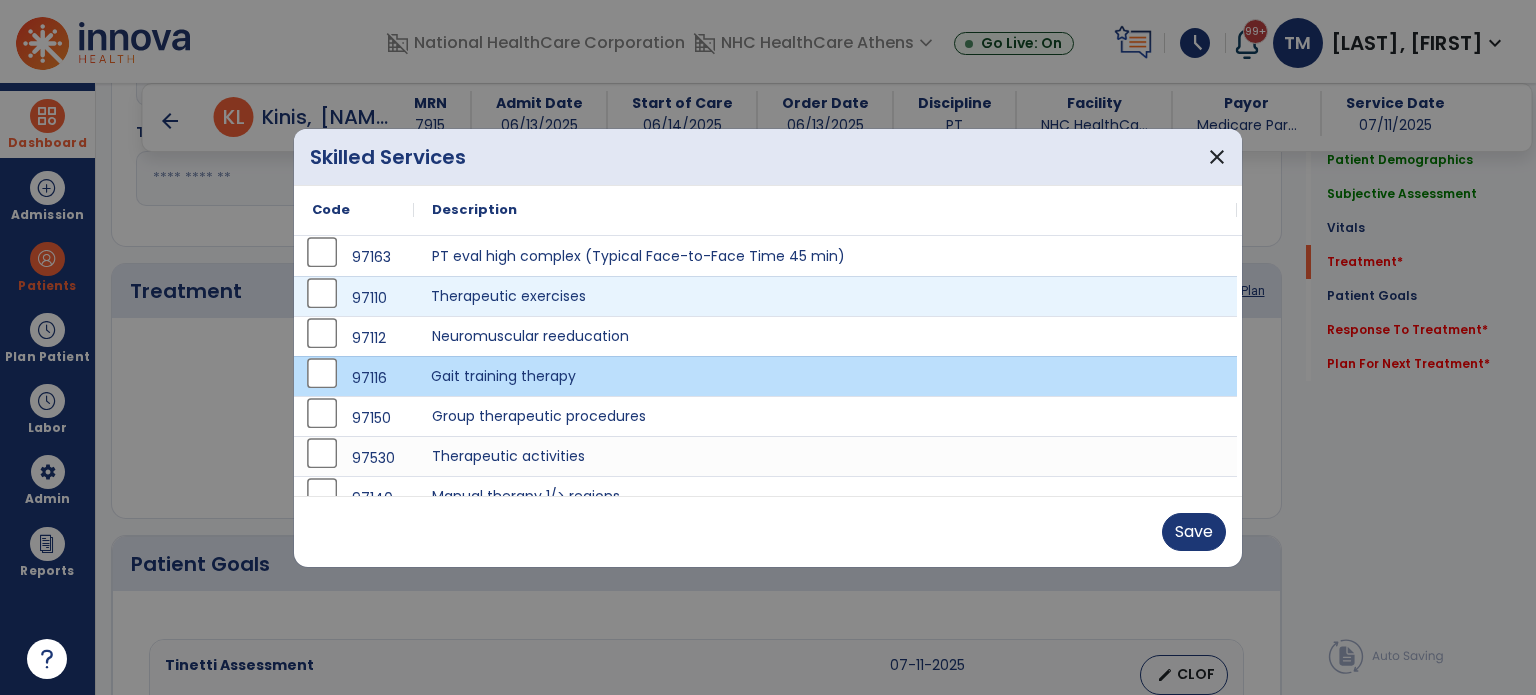 click on "Therapeutic exercises" at bounding box center (825, 296) 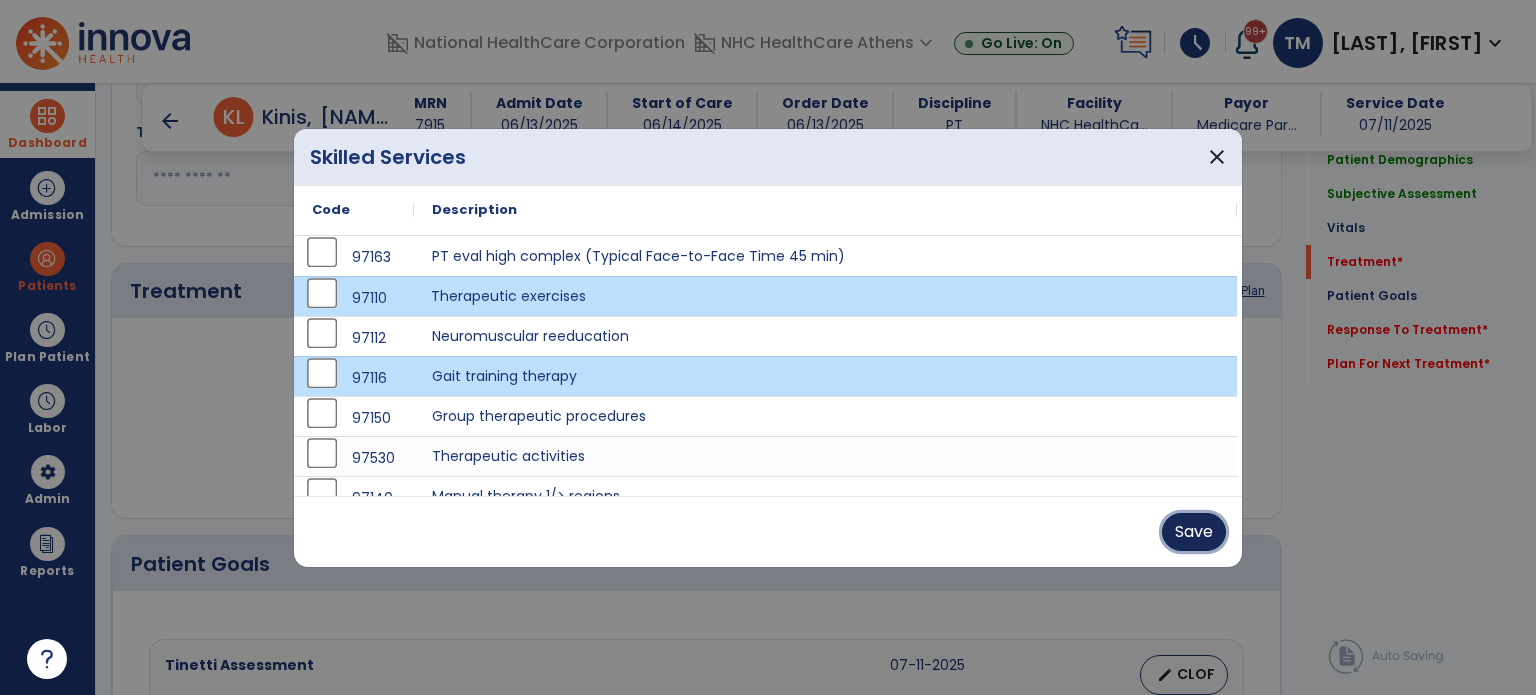 click on "Save" at bounding box center [1194, 532] 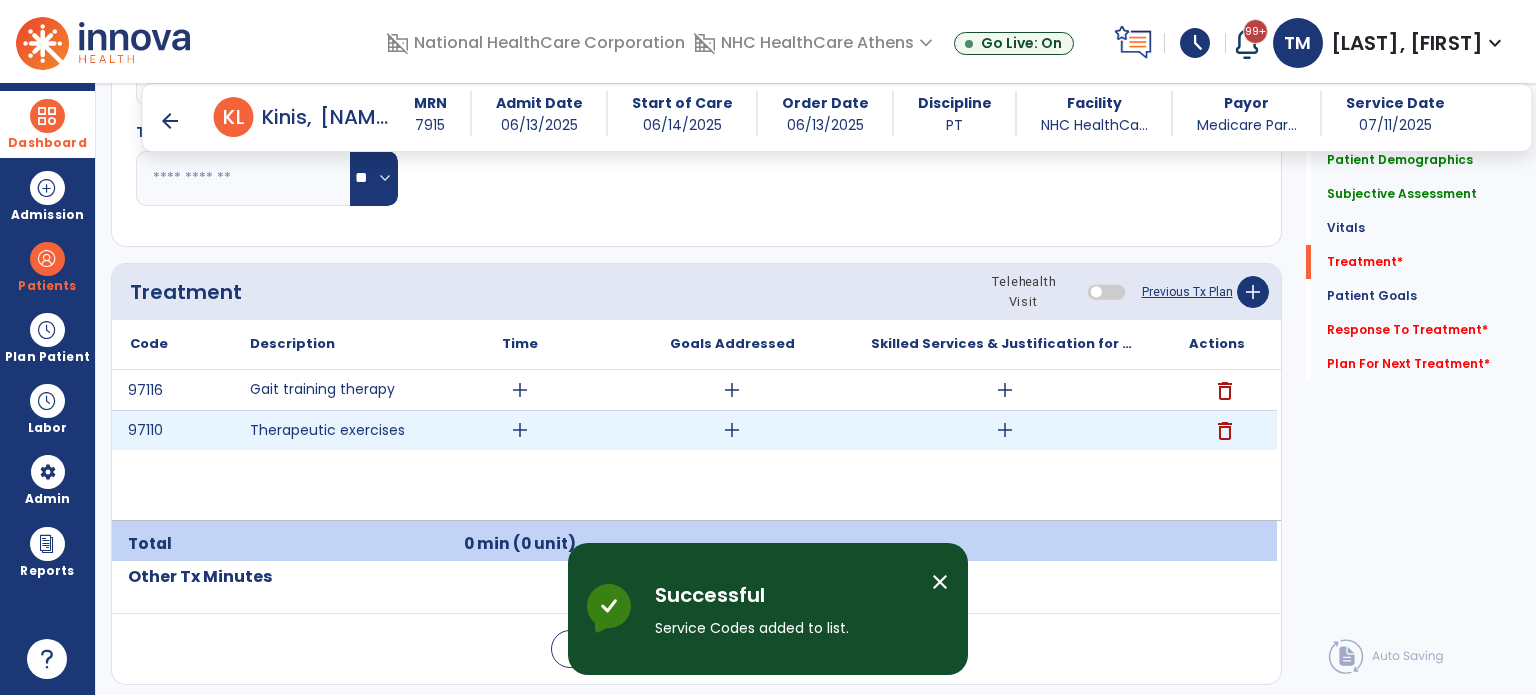 click on "add" at bounding box center [520, 430] 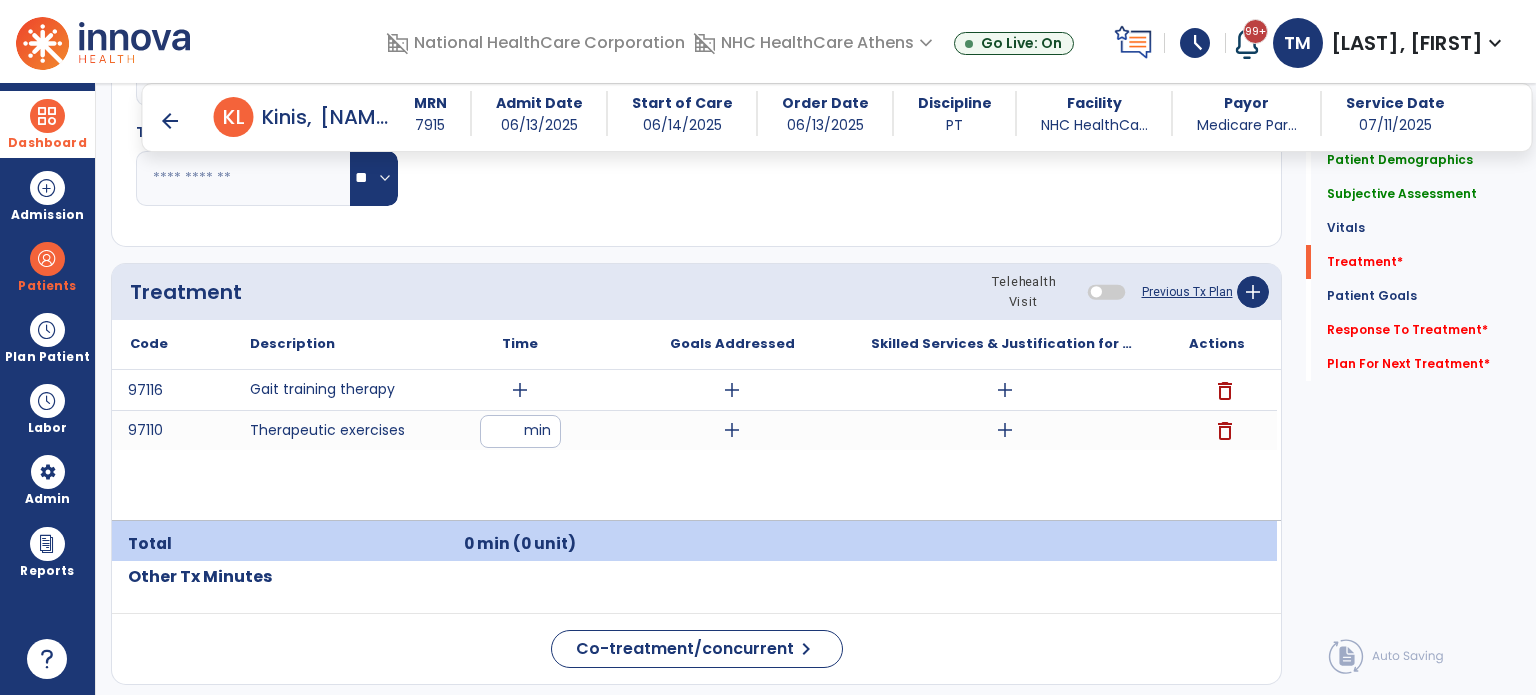 type on "**" 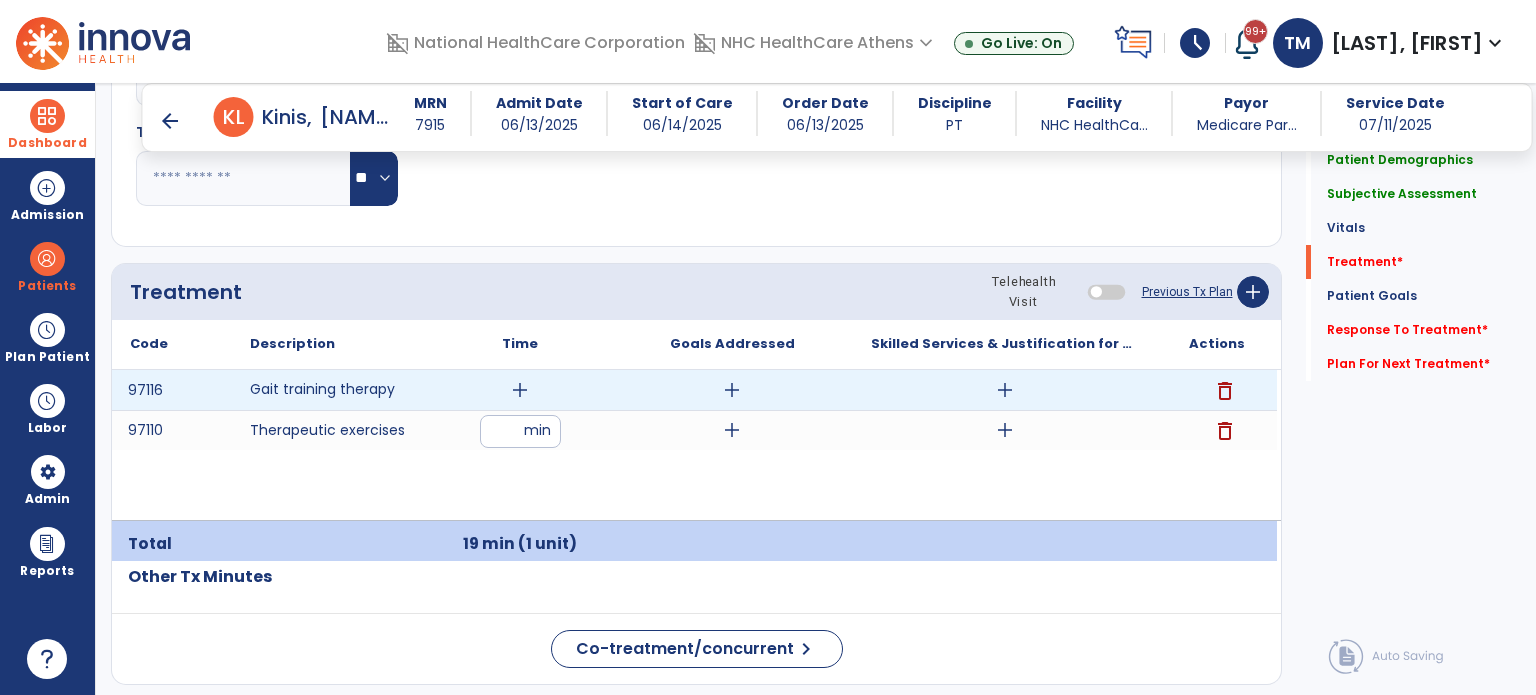 click on "add" at bounding box center [520, 390] 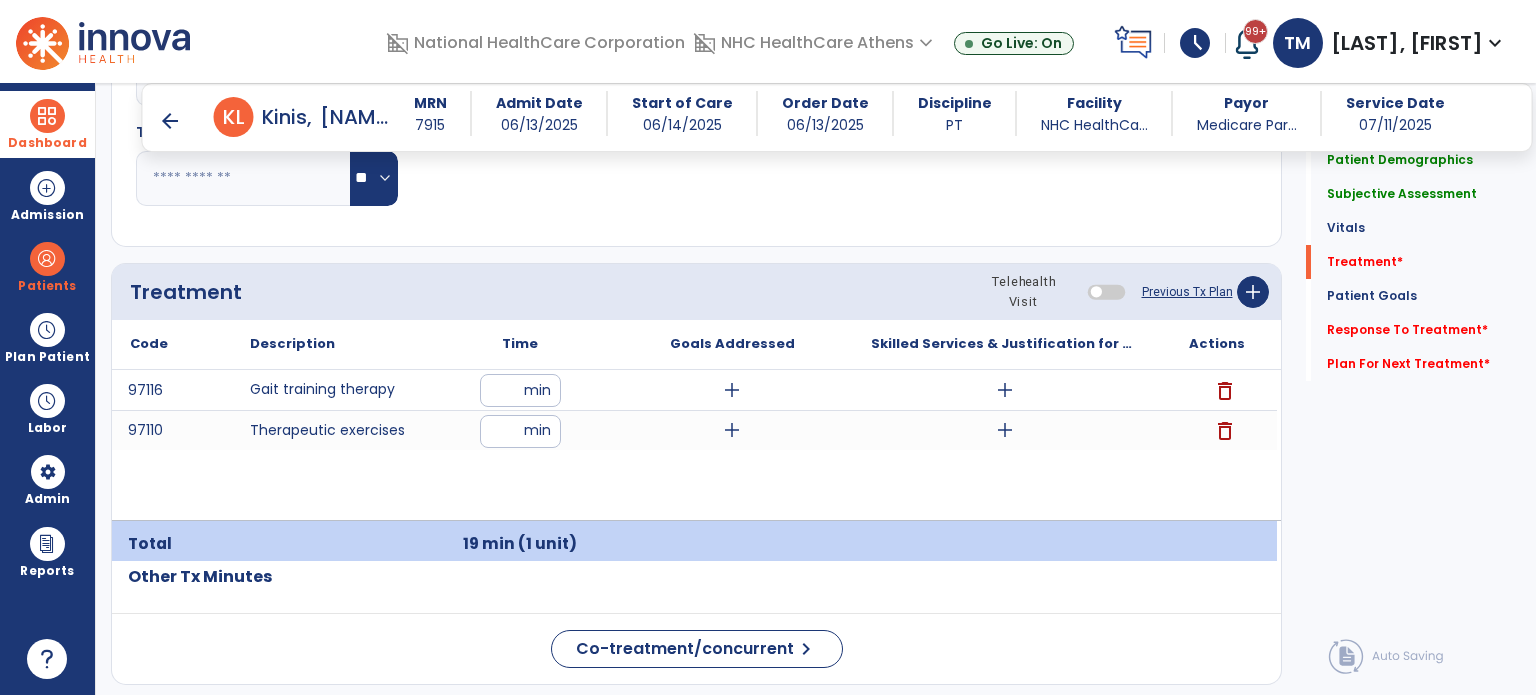 type on "**" 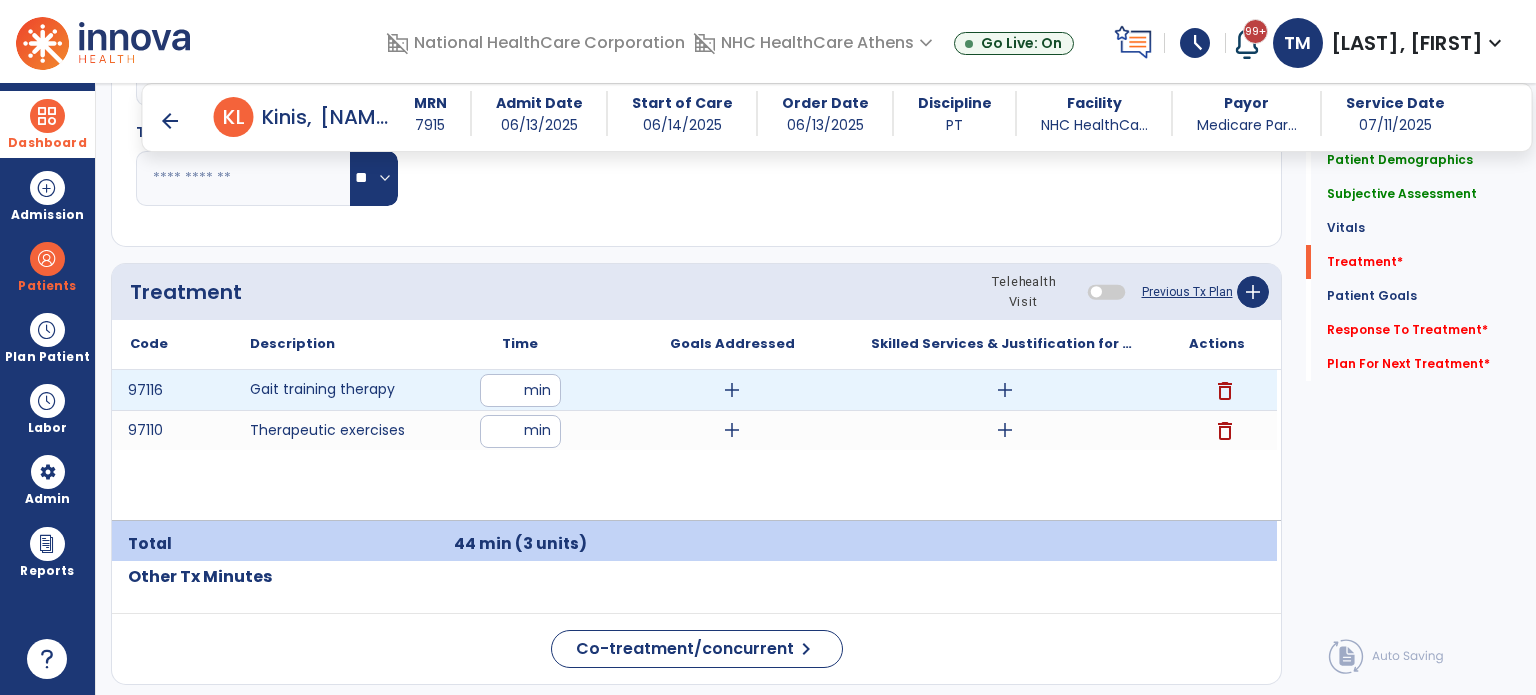 click on "add" at bounding box center (1005, 390) 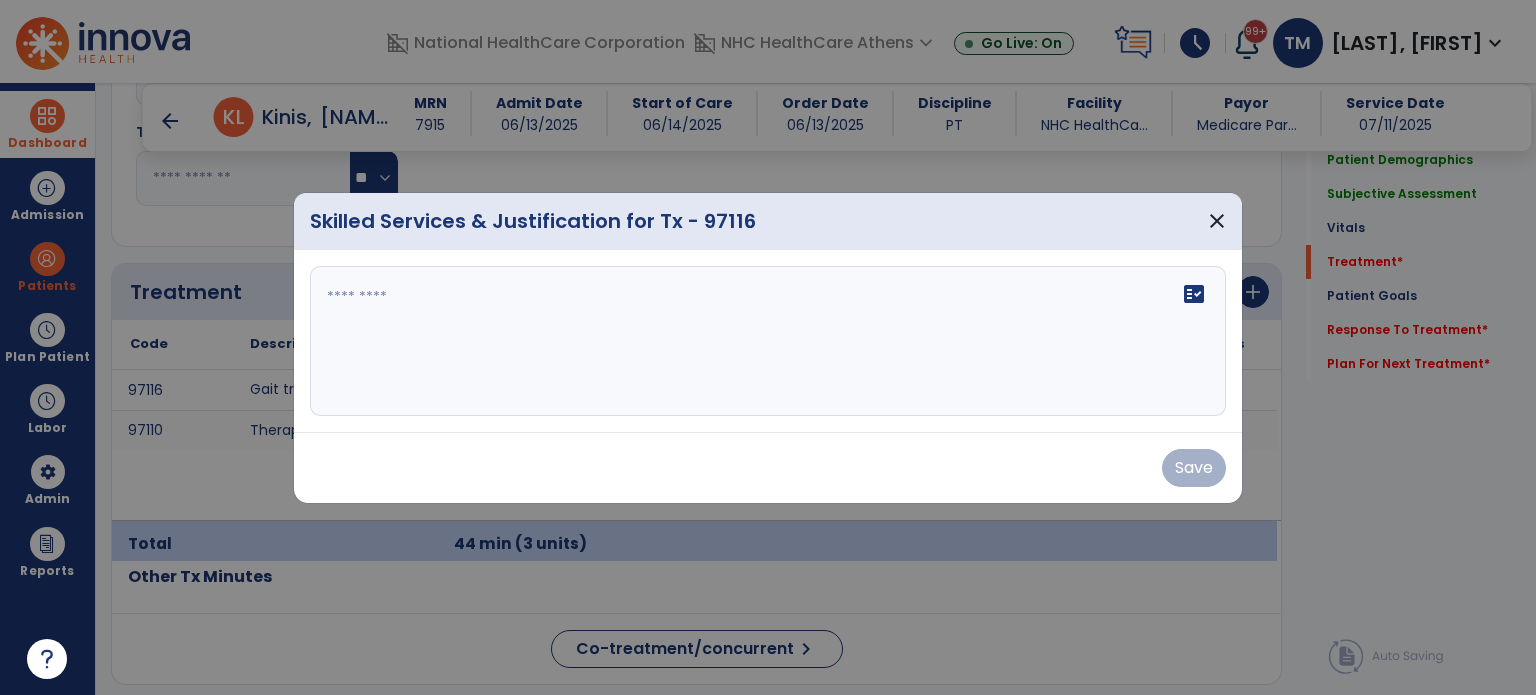 click on "fact_check" at bounding box center [768, 341] 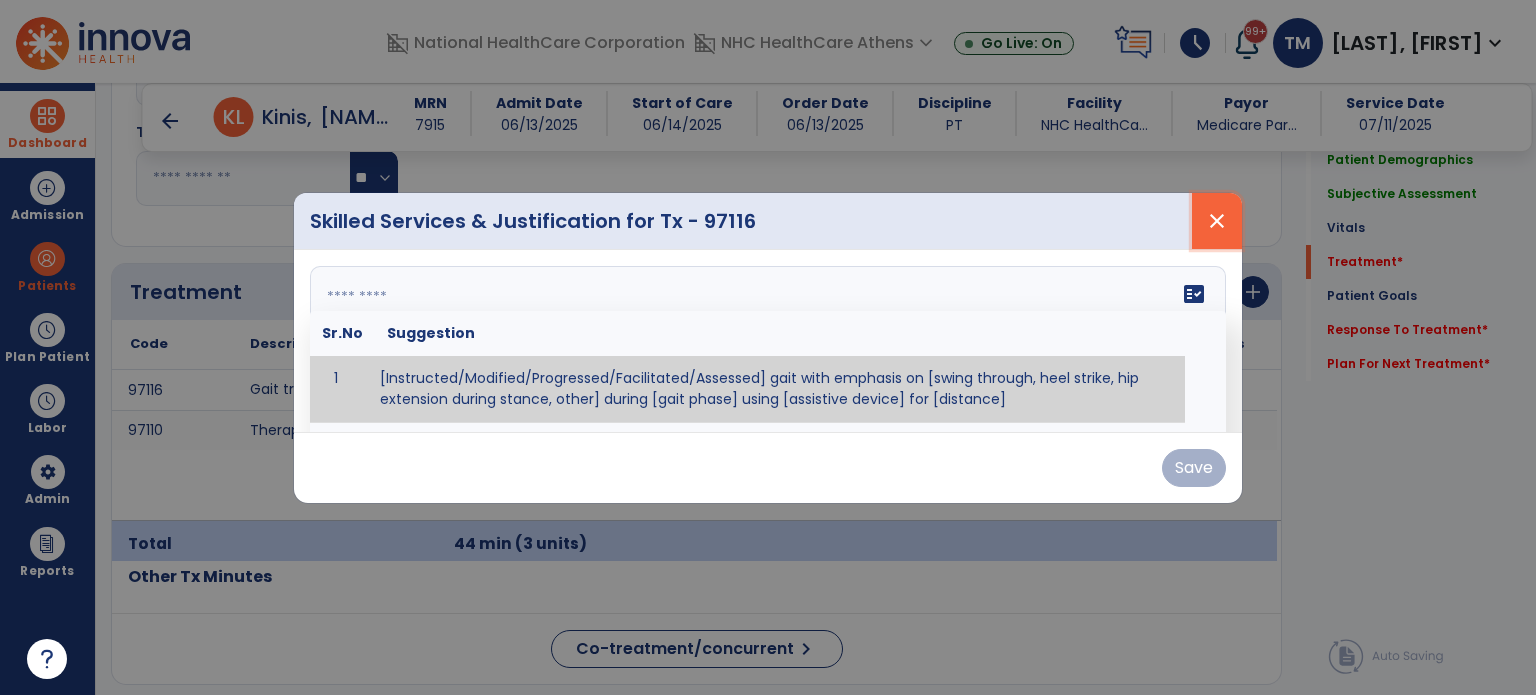 click on "close" at bounding box center (1217, 221) 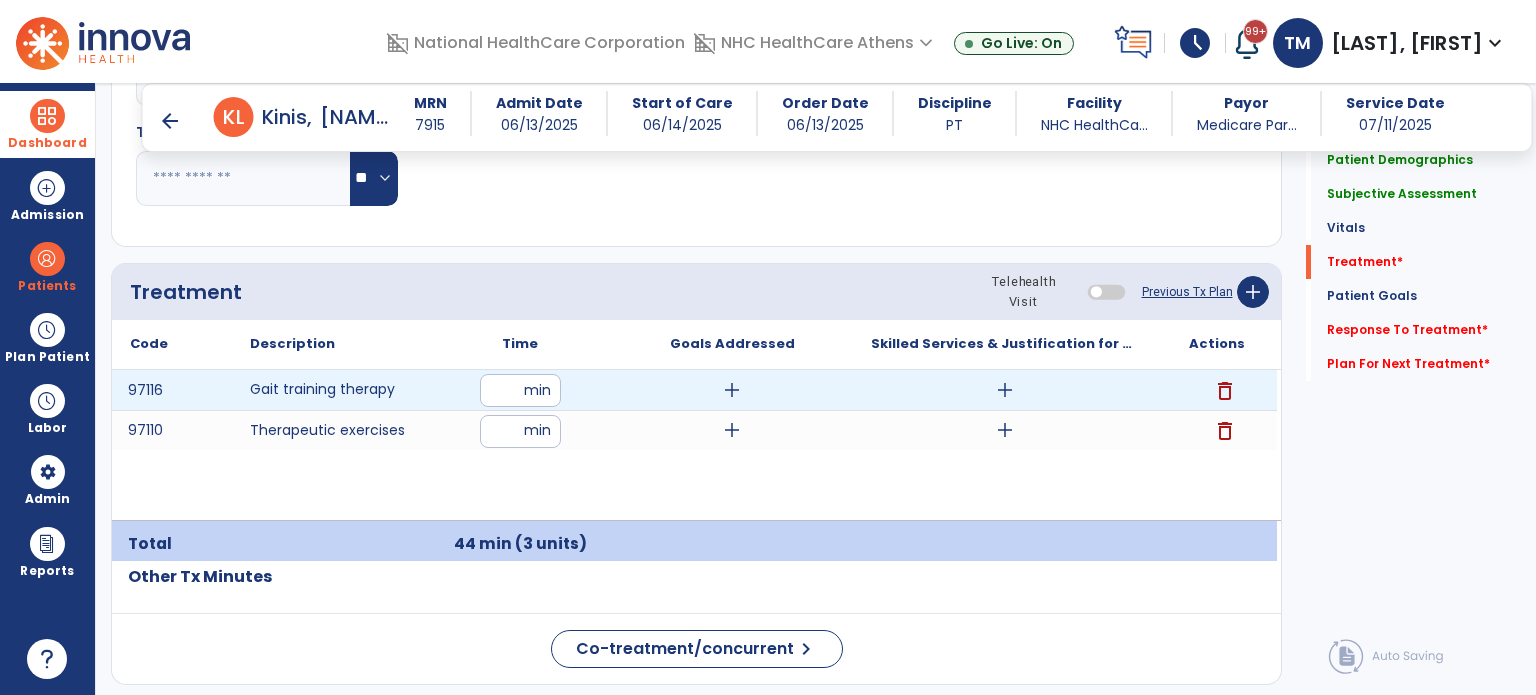 click on "**" at bounding box center [520, 390] 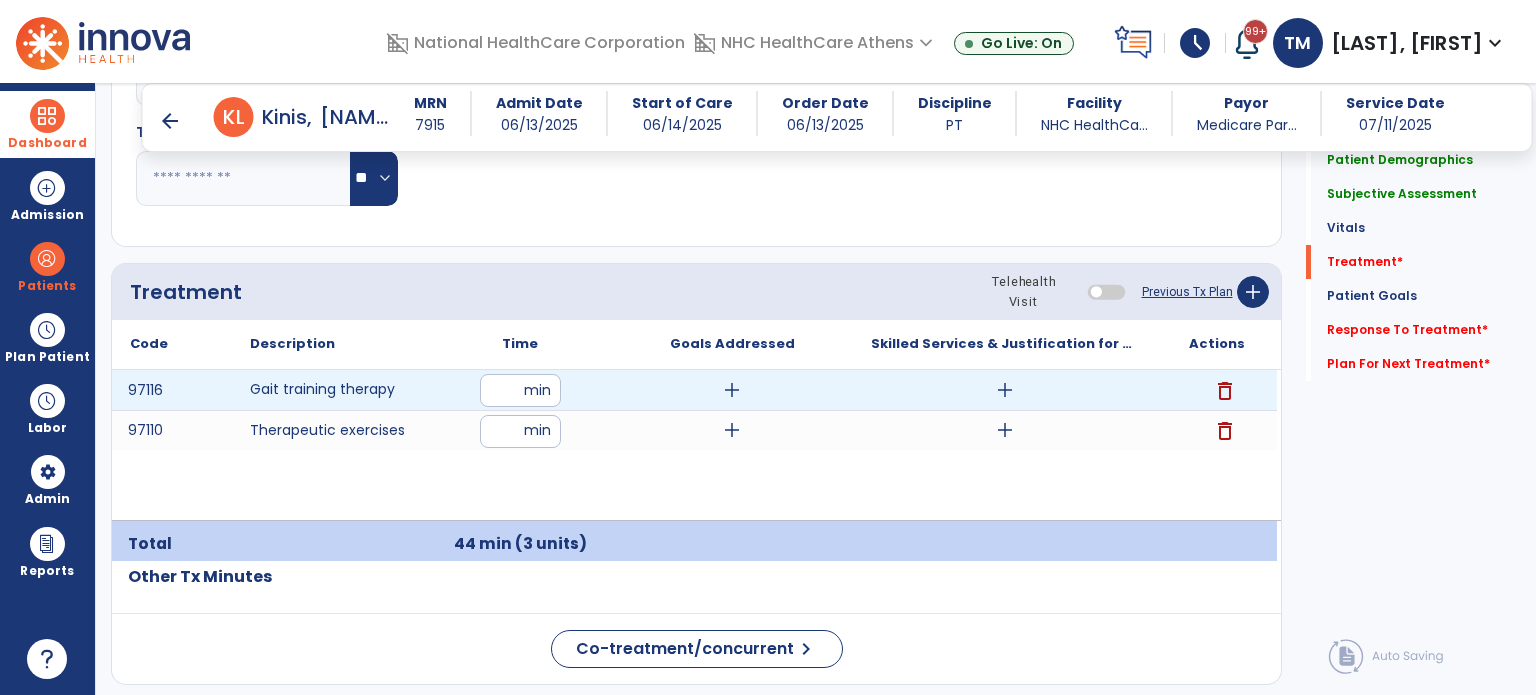 type on "**" 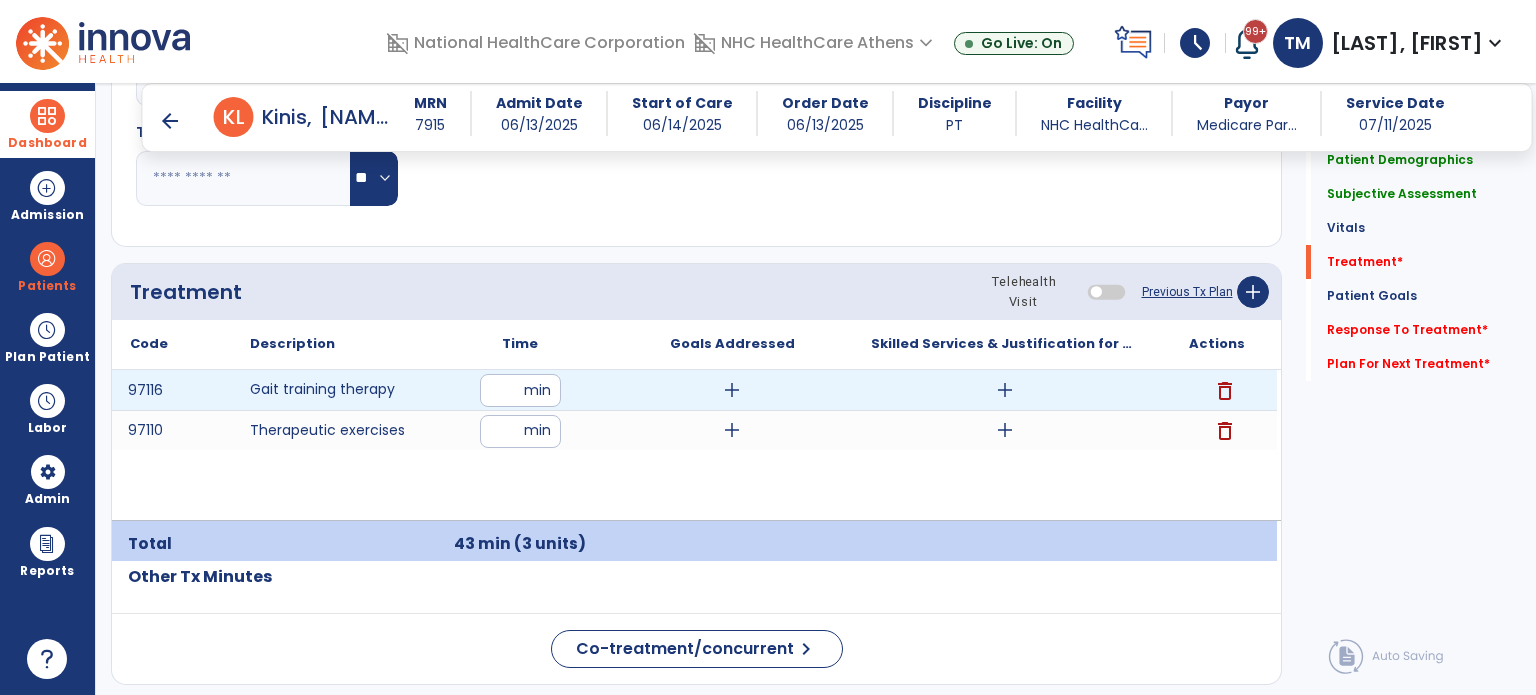 click on "add" at bounding box center [1005, 390] 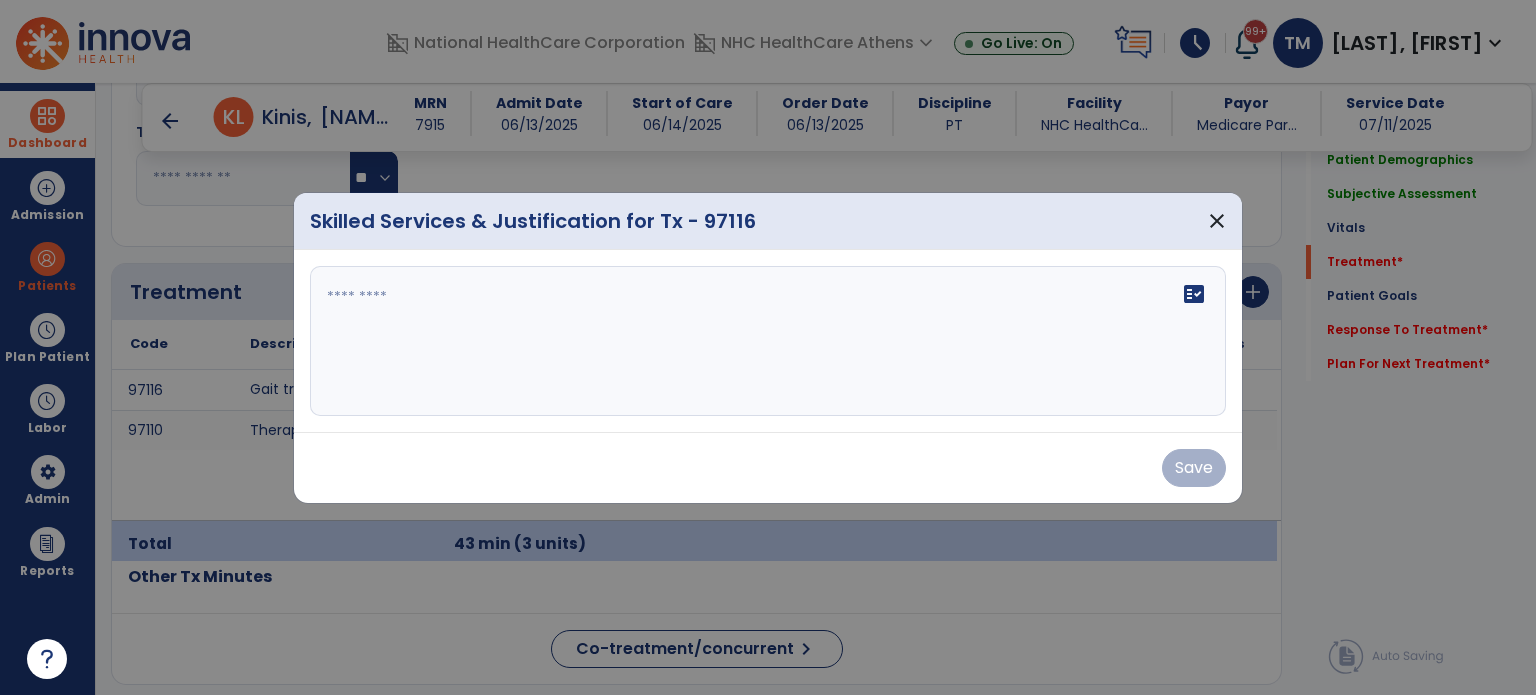 click at bounding box center (768, 341) 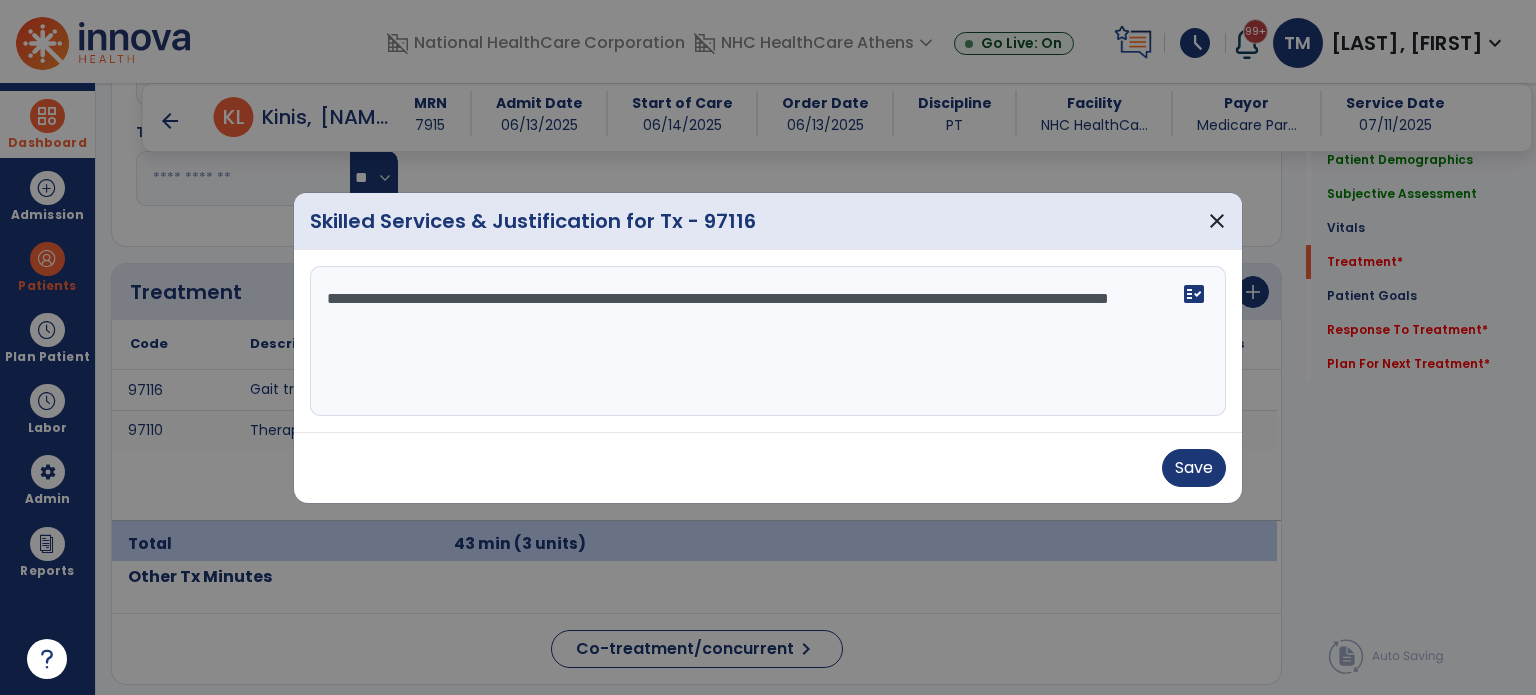 click on "**********" at bounding box center [768, 341] 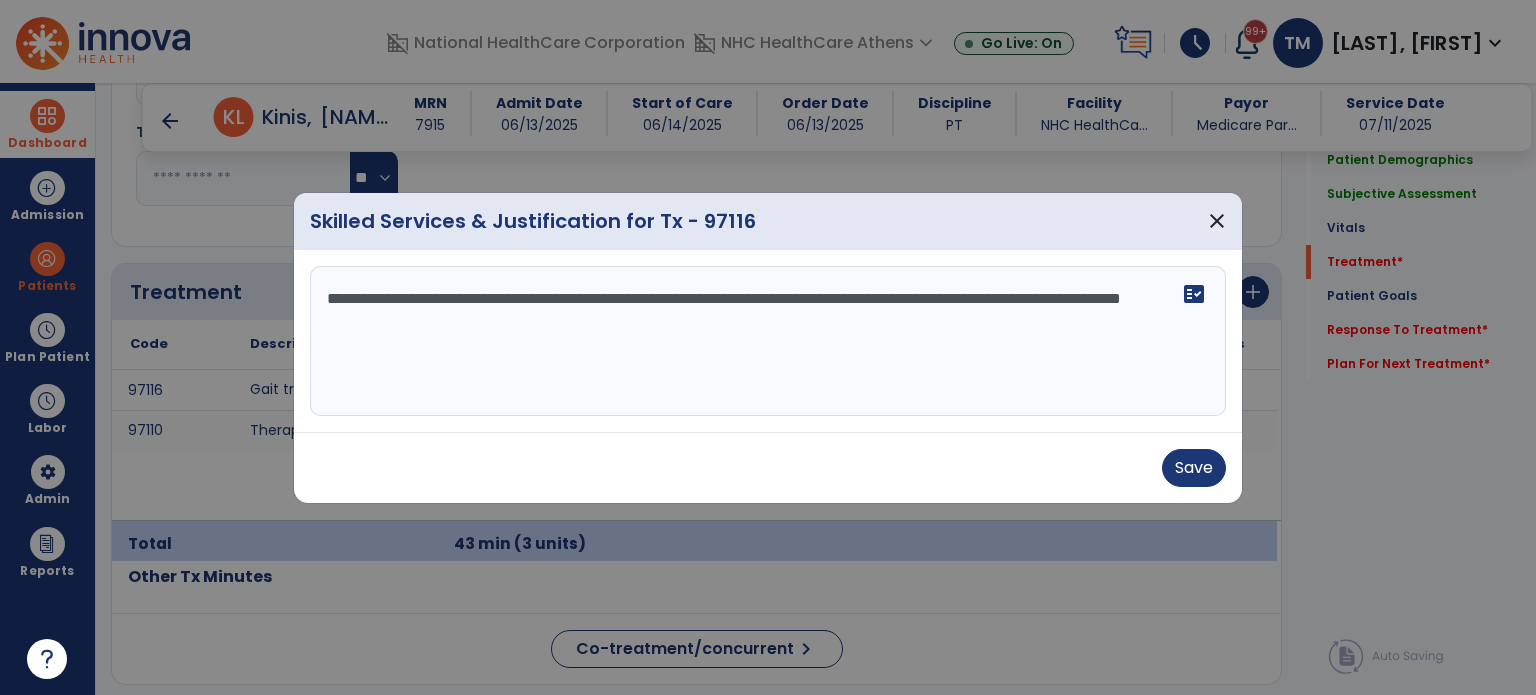click on "**********" at bounding box center [768, 341] 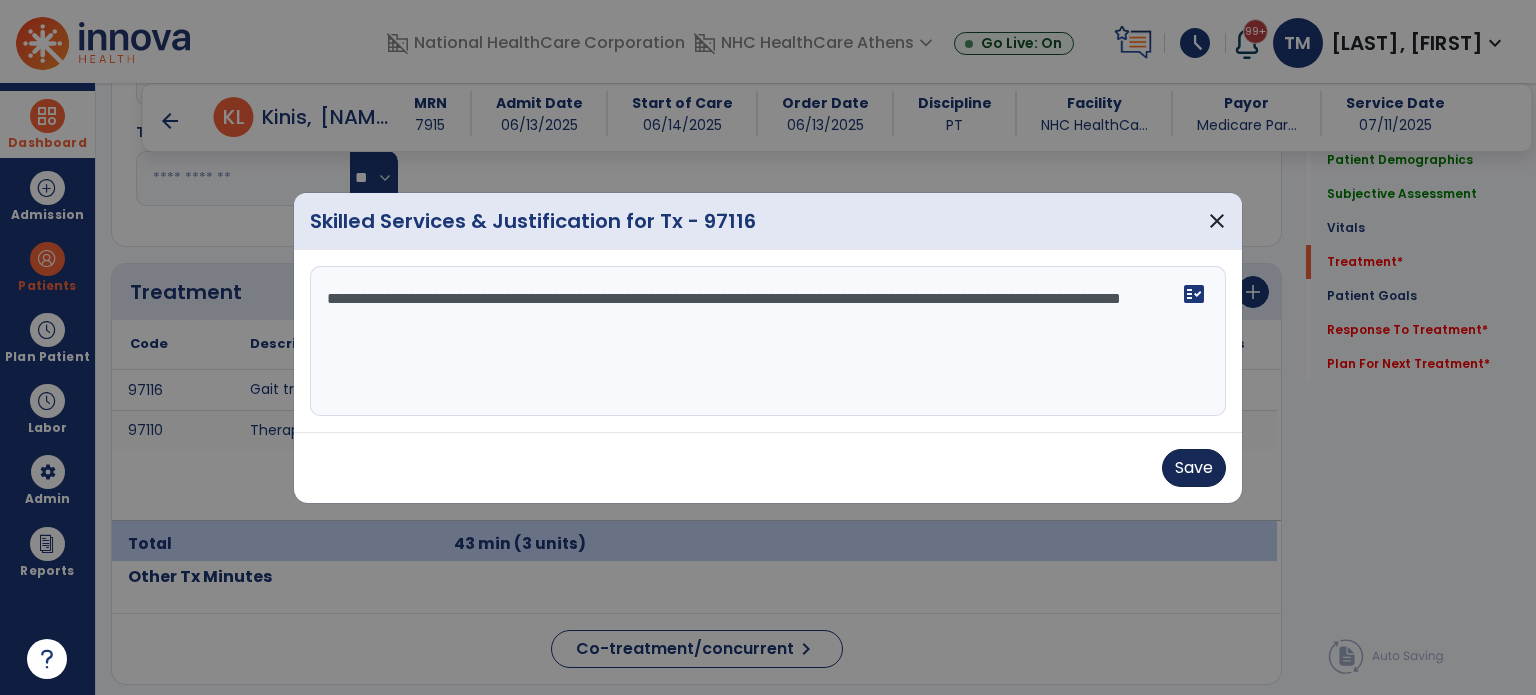 type on "**********" 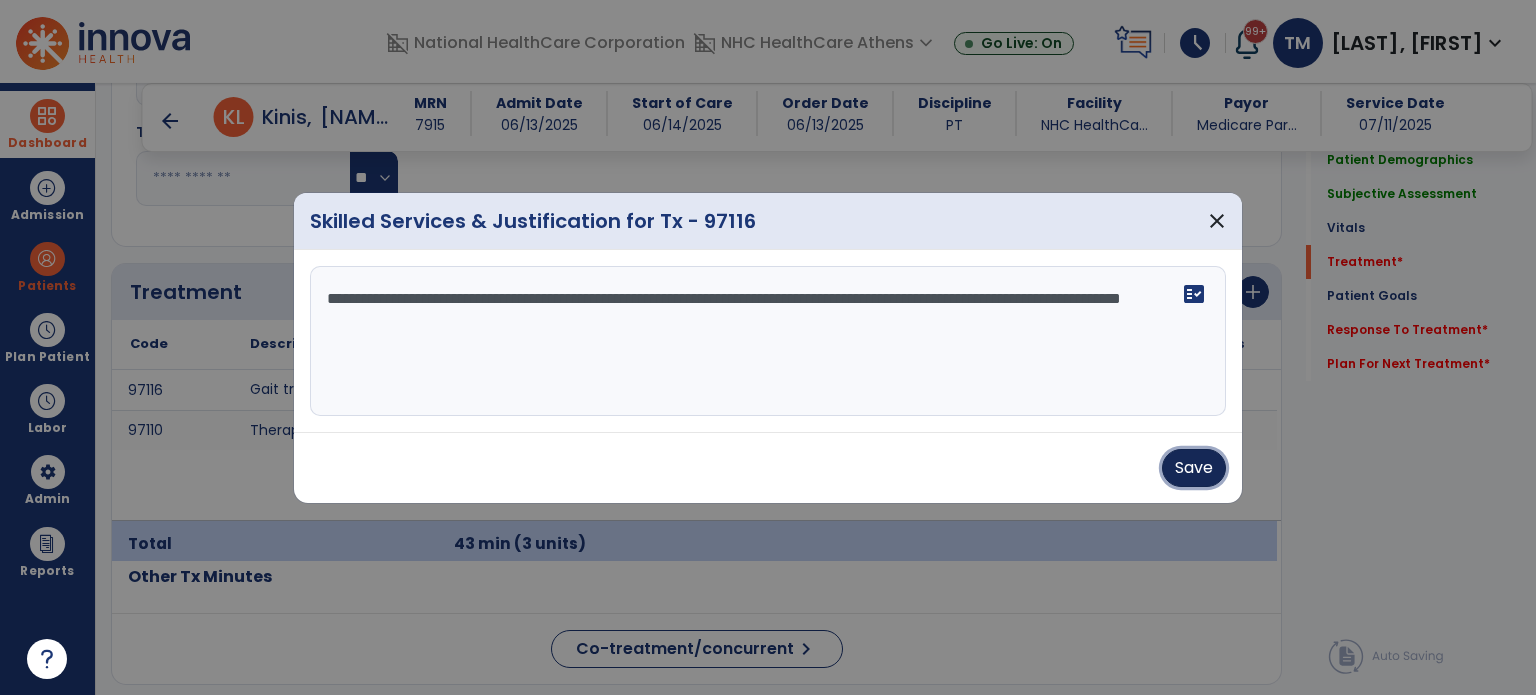 click on "Save" at bounding box center [1194, 468] 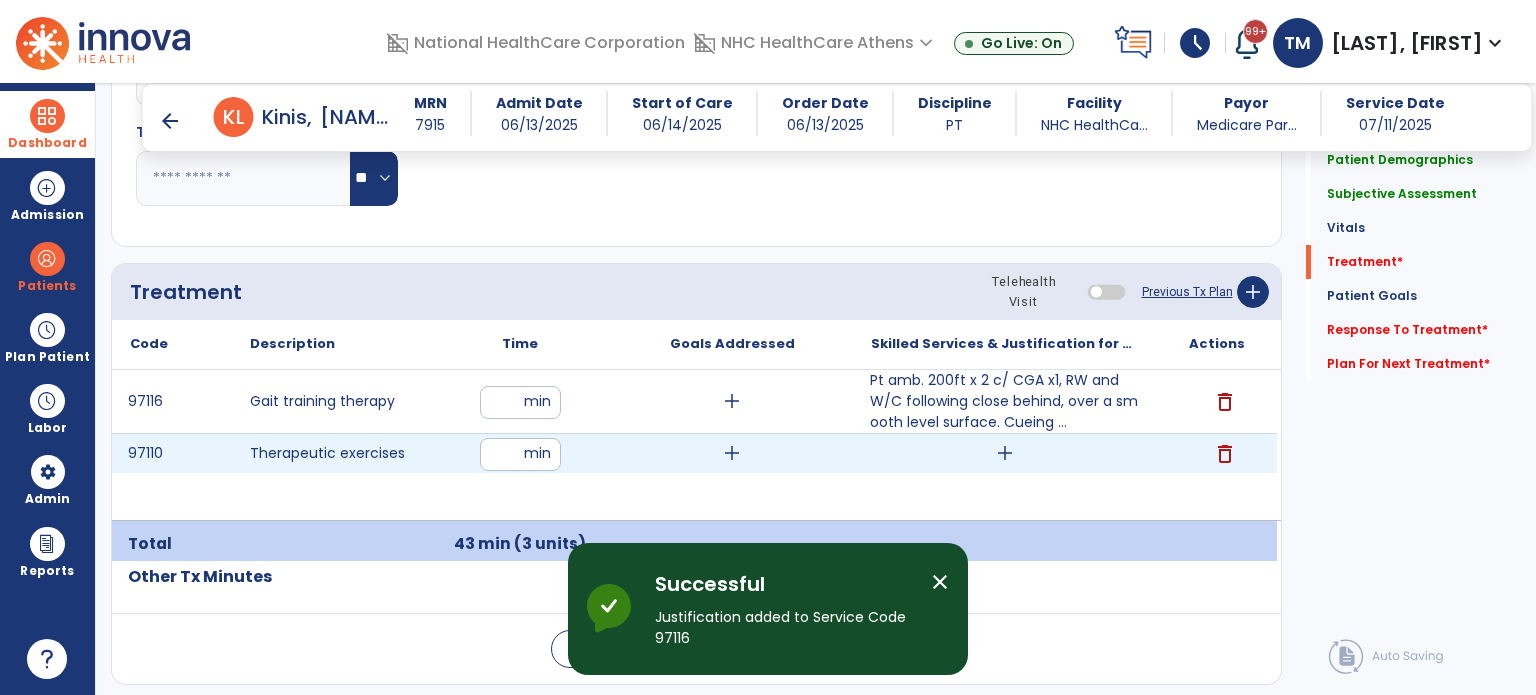 click on "add" at bounding box center [1004, 453] 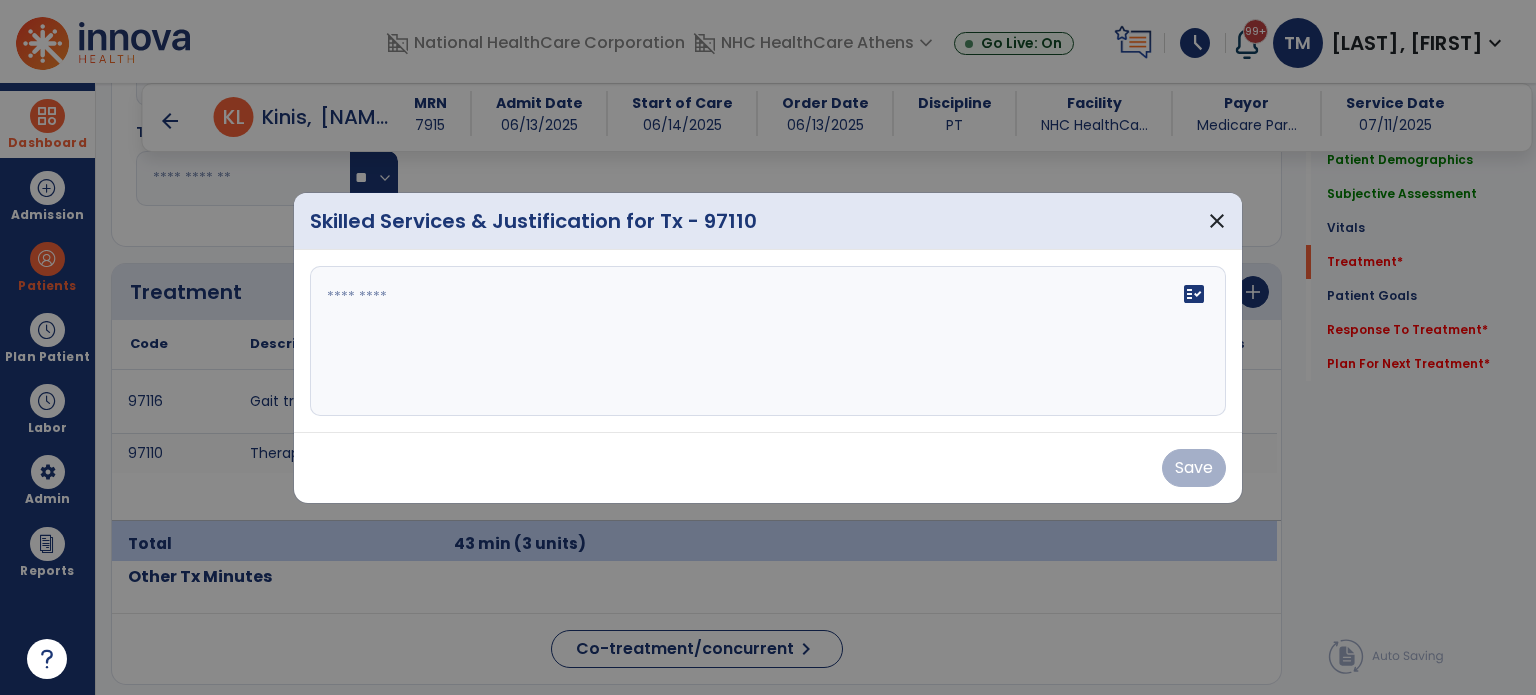 click at bounding box center [768, 341] 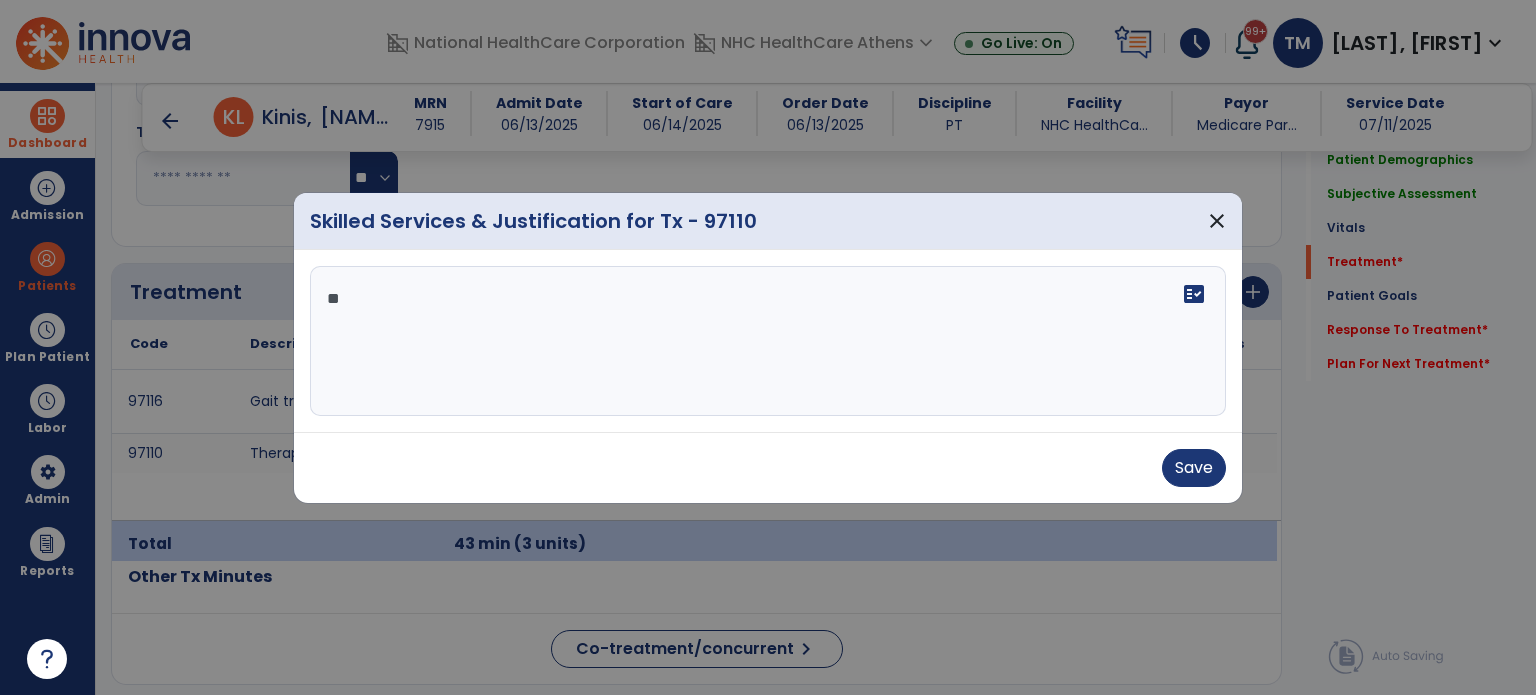 type on "*" 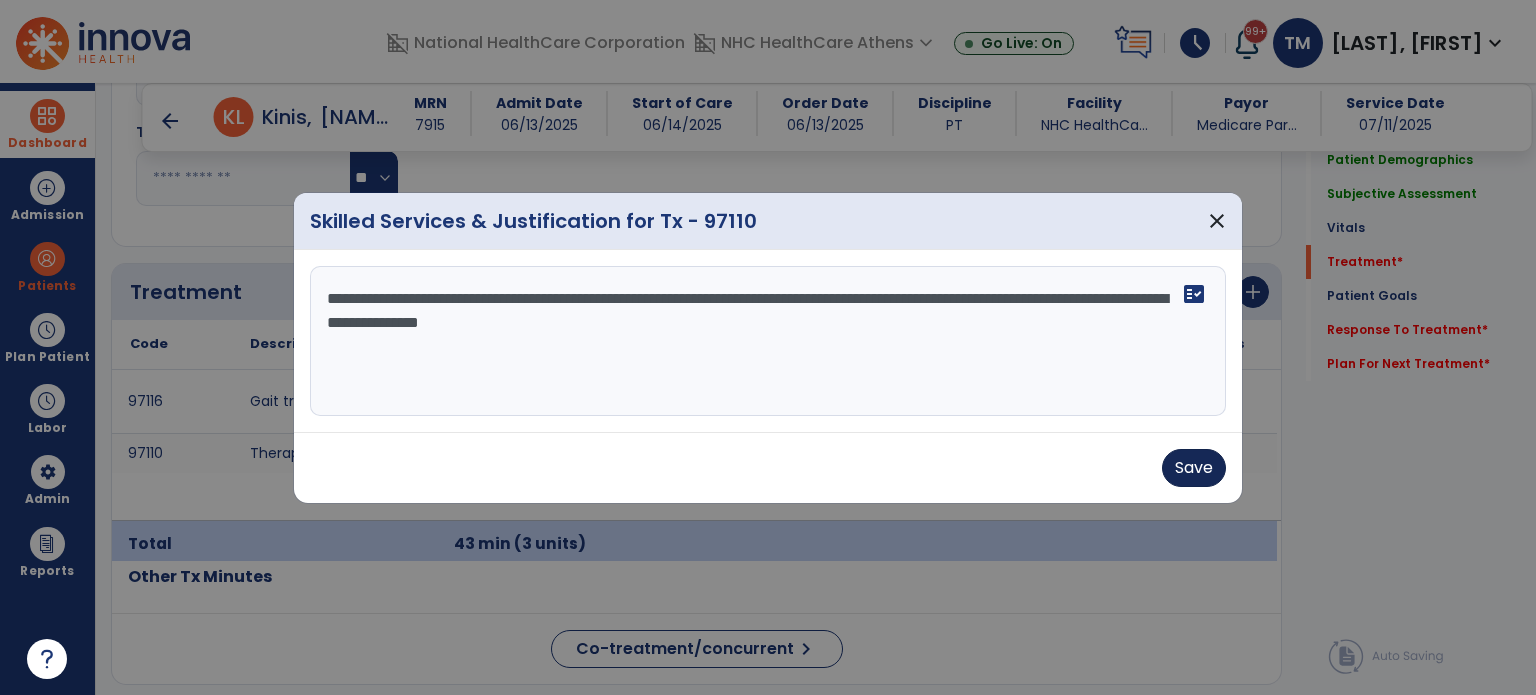 type on "**********" 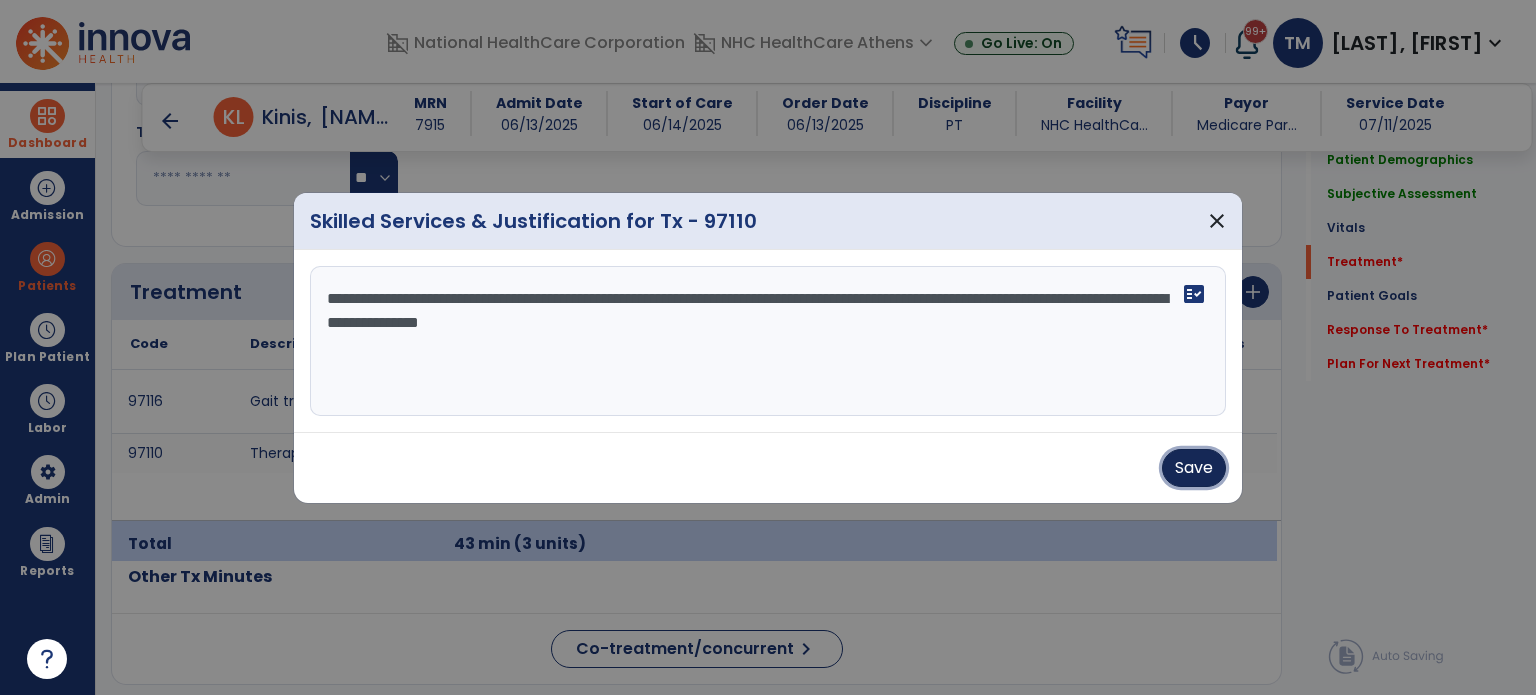 click on "Save" at bounding box center (1194, 468) 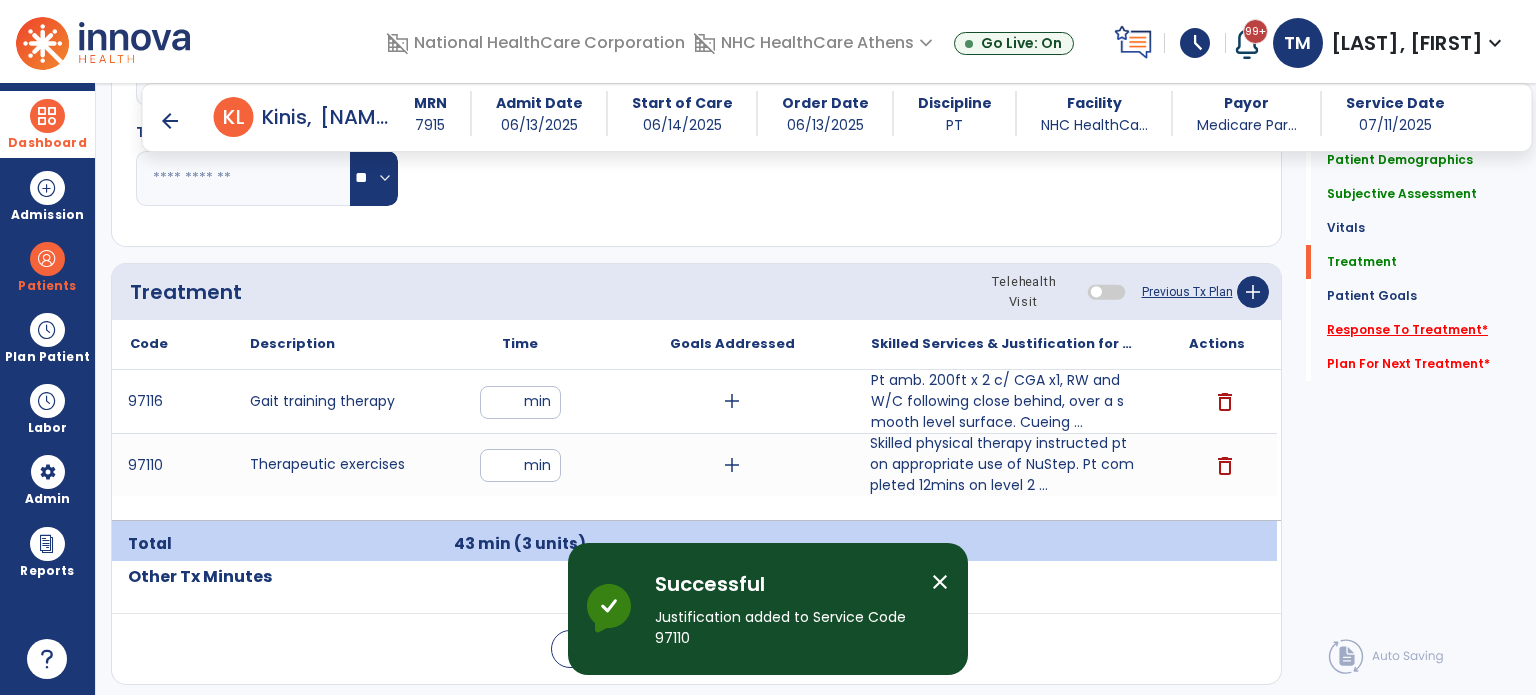 click on "Response To Treatment   *" 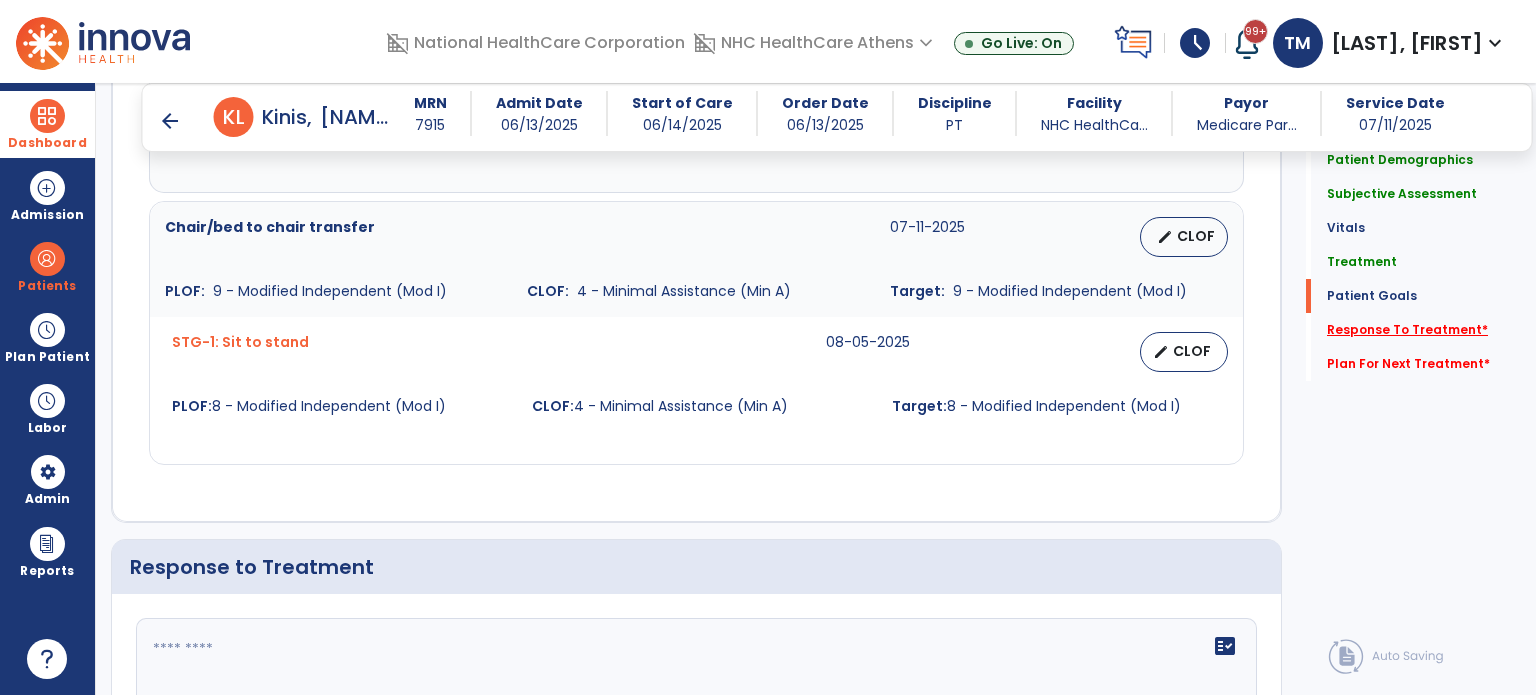 scroll, scrollTop: 2426, scrollLeft: 0, axis: vertical 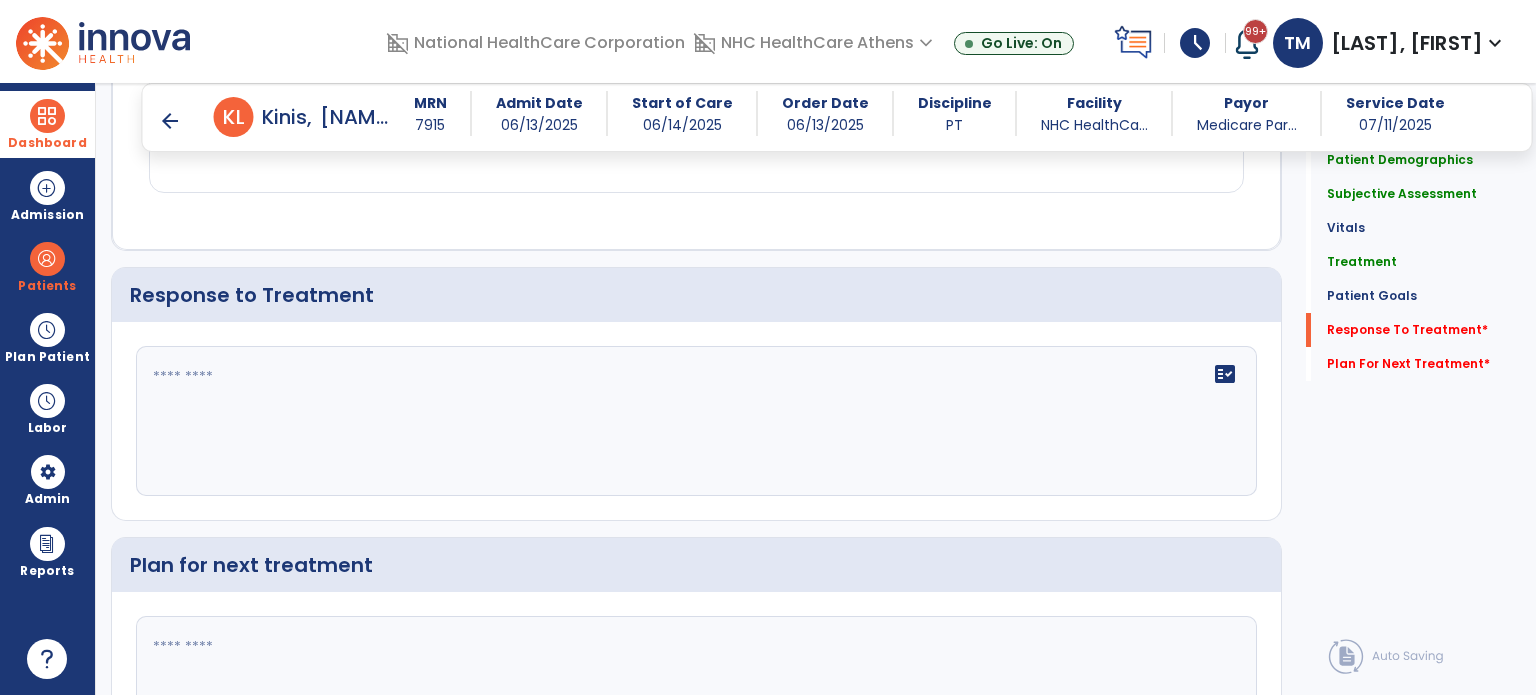 click 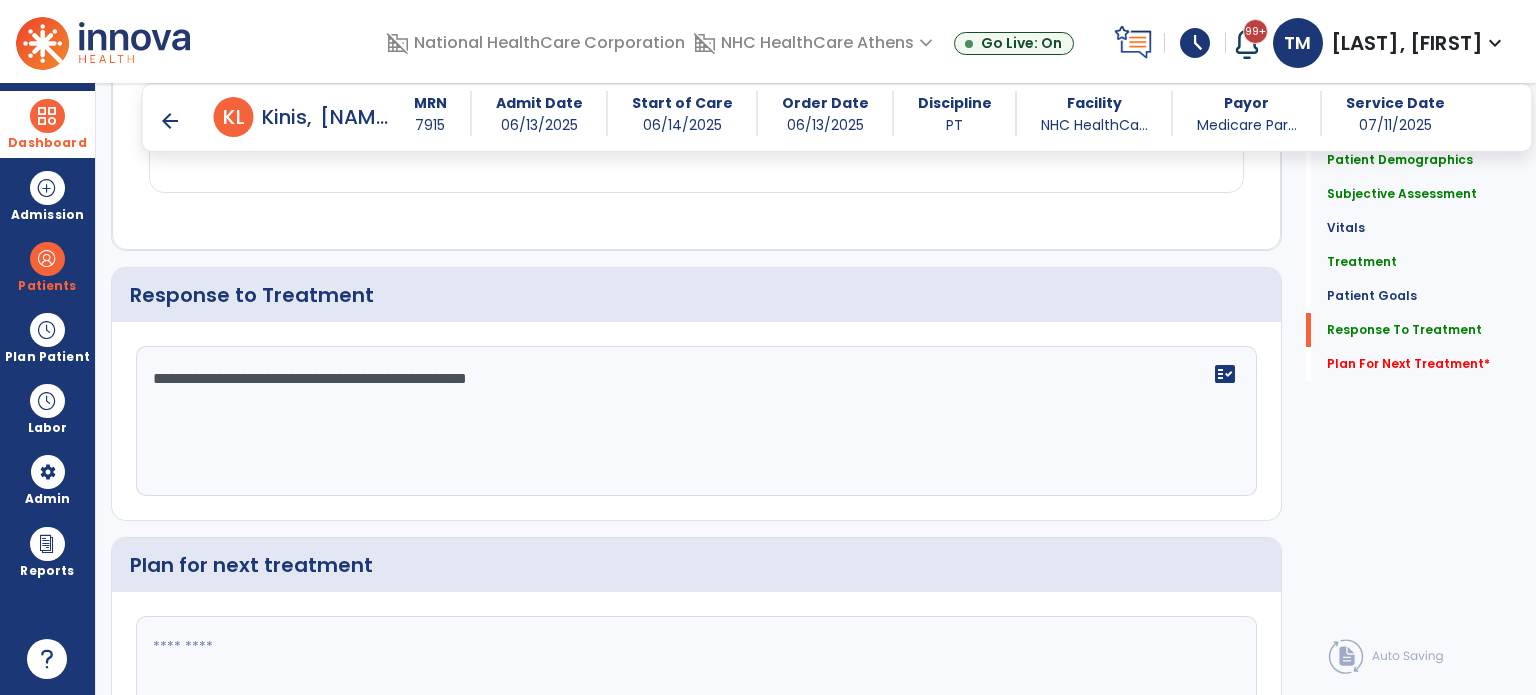 type on "**********" 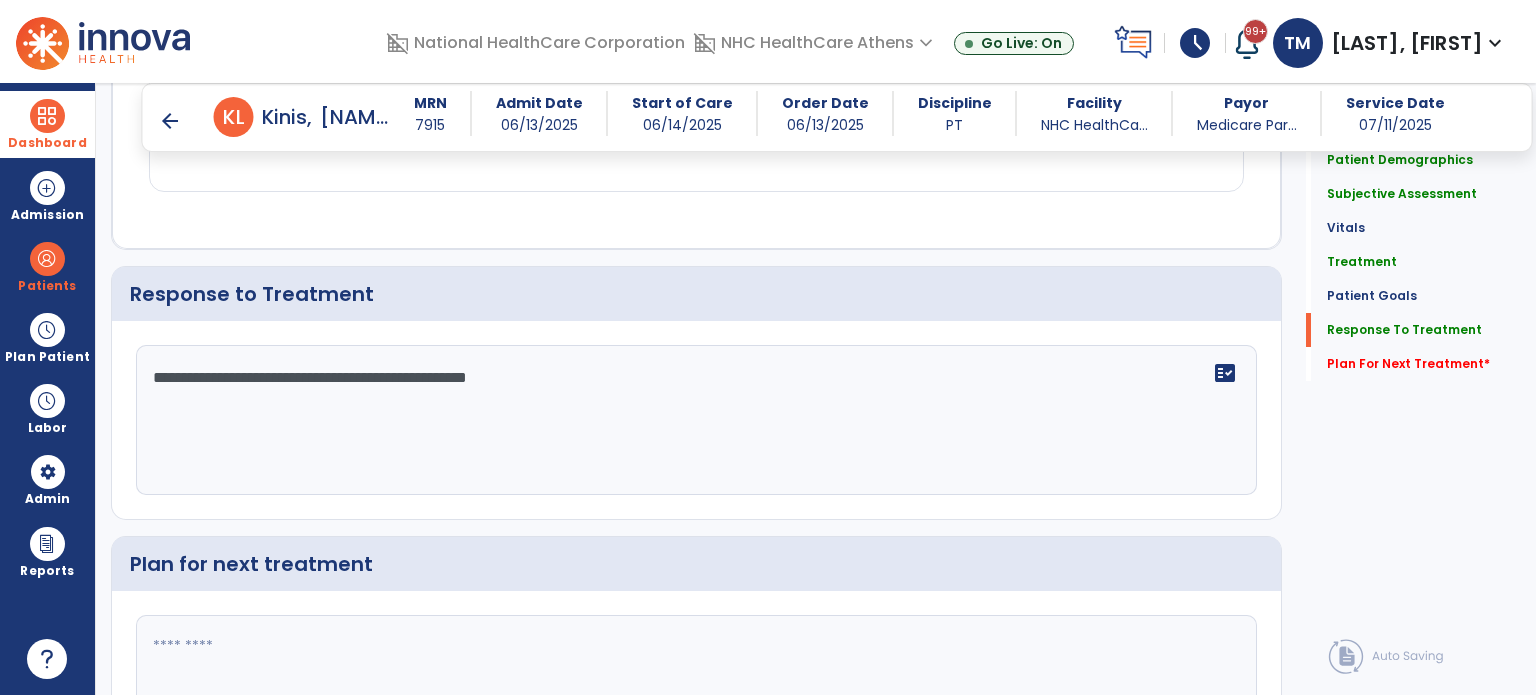 click 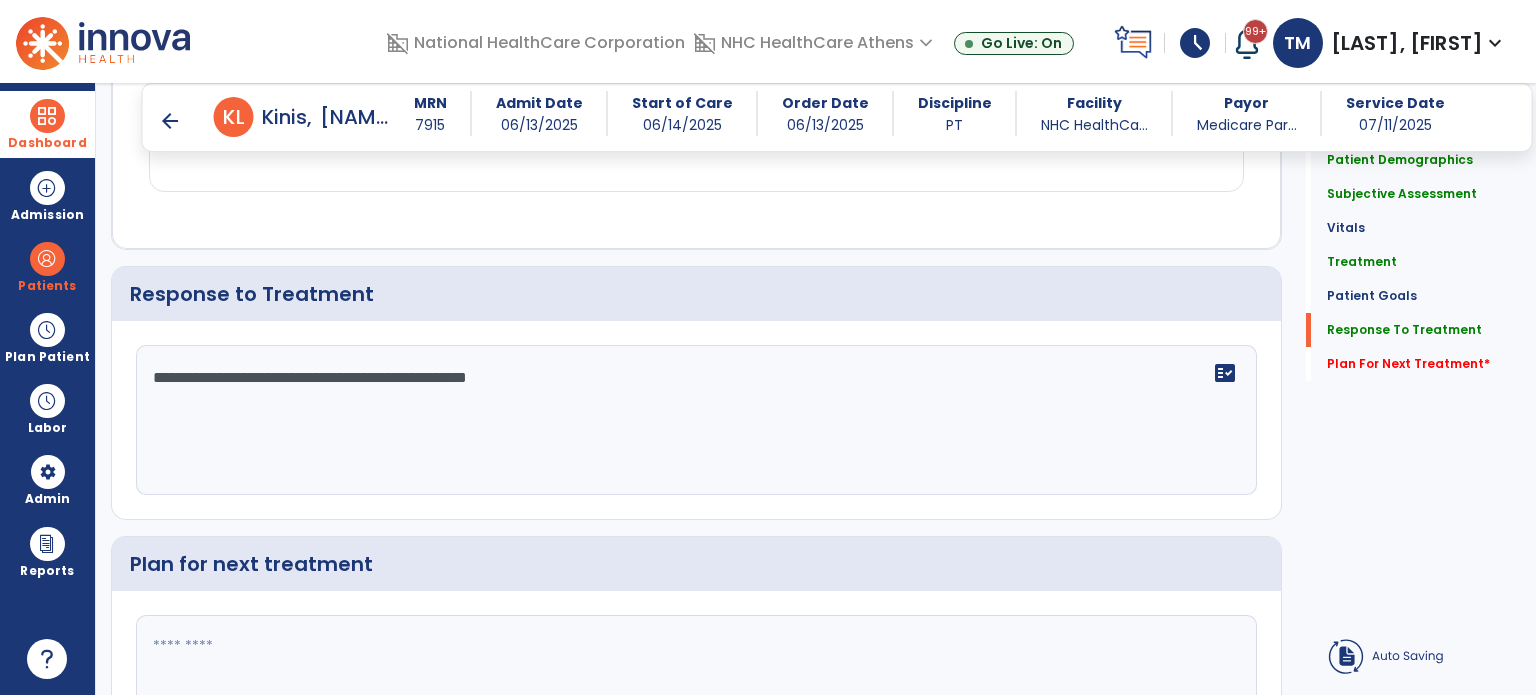 click 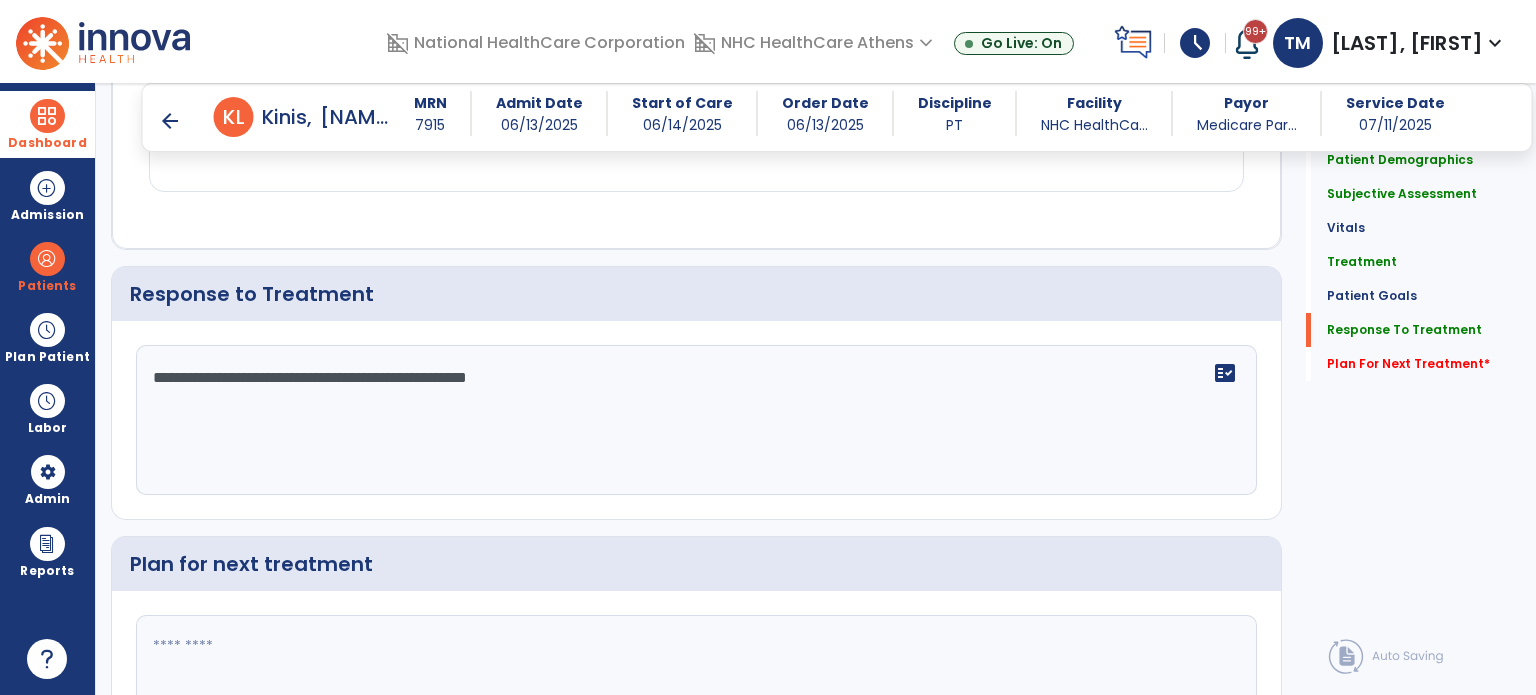 click 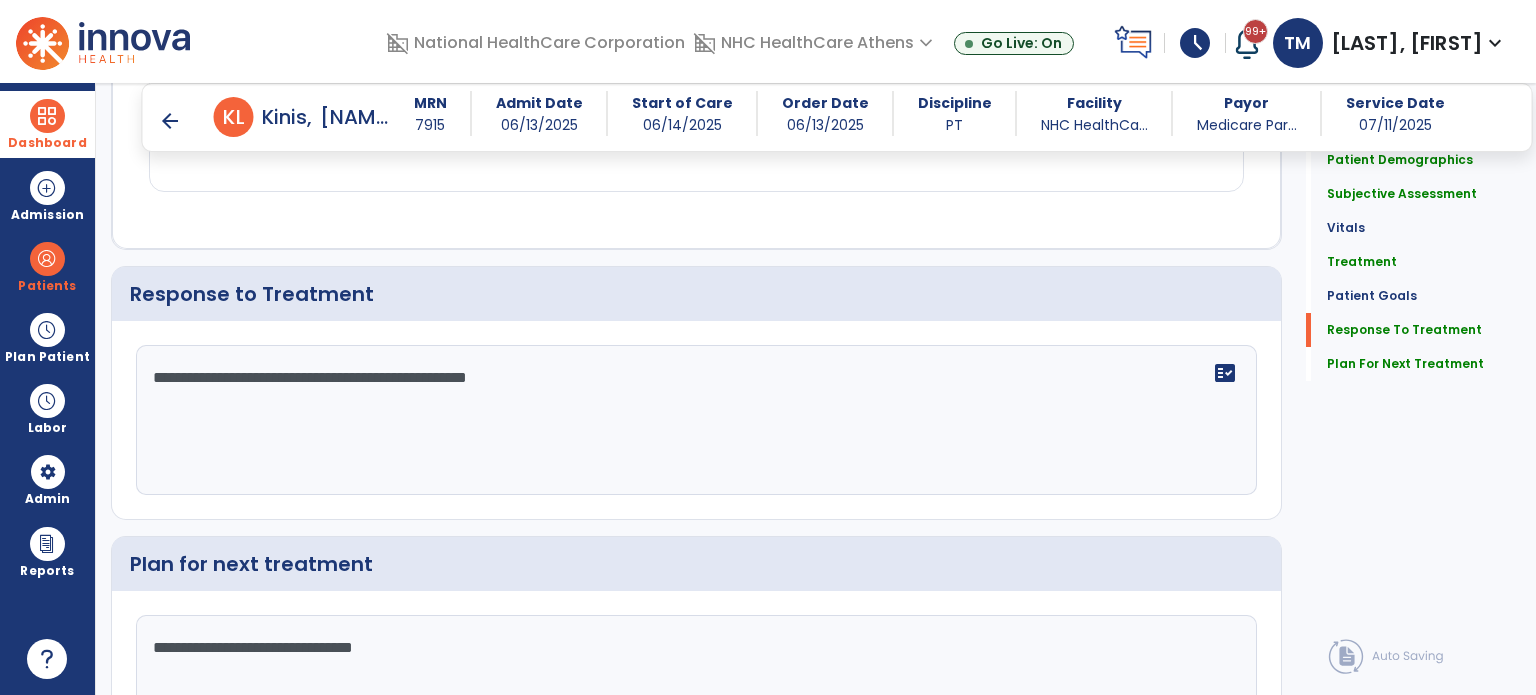 type on "**********" 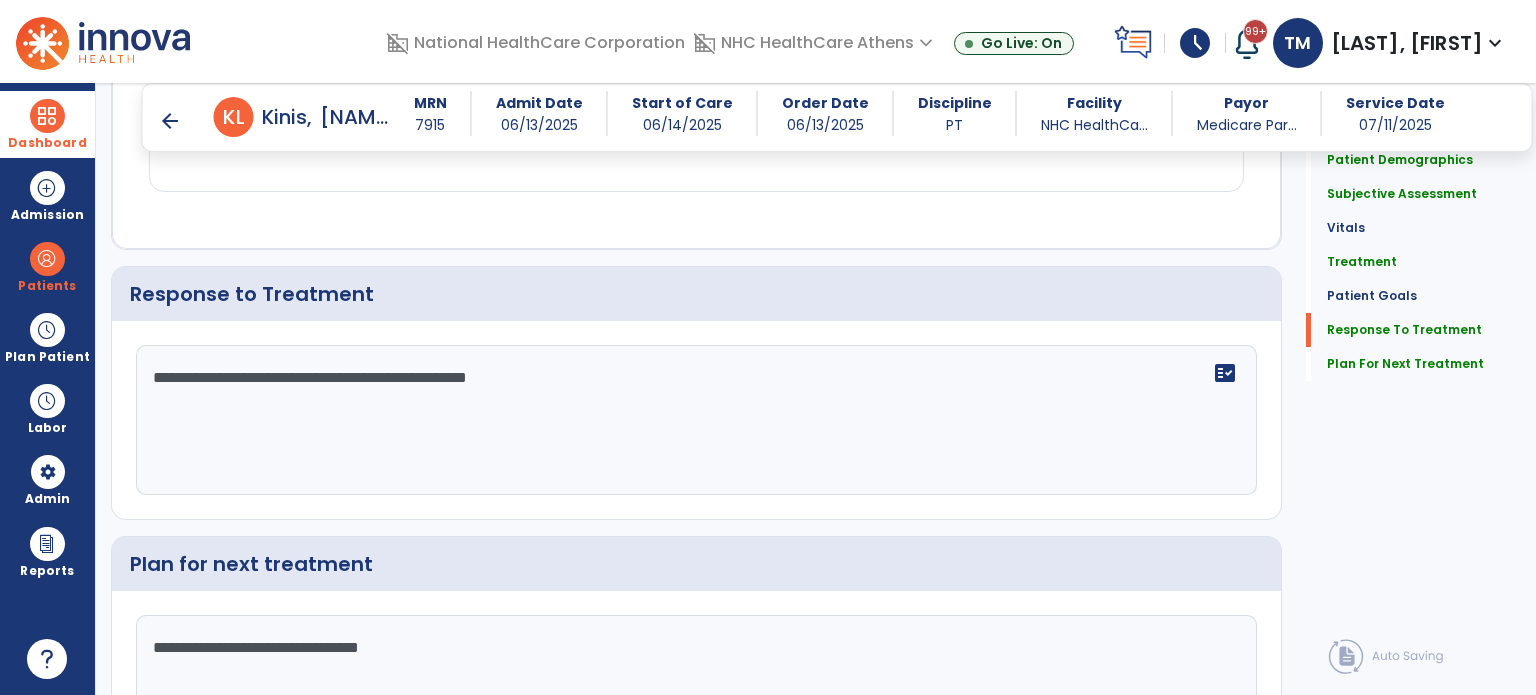 click on "arrow_back" at bounding box center (170, 121) 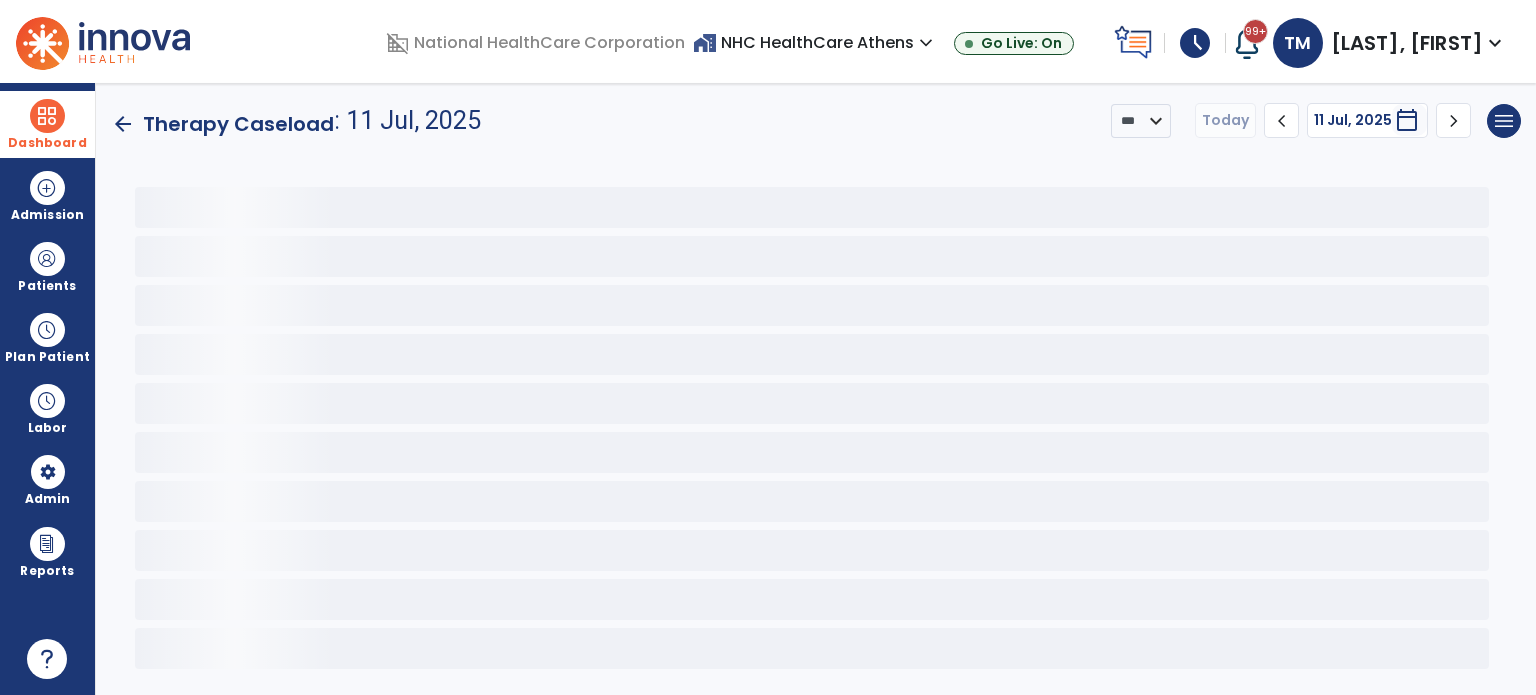 scroll, scrollTop: 0, scrollLeft: 0, axis: both 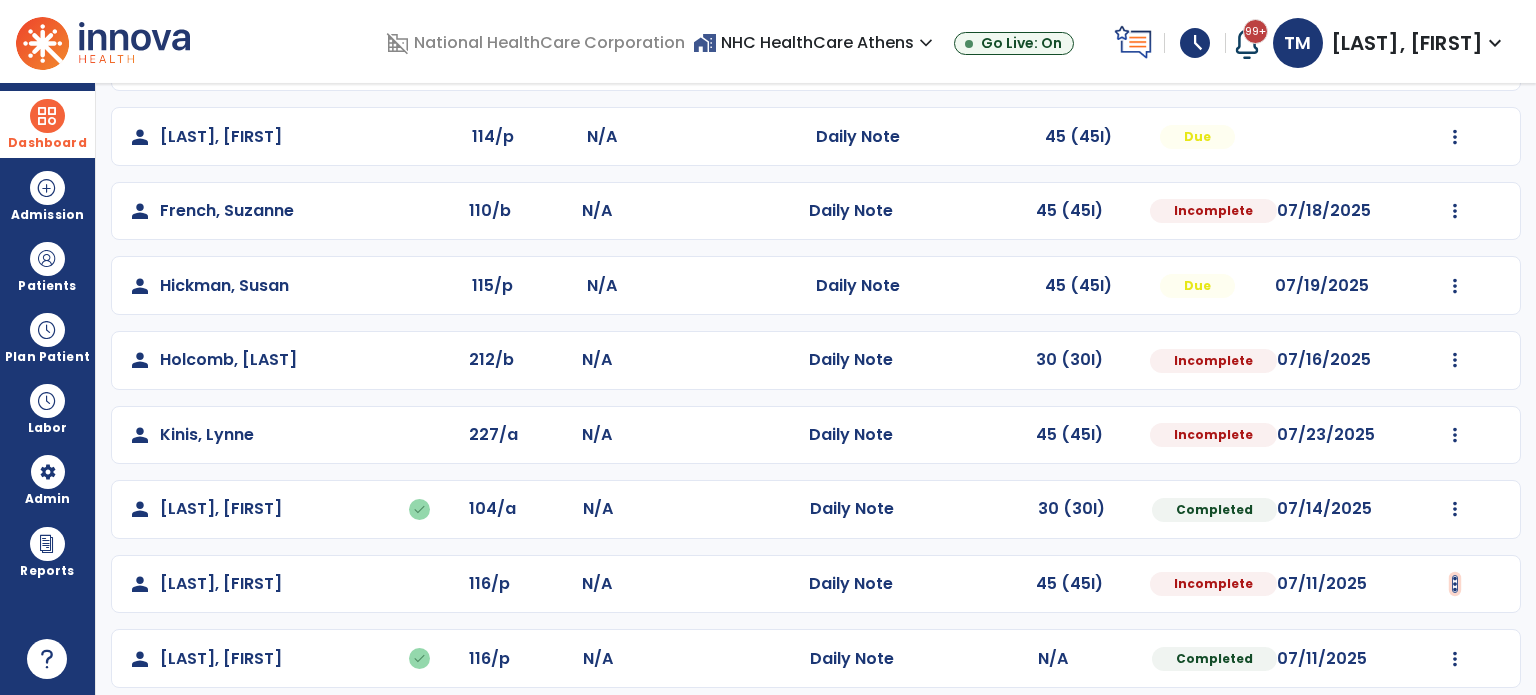 click at bounding box center [1455, 62] 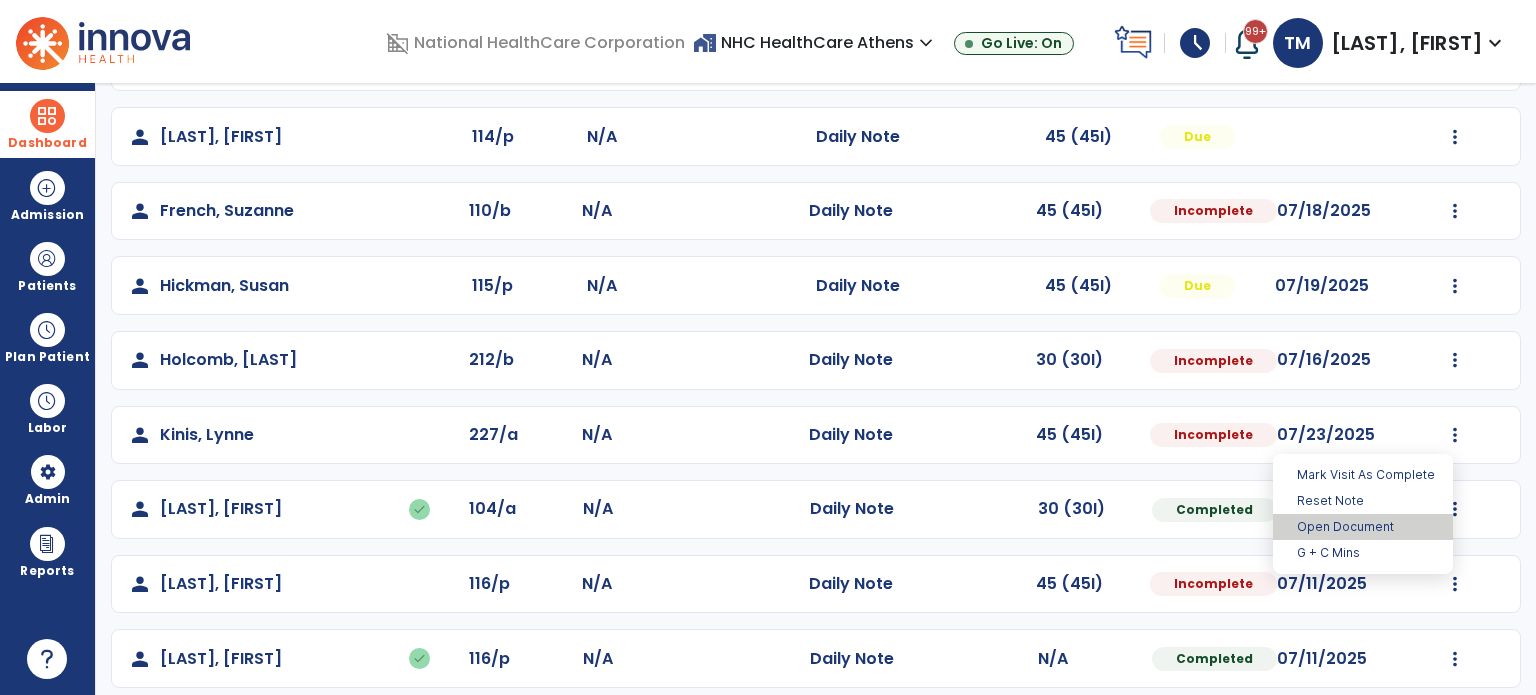 click on "Open Document" at bounding box center (1363, 527) 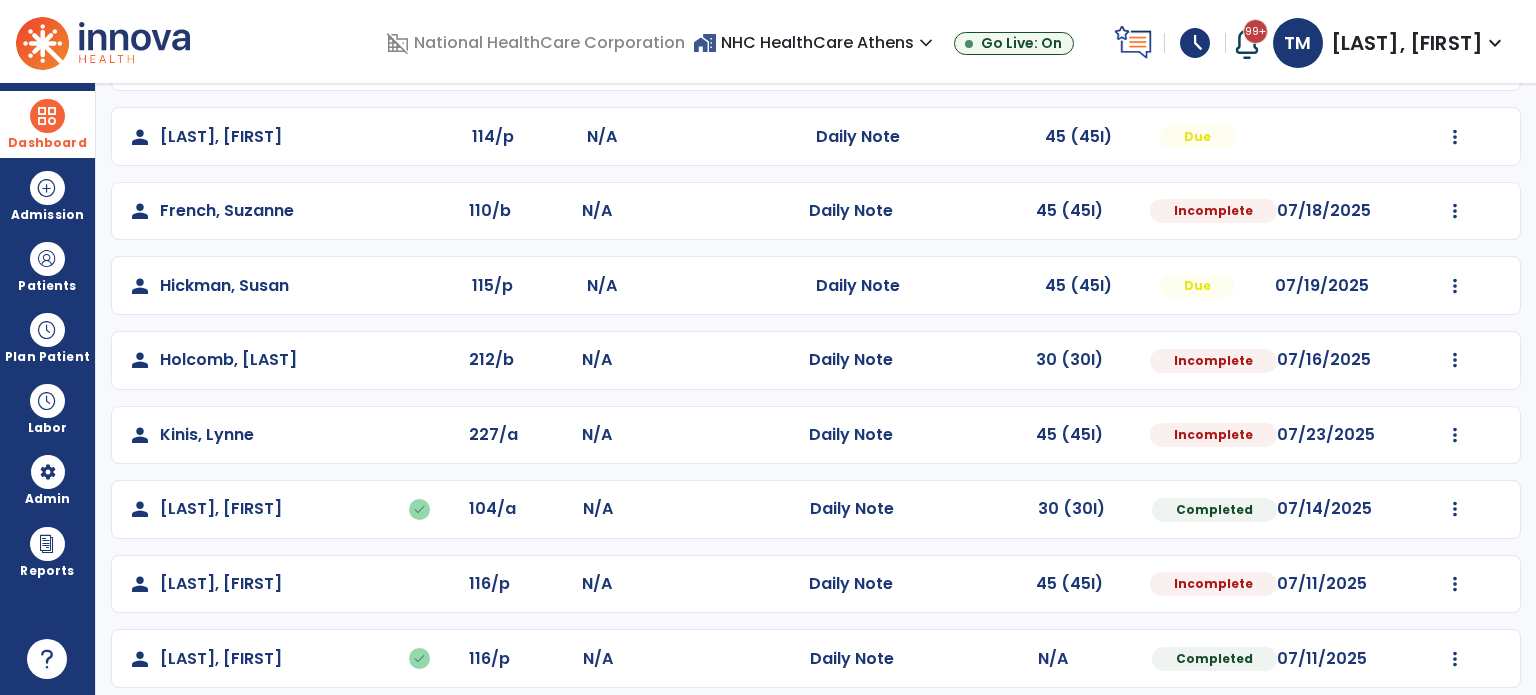 select on "*" 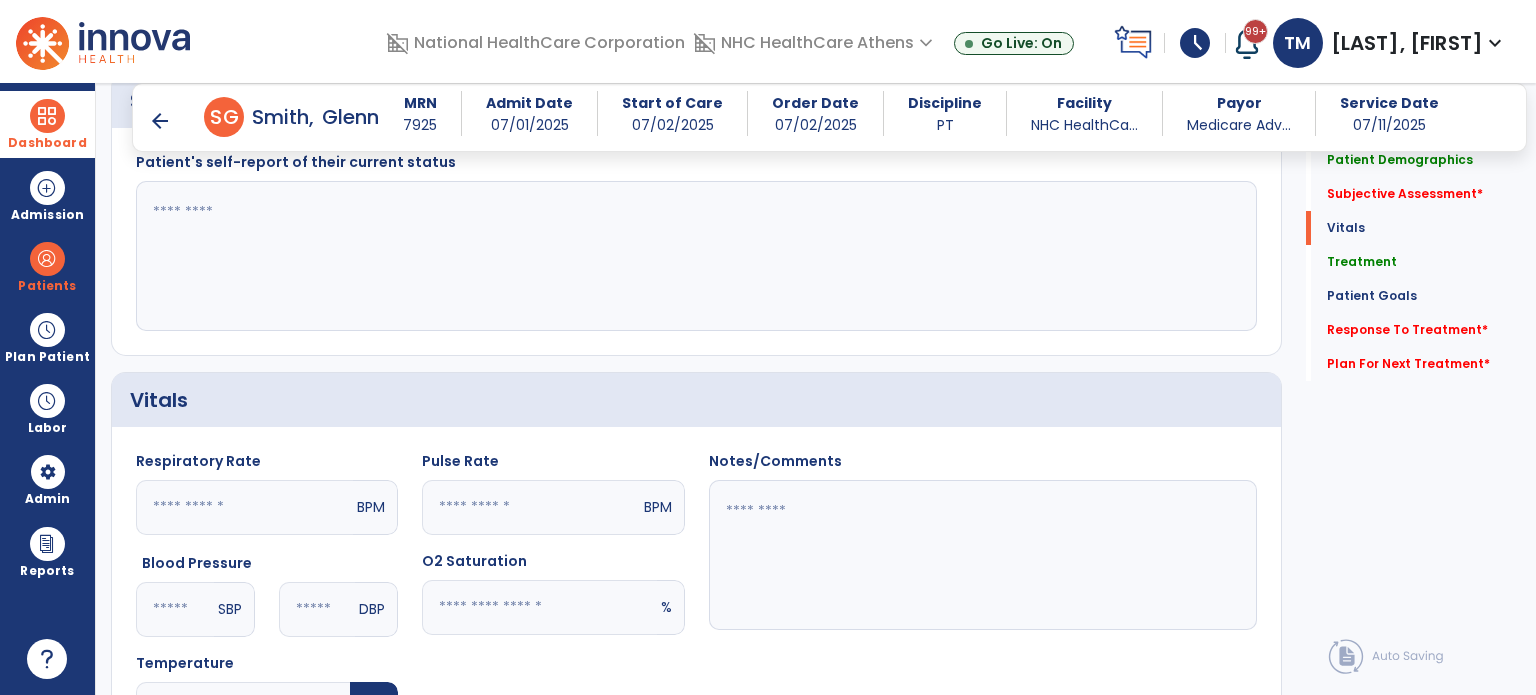 scroll, scrollTop: 0, scrollLeft: 0, axis: both 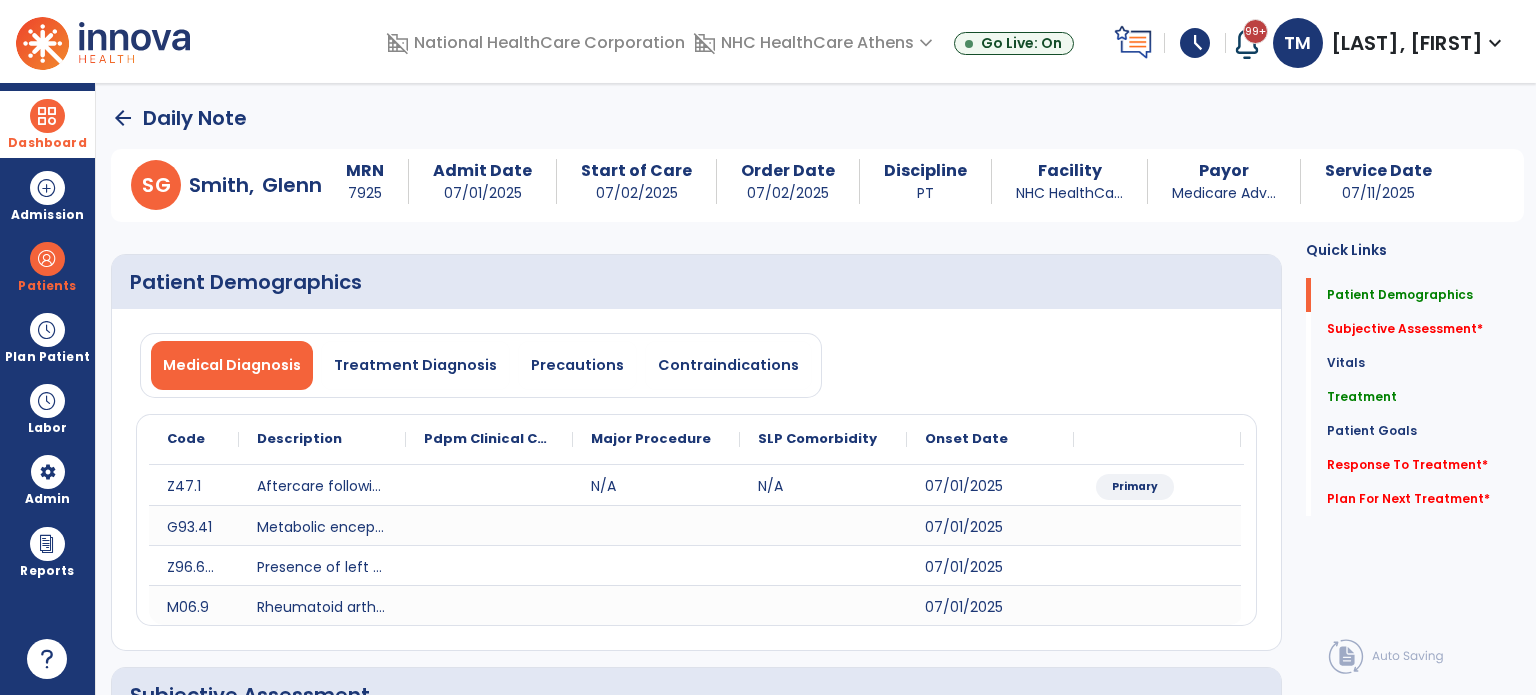 click on "arrow_back" 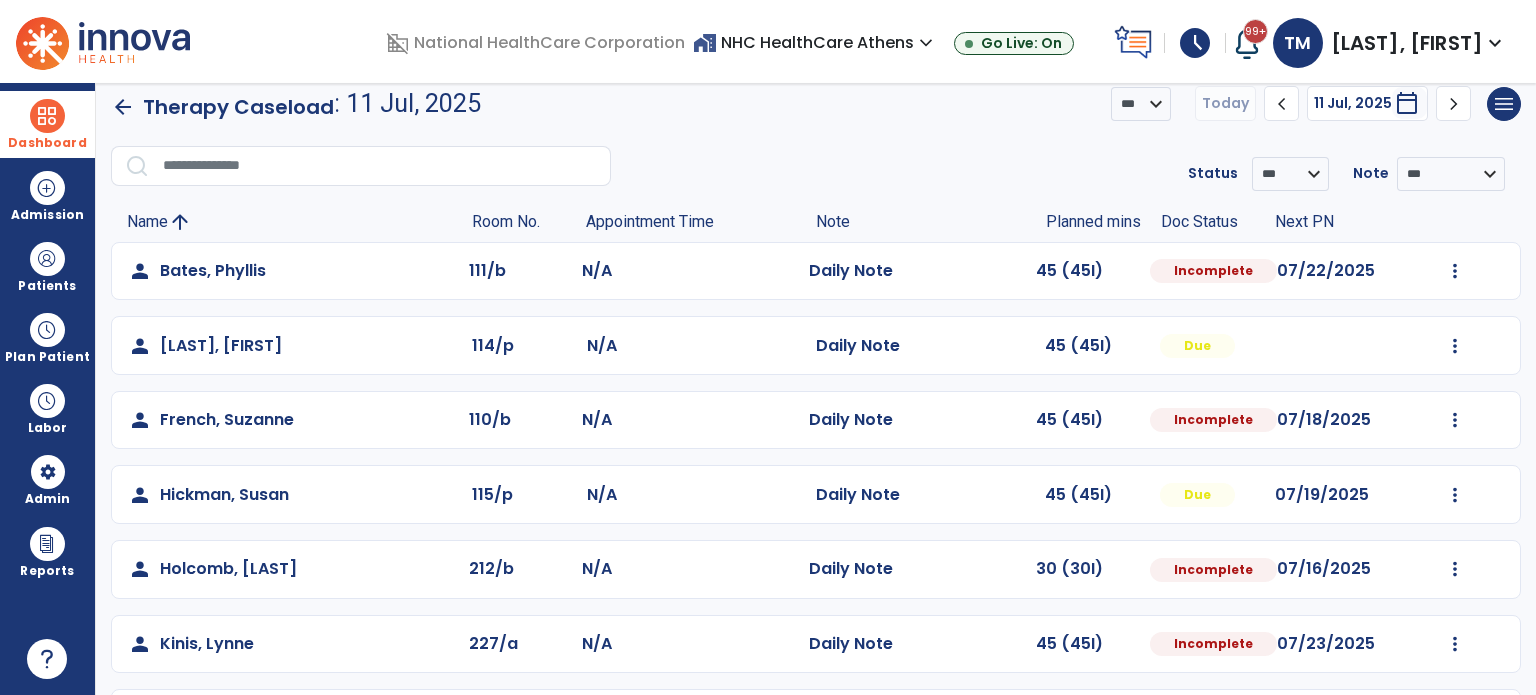 scroll, scrollTop: 20, scrollLeft: 0, axis: vertical 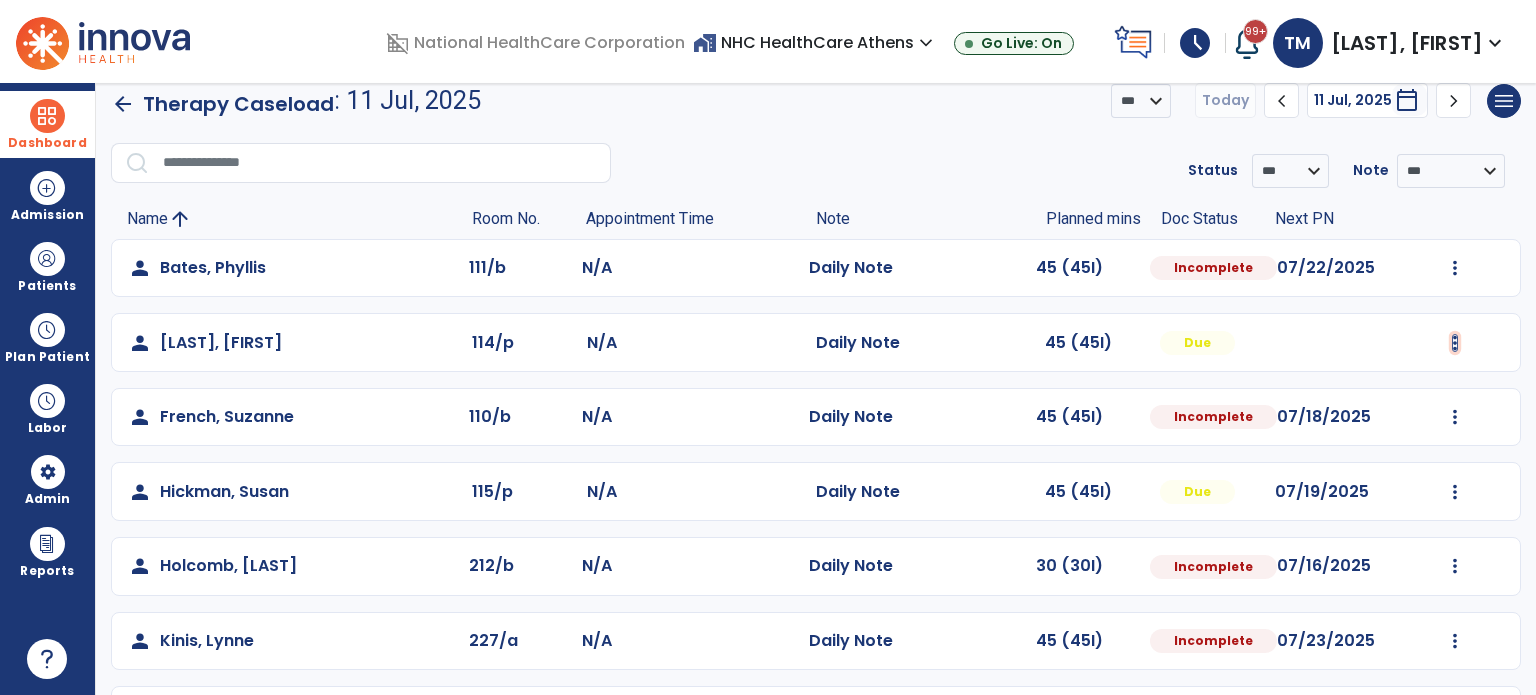click at bounding box center (1455, 268) 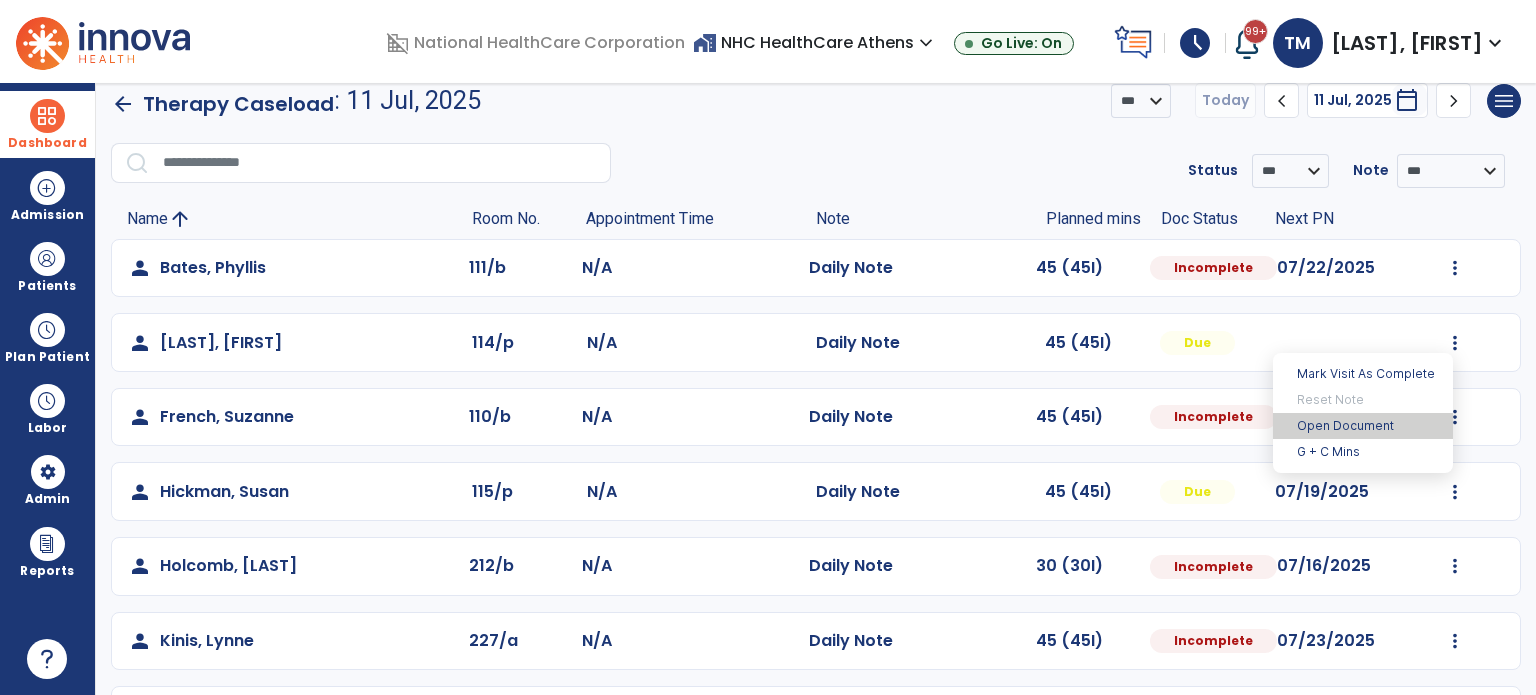 click on "Open Document" at bounding box center (1363, 426) 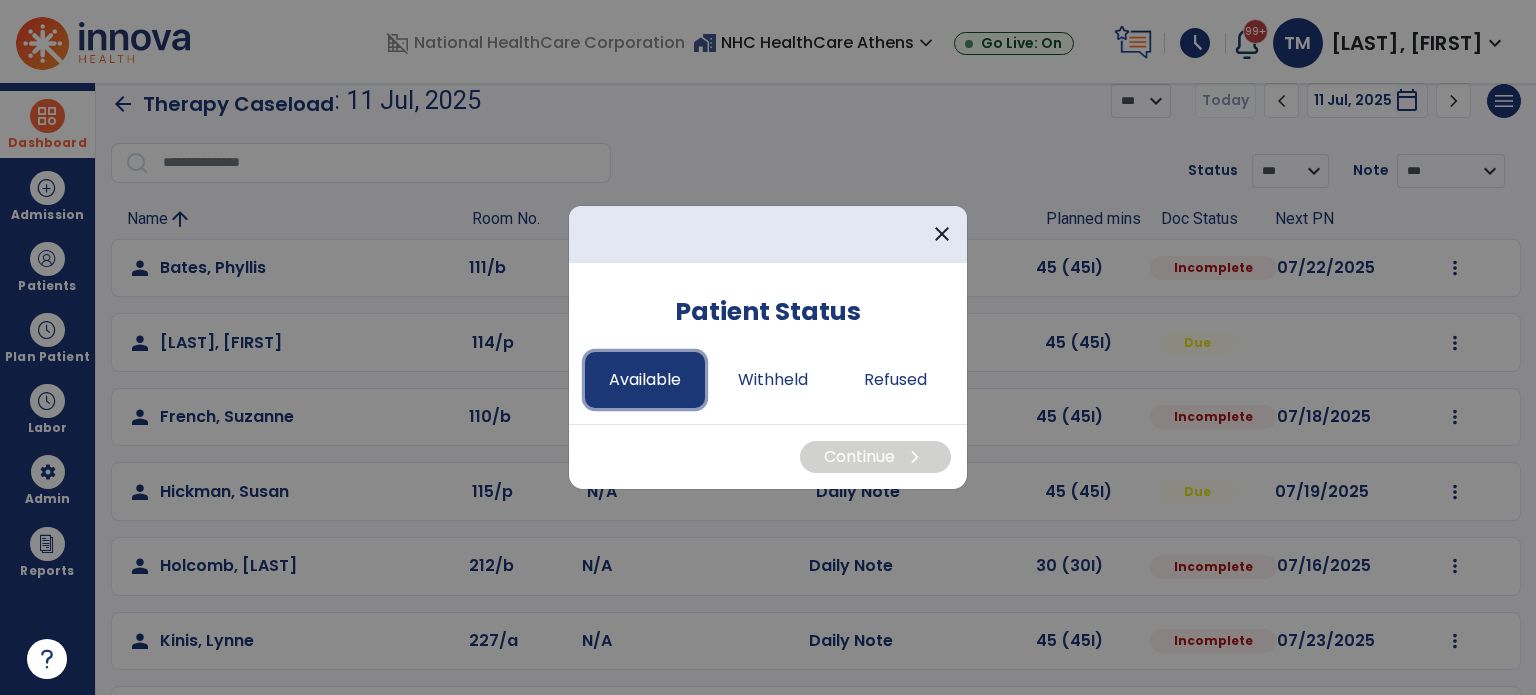 click on "Available" at bounding box center (645, 380) 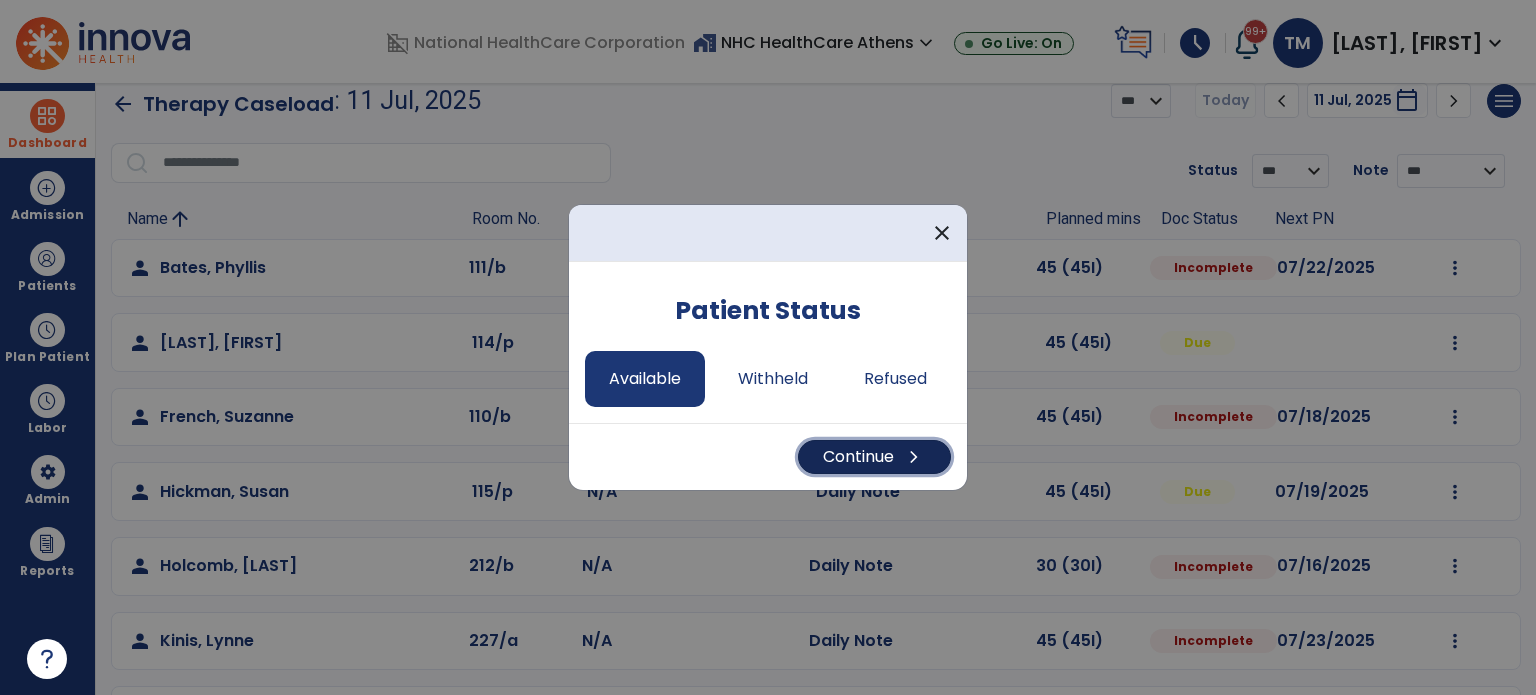 click on "Continue   chevron_right" at bounding box center (874, 457) 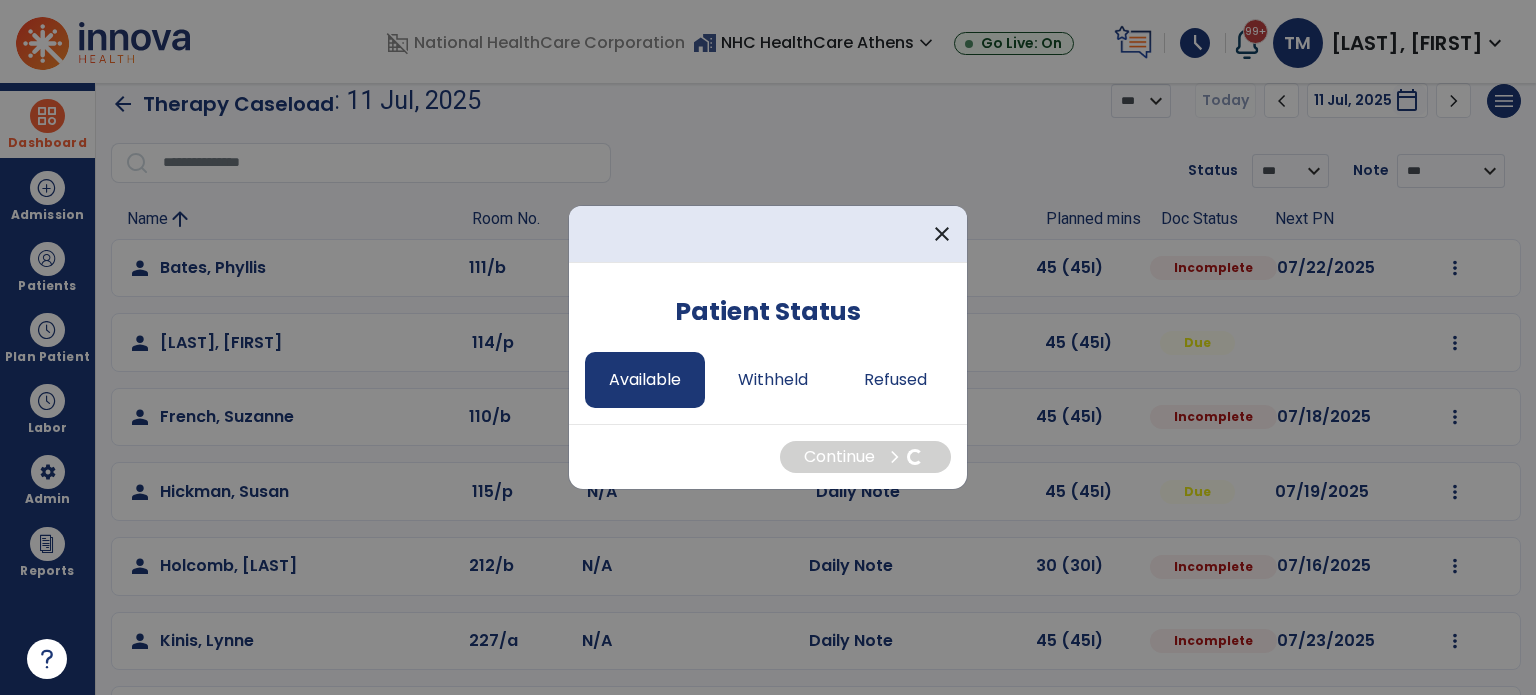 select on "*" 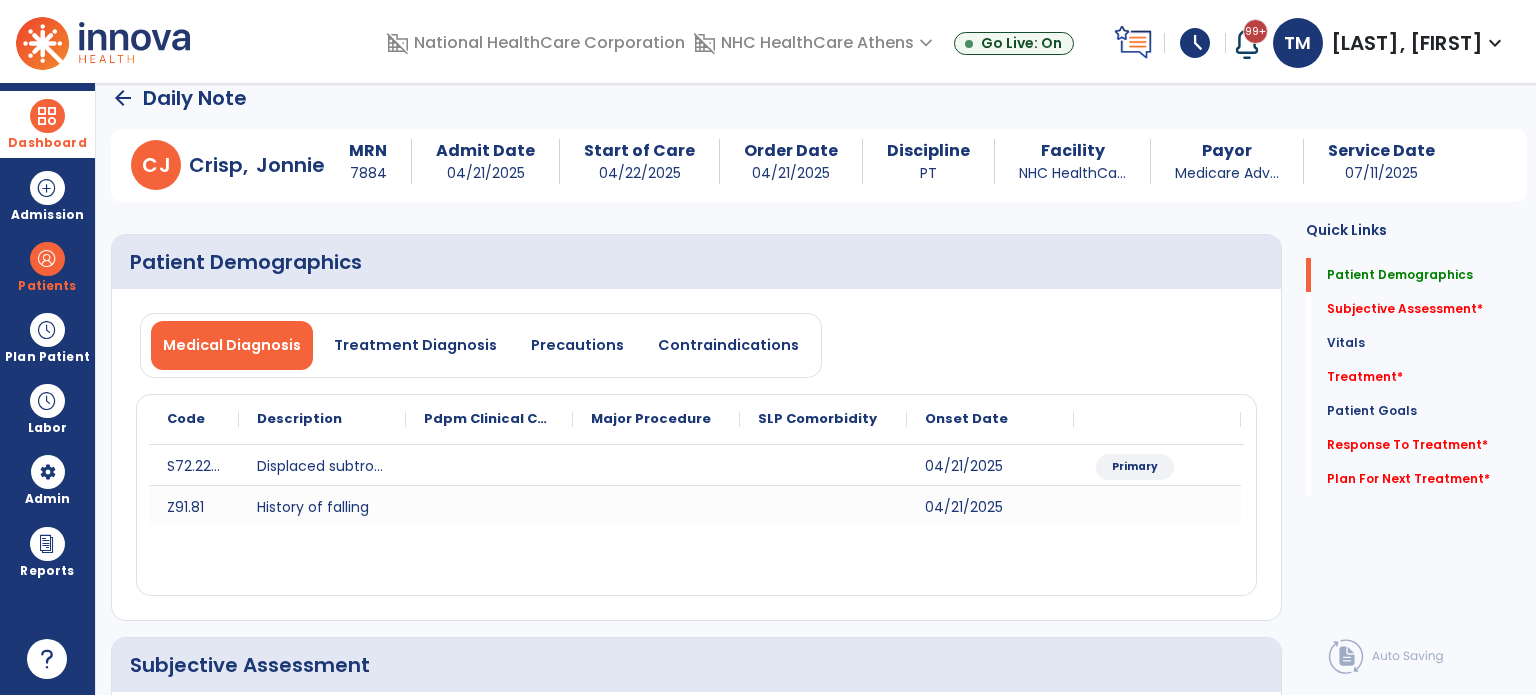 click on "Treatment   *  Treatment   *" 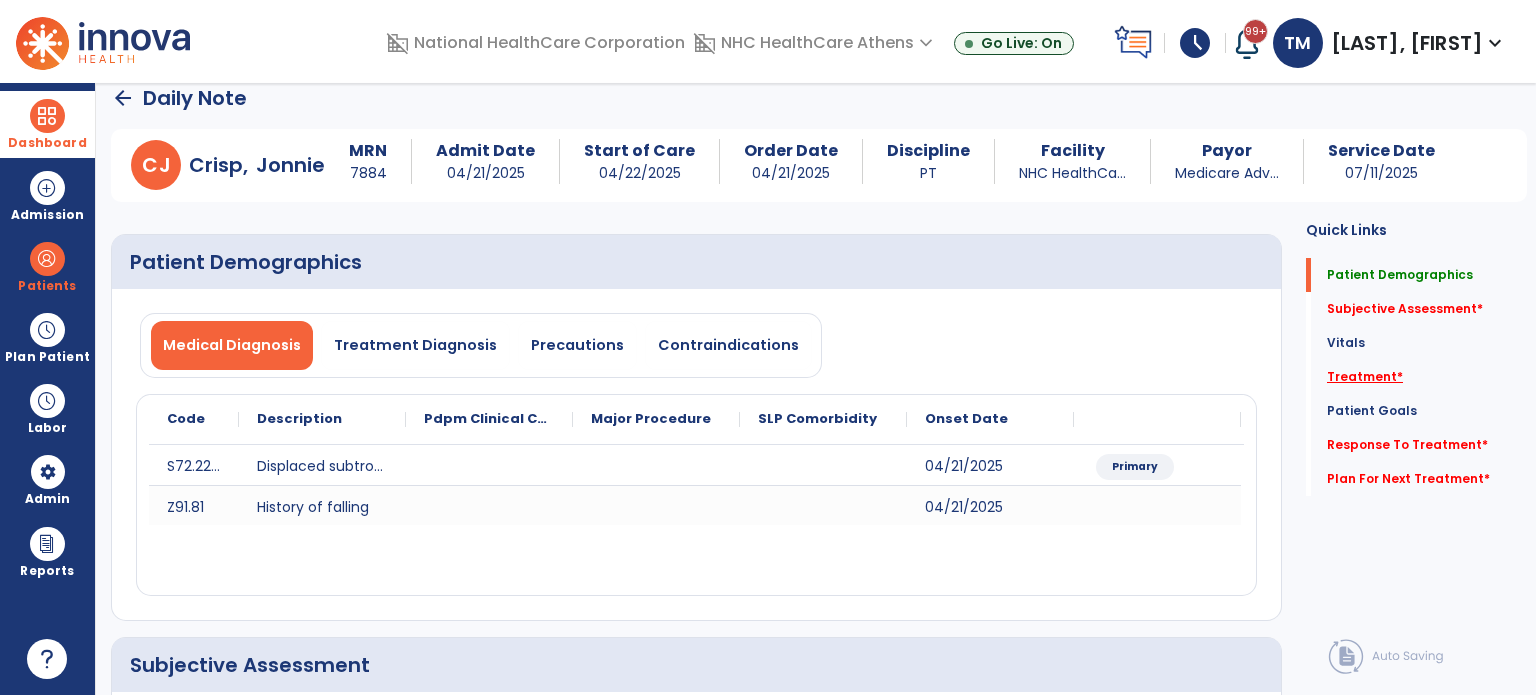 click on "Treatment   *" 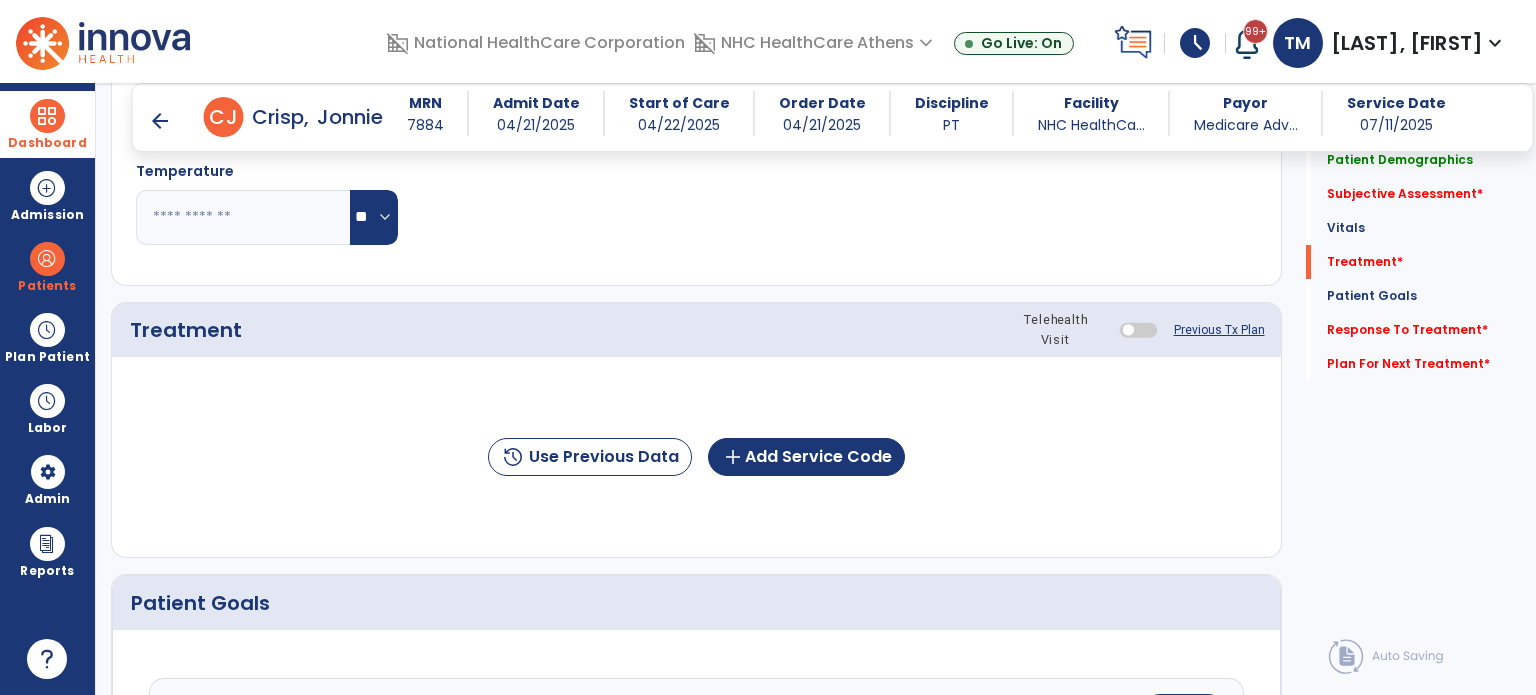 scroll, scrollTop: 1116, scrollLeft: 0, axis: vertical 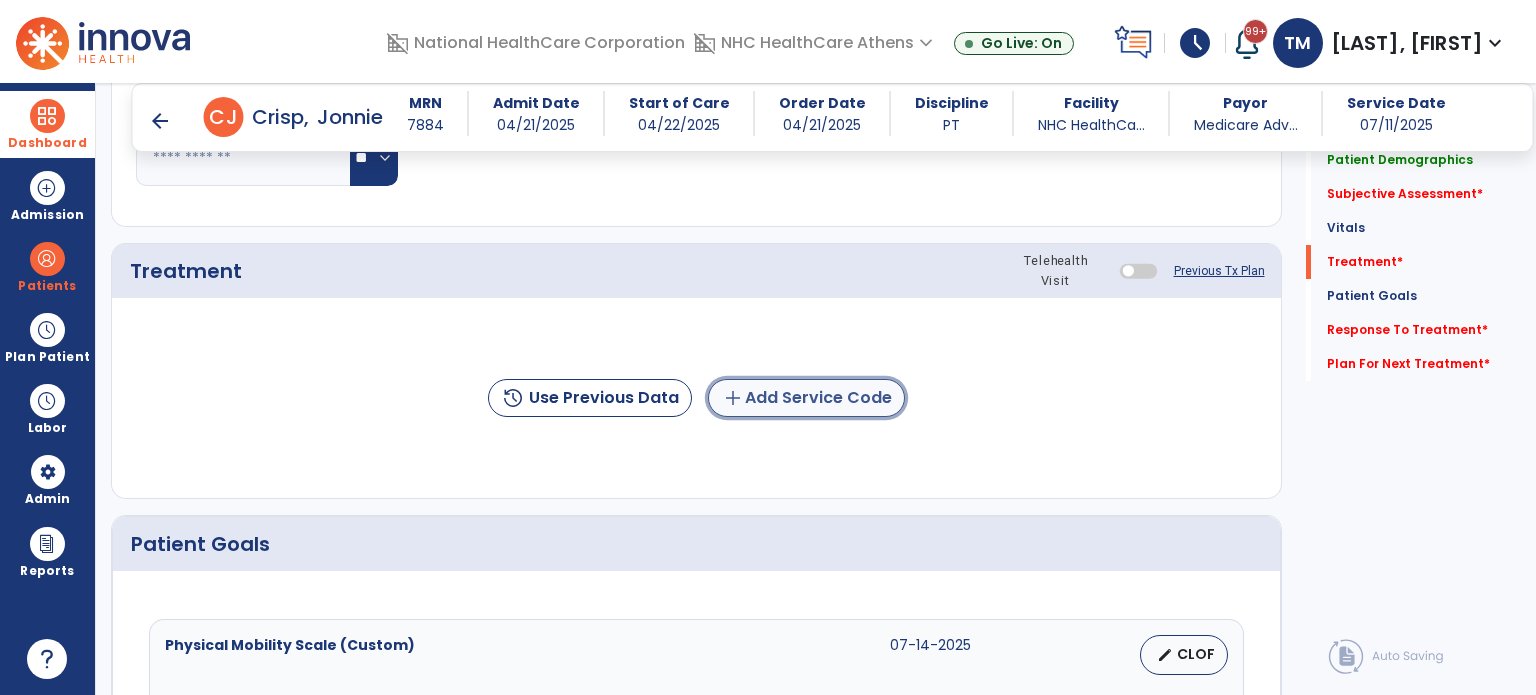 click on "add  Add Service Code" 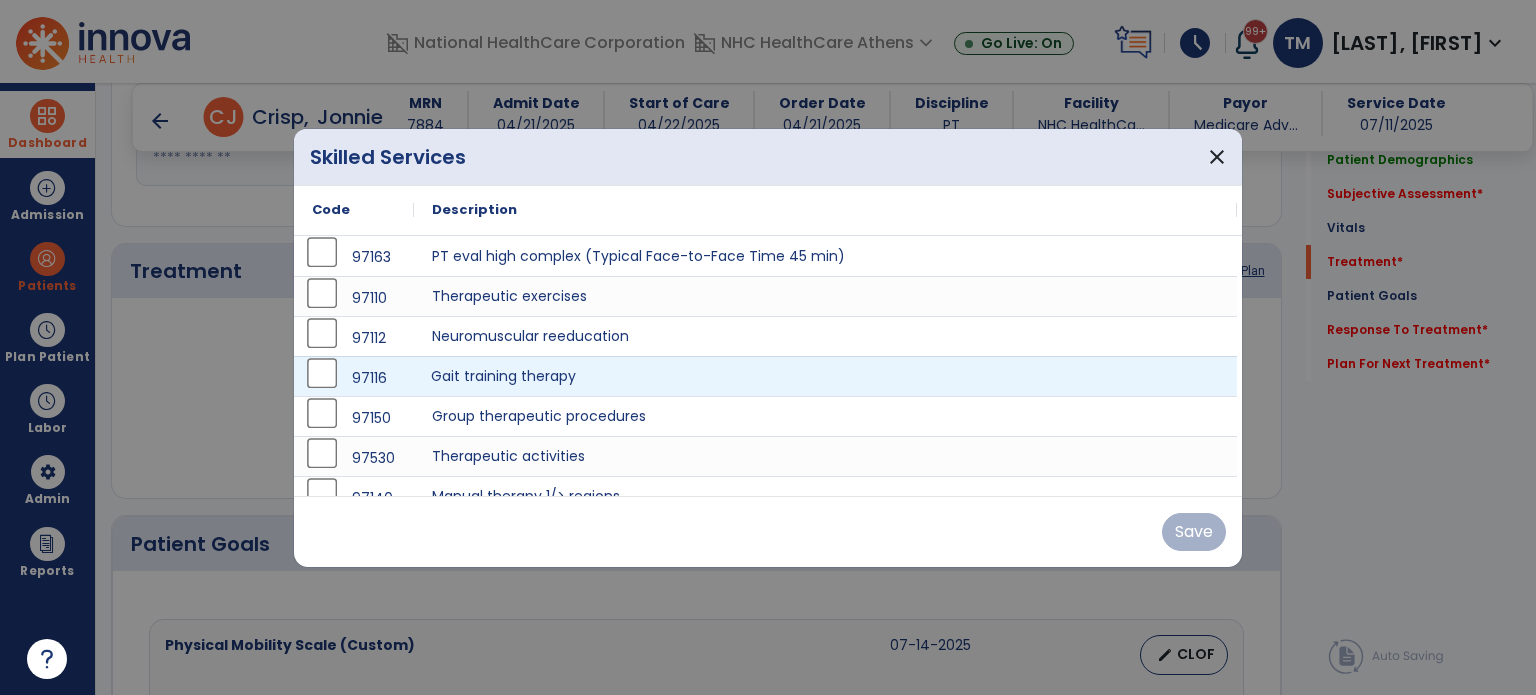 click on "Gait training therapy" at bounding box center (825, 376) 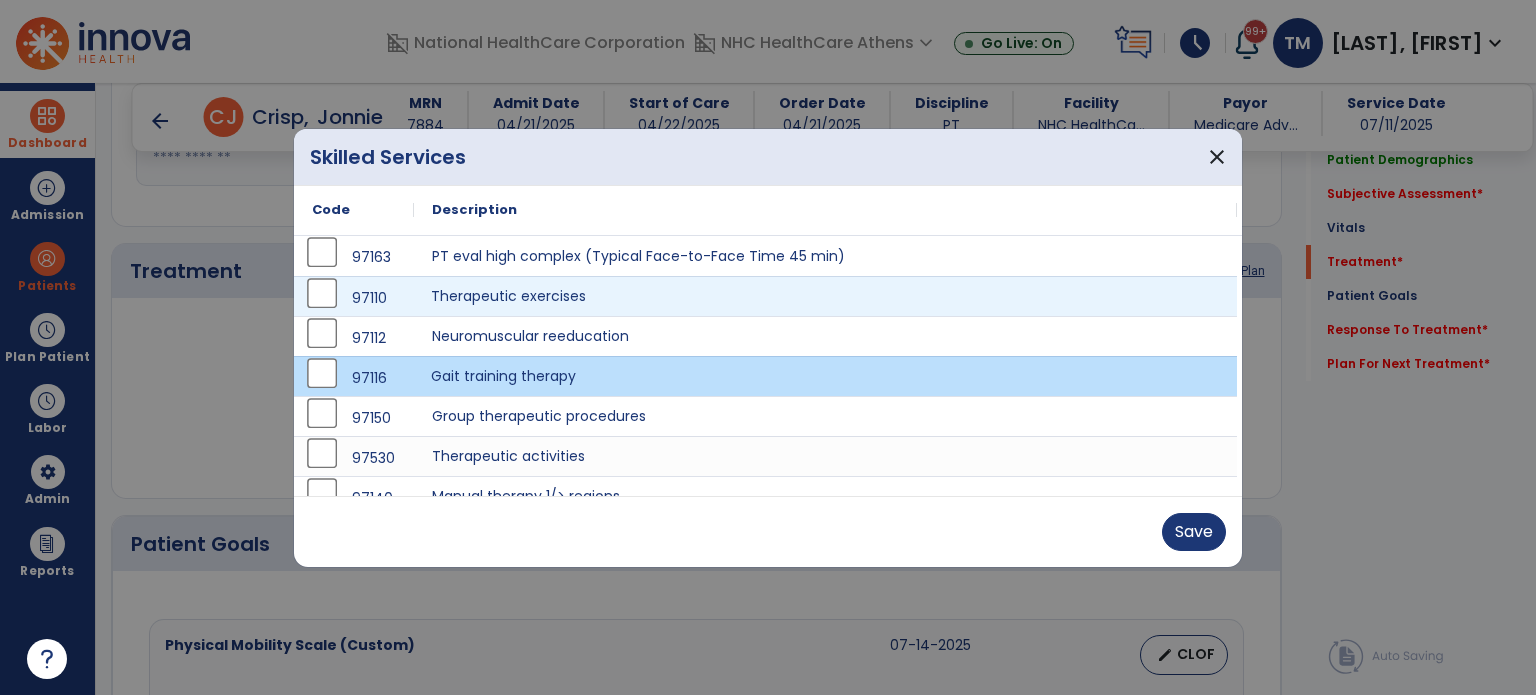 click on "Therapeutic exercises" at bounding box center [825, 296] 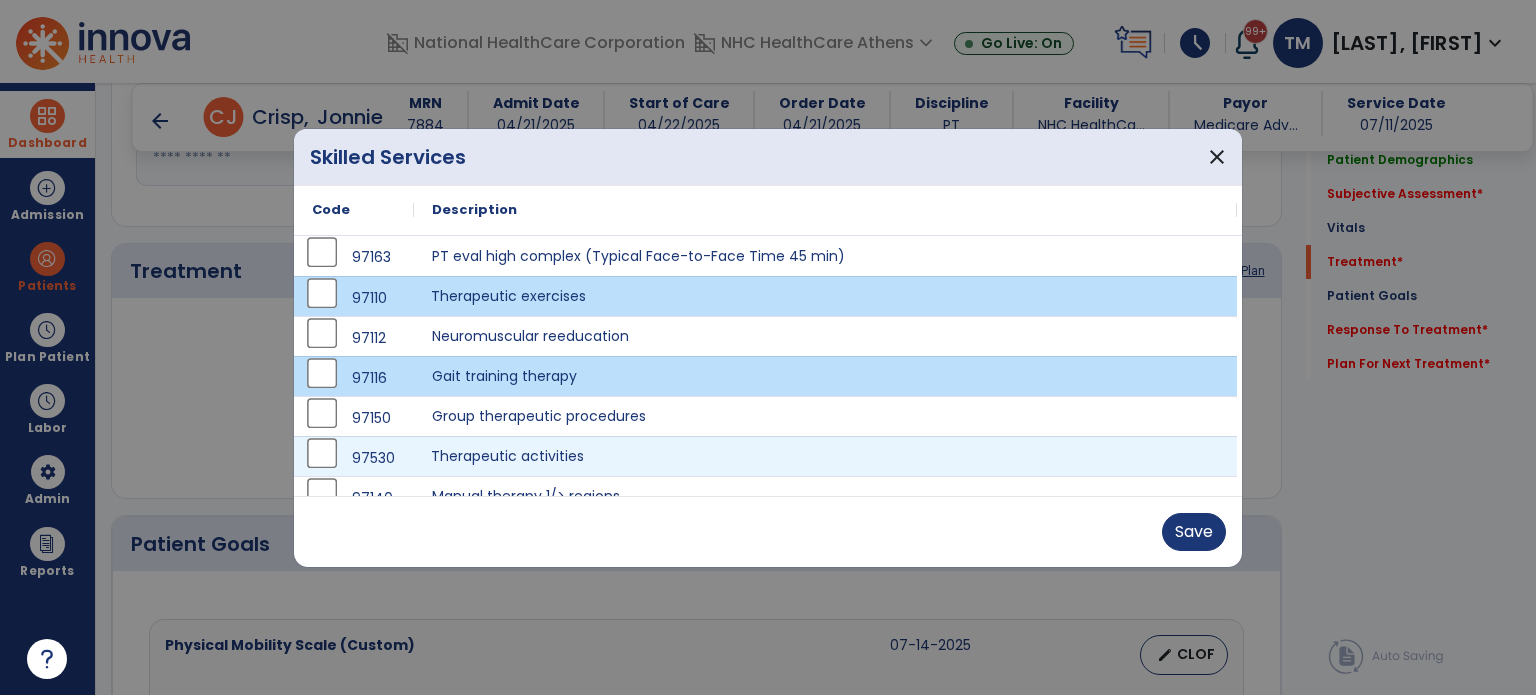 click on "Therapeutic activities" at bounding box center (825, 456) 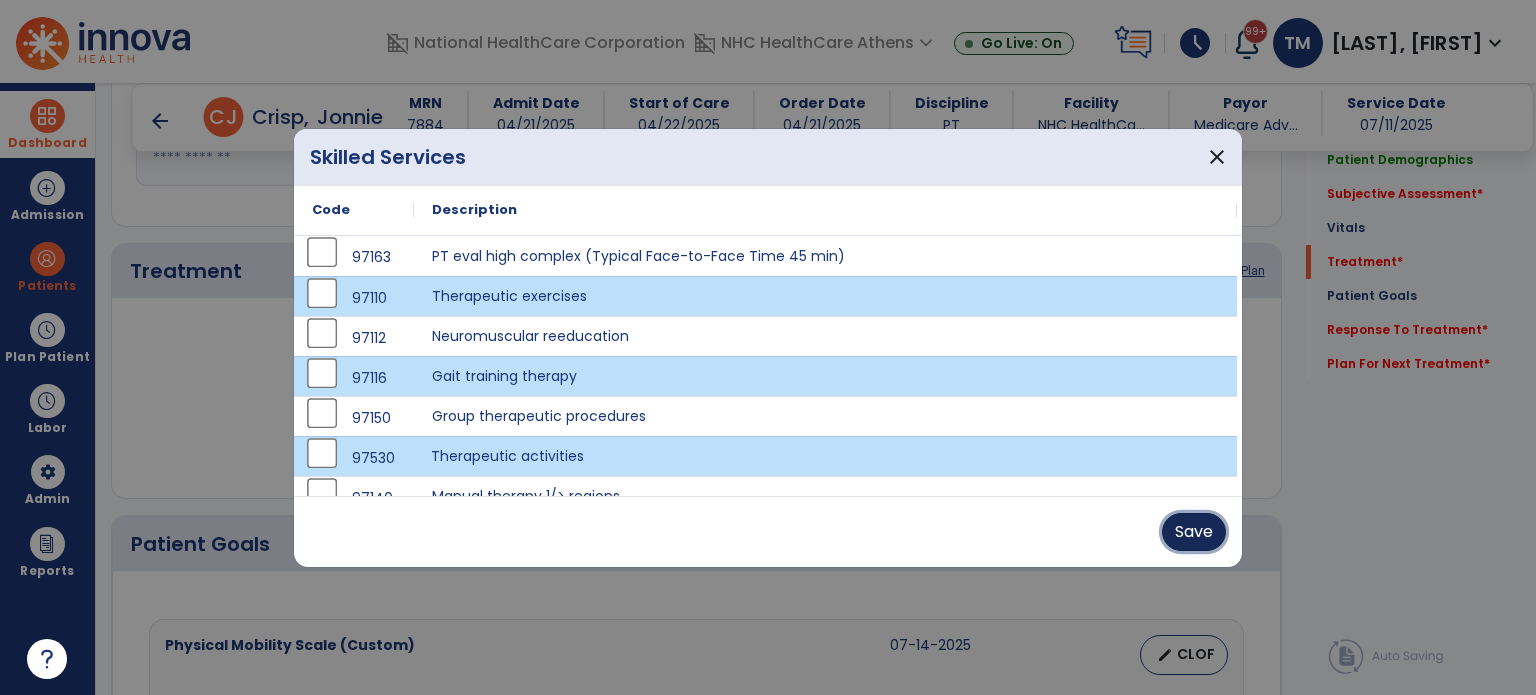 click on "Save" at bounding box center [1194, 532] 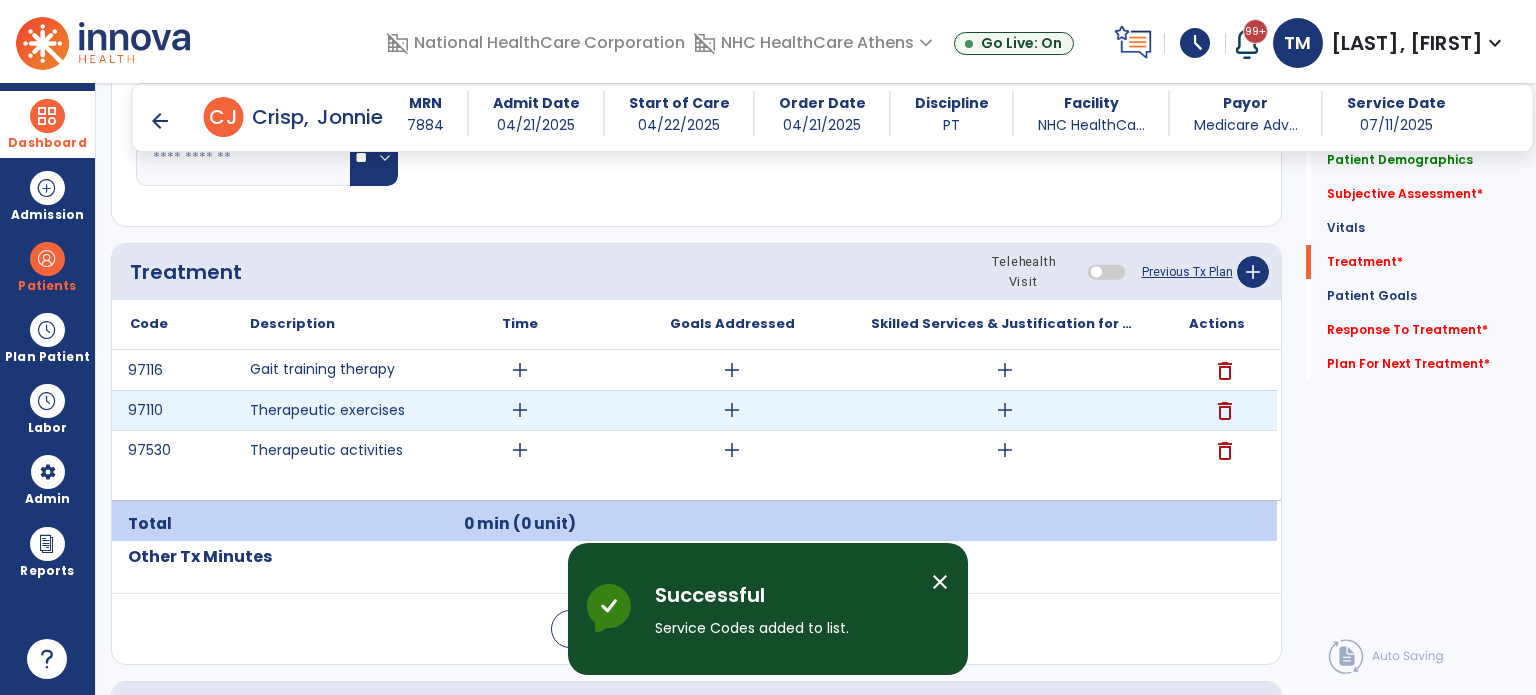 click on "add" at bounding box center (520, 410) 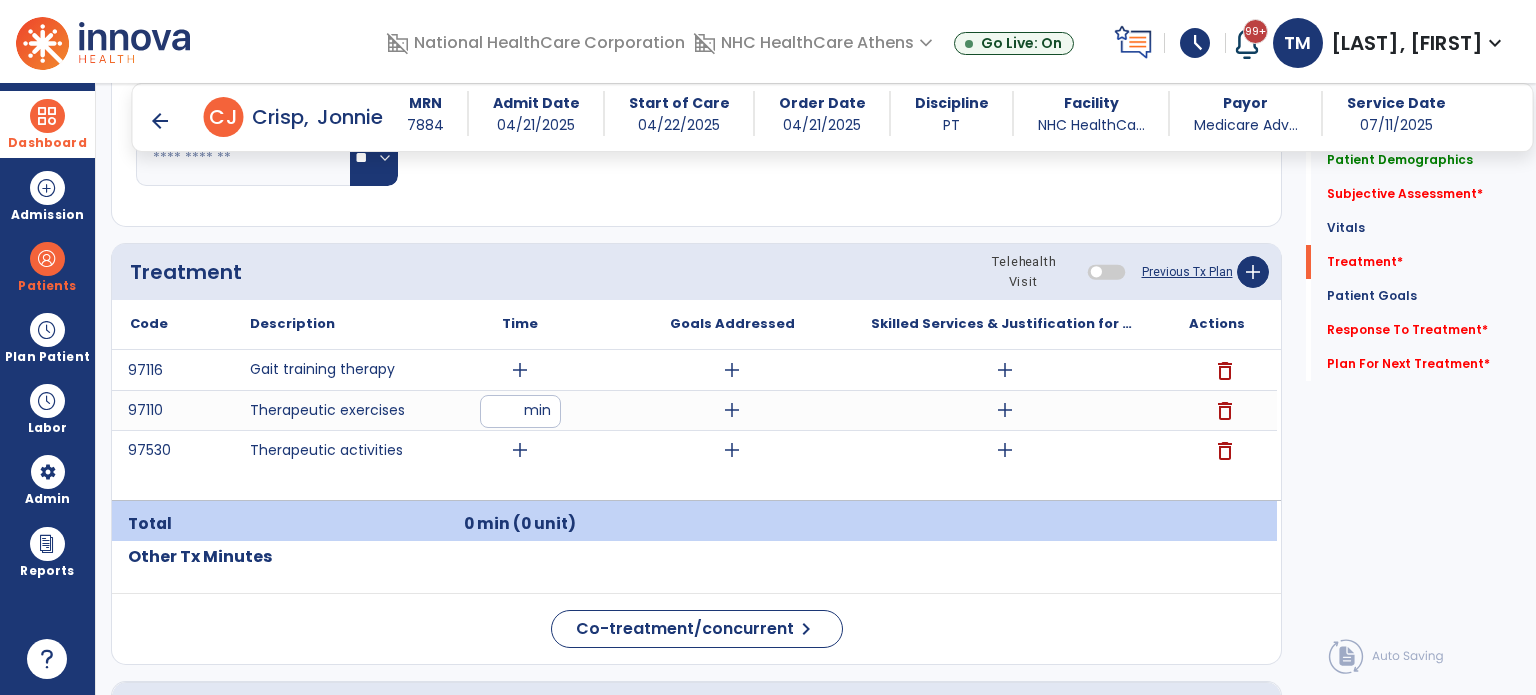 type on "**" 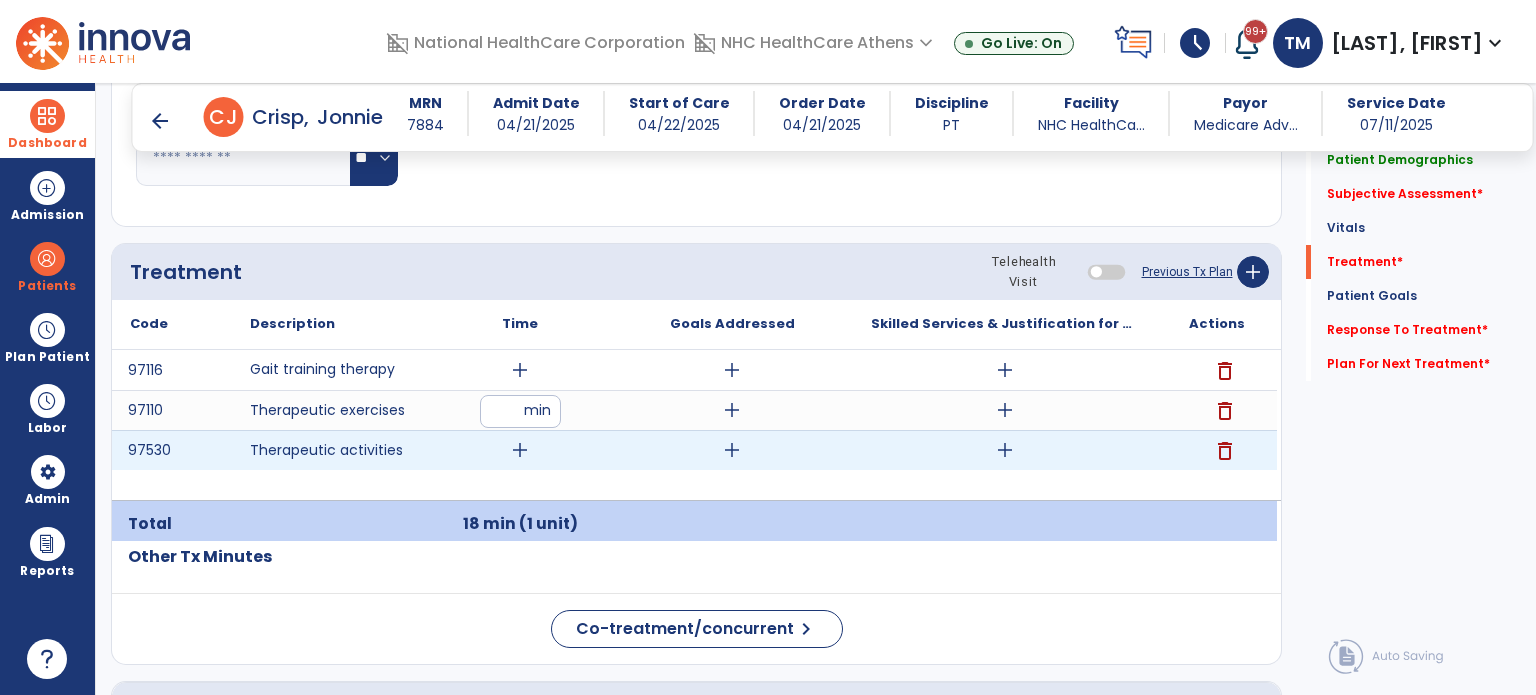 click on "add" at bounding box center [520, 450] 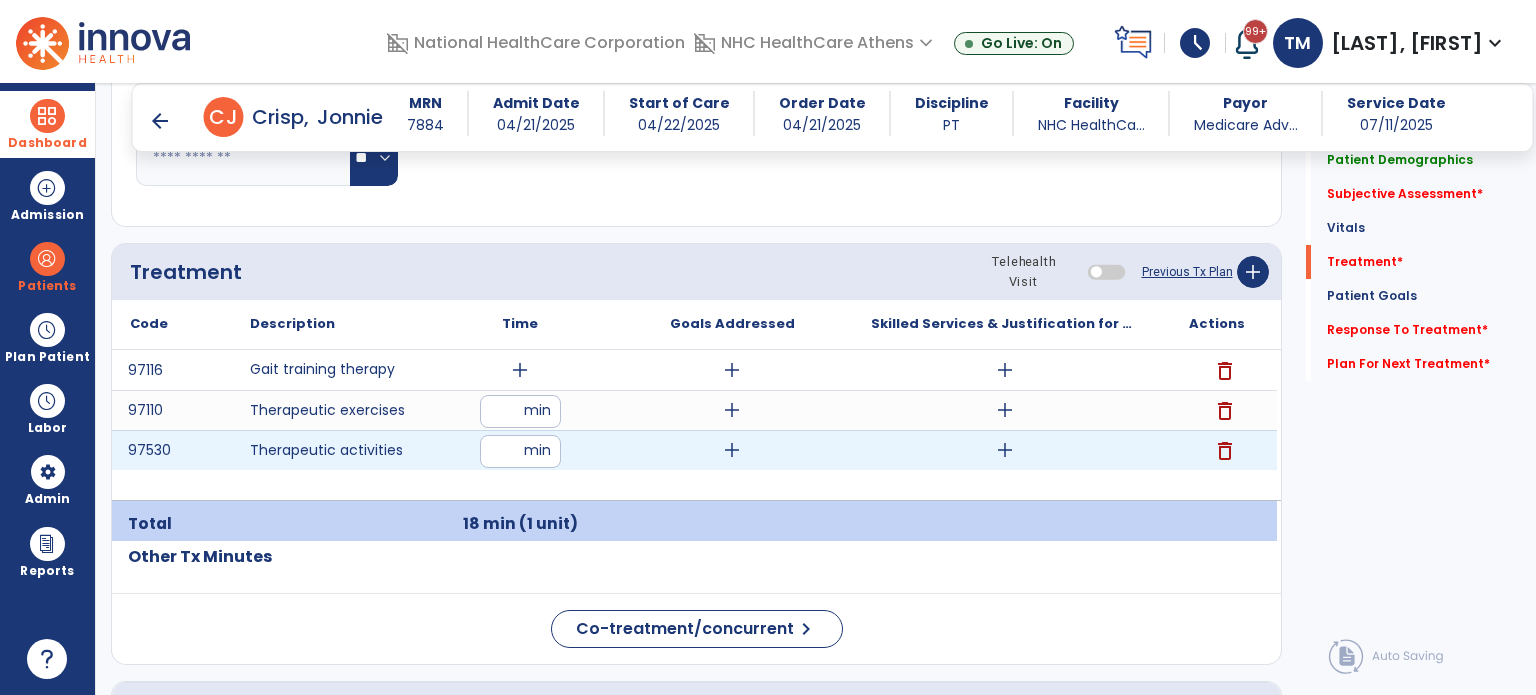 type on "*" 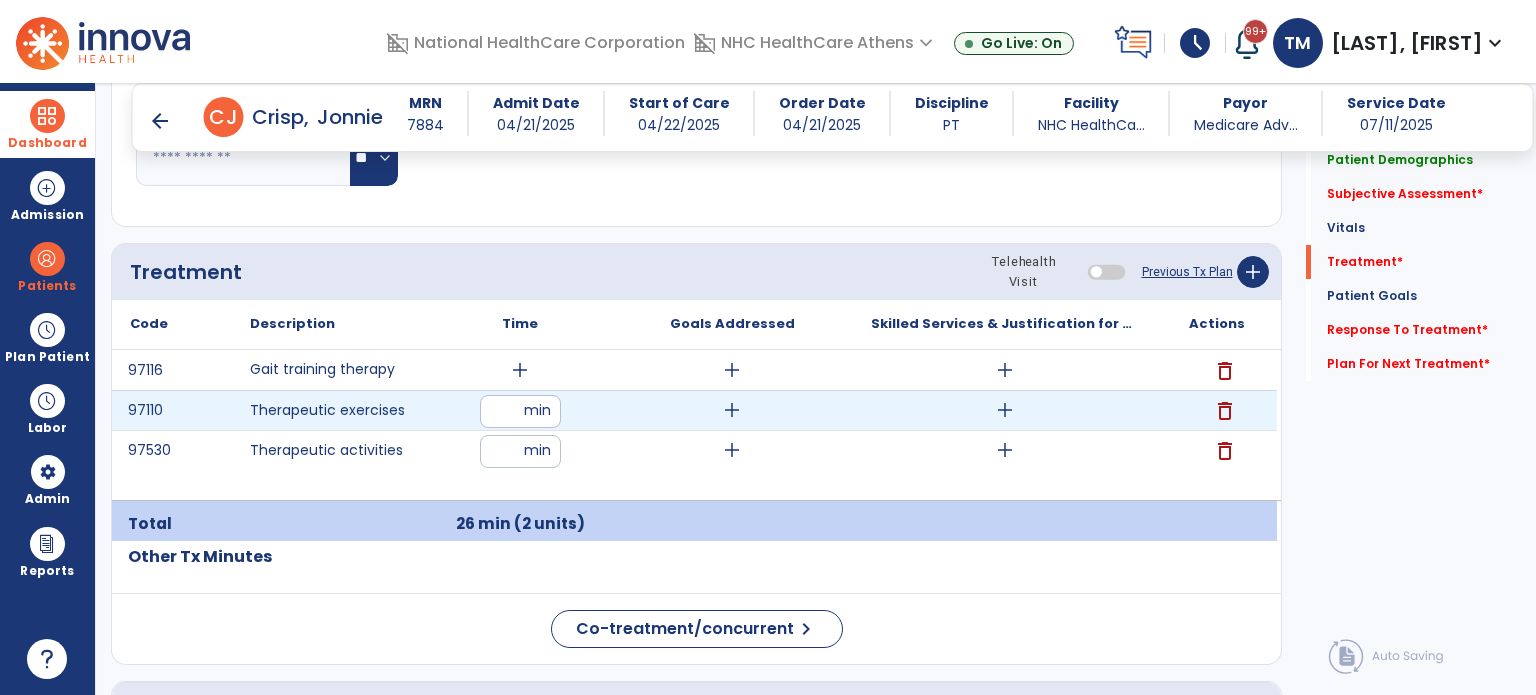 click on "add" at bounding box center [1005, 410] 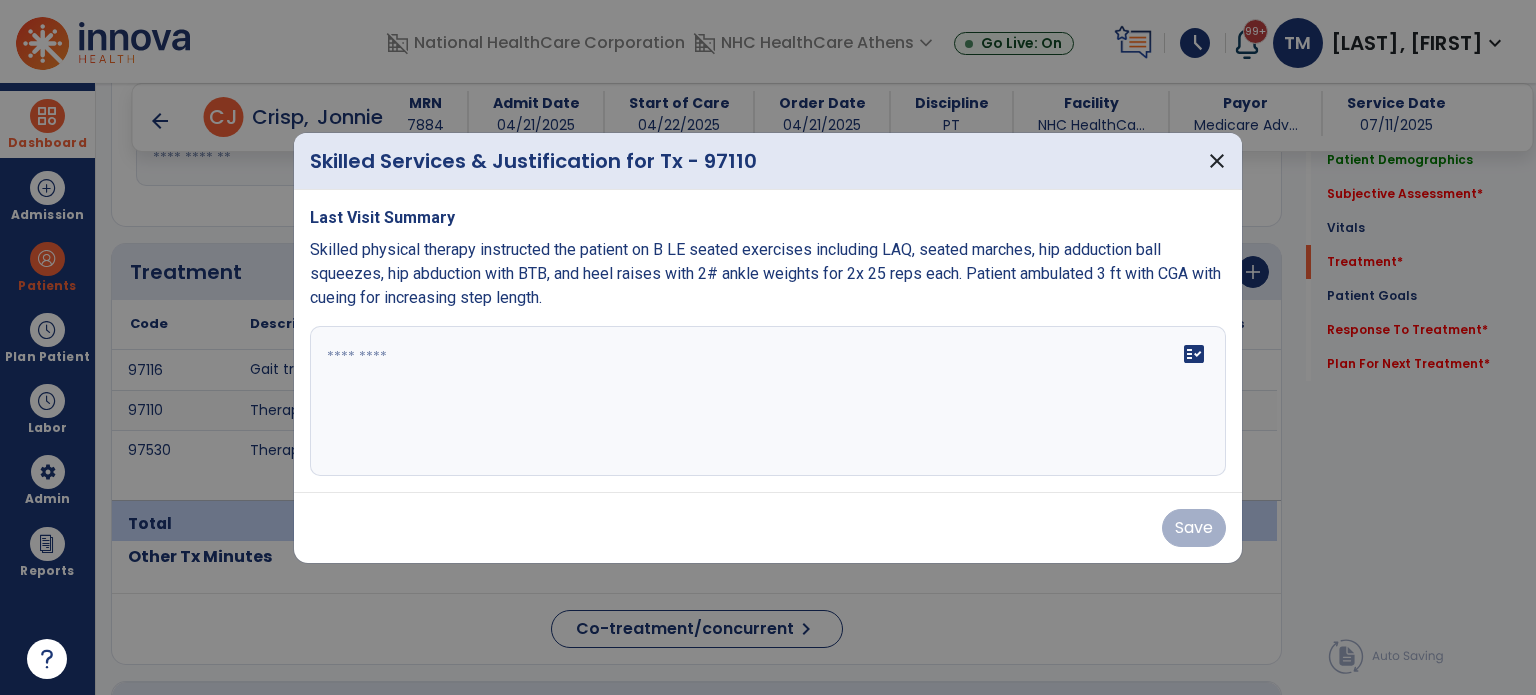 click on "fact_check" at bounding box center (768, 401) 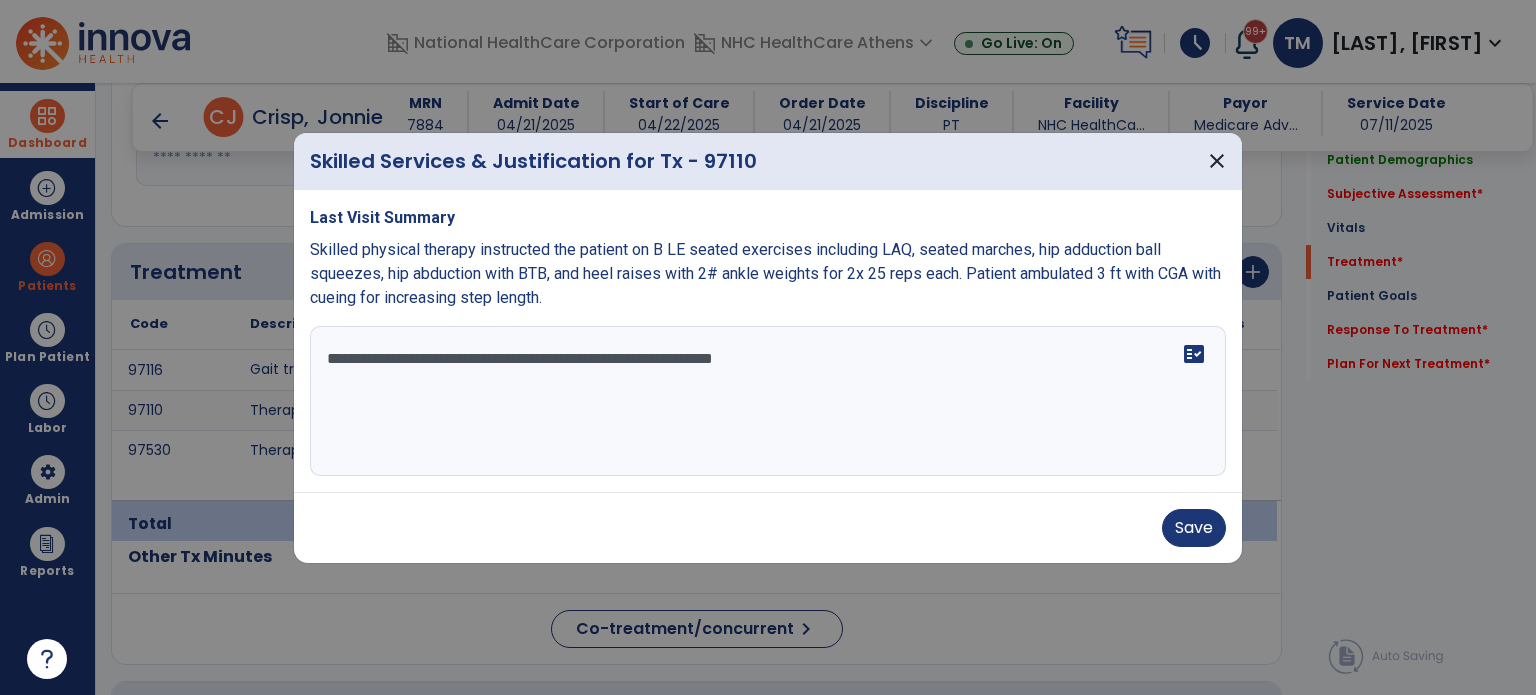 click on "**********" at bounding box center (768, 401) 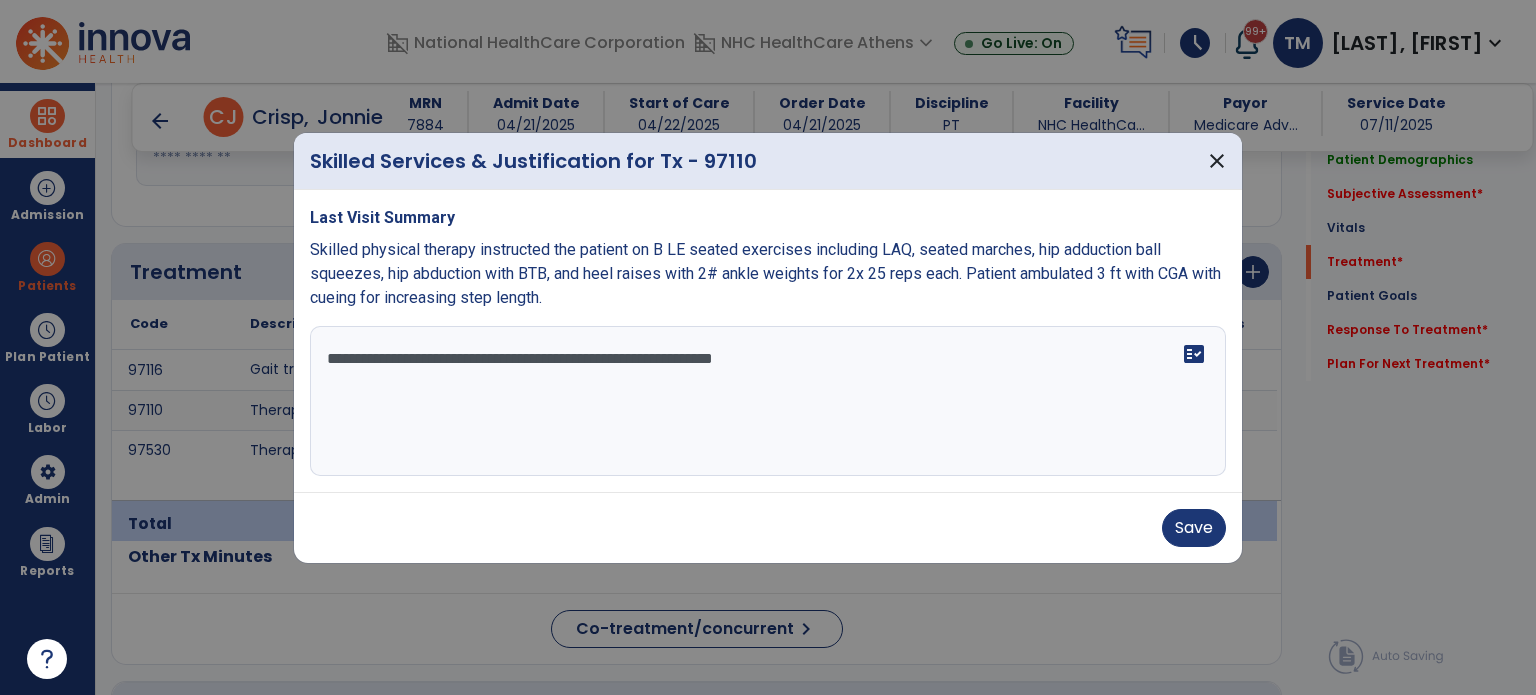click on "**********" at bounding box center (768, 401) 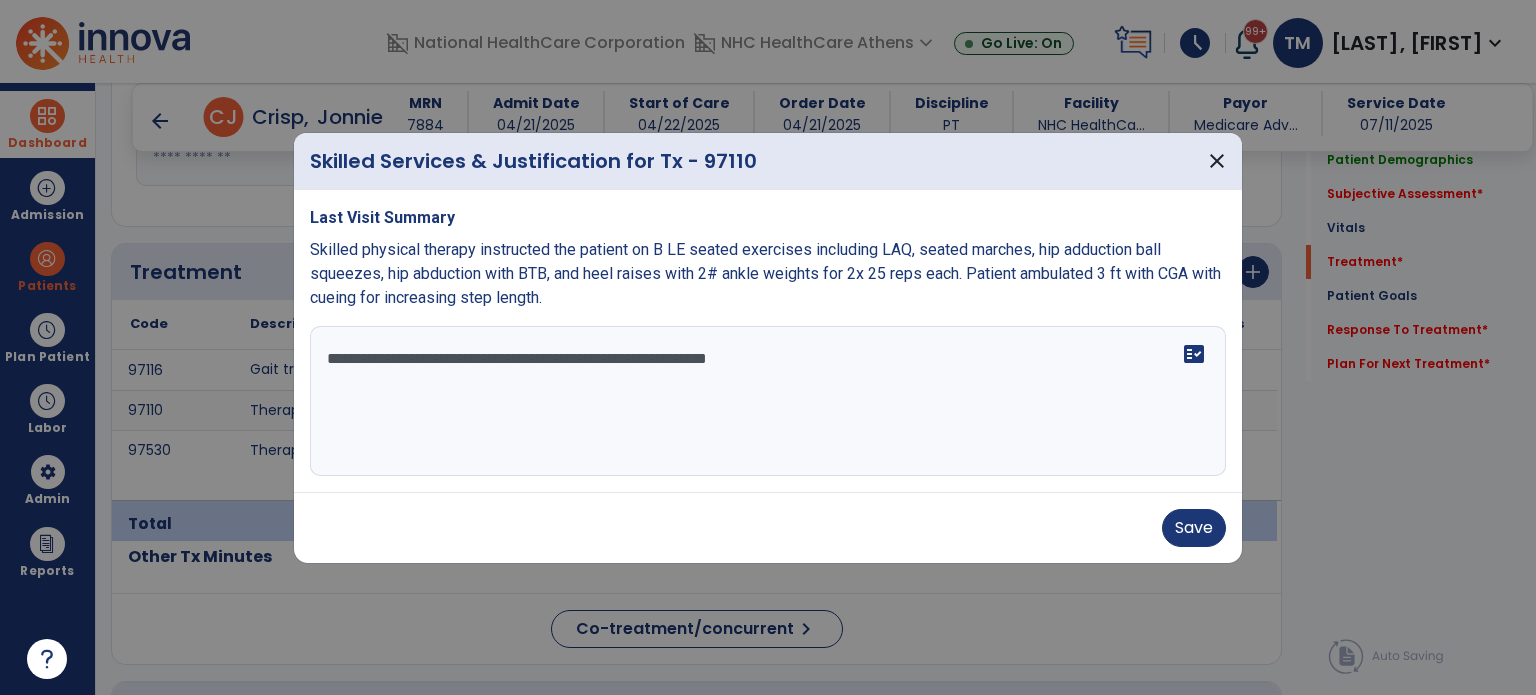 click on "**********" at bounding box center [768, 401] 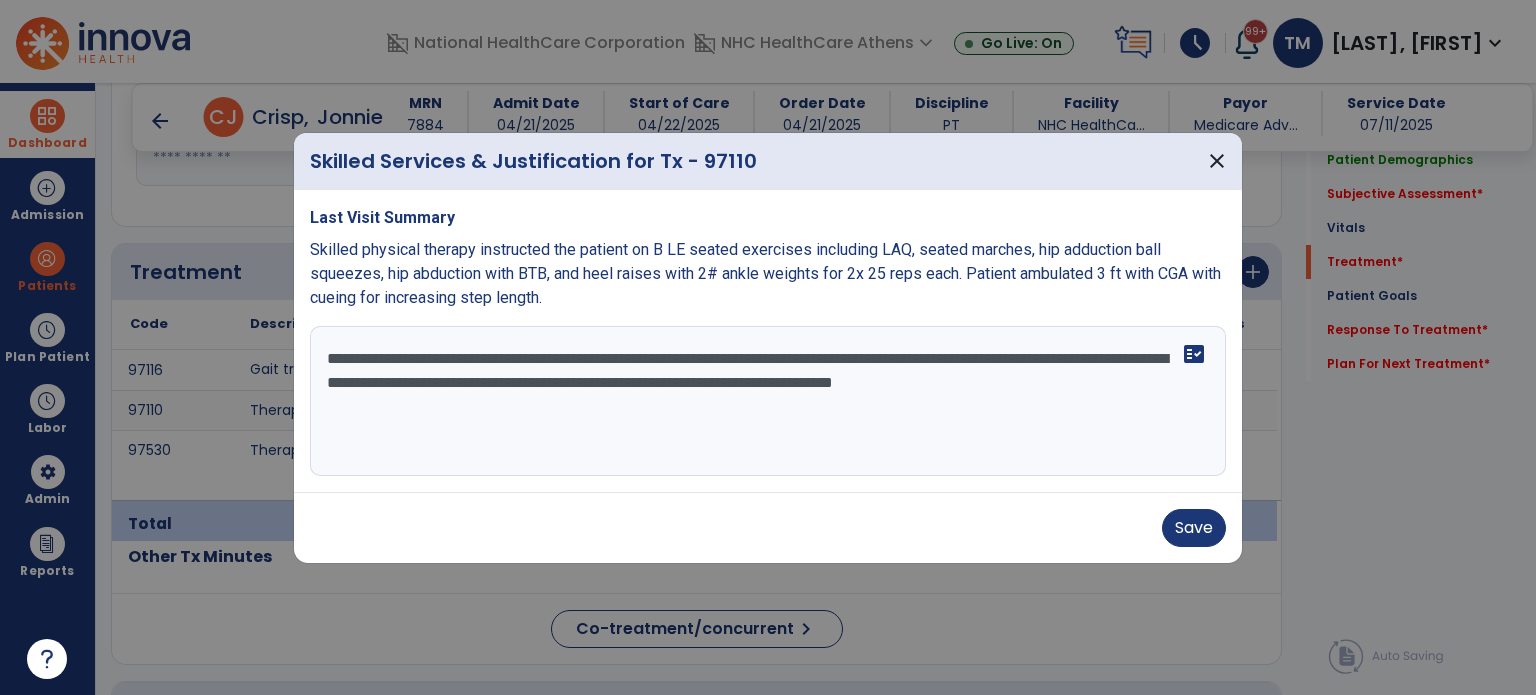 click on "**********" at bounding box center (768, 401) 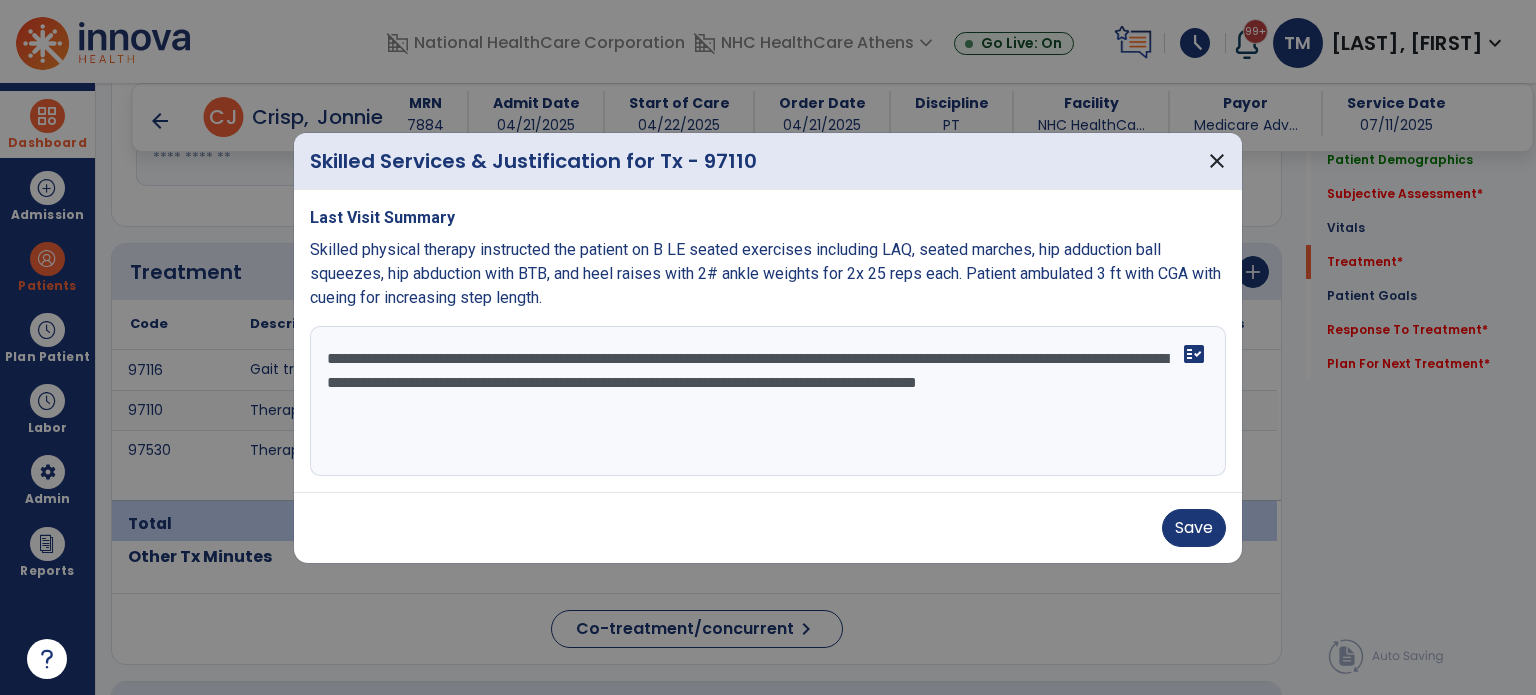 click on "**********" at bounding box center [768, 401] 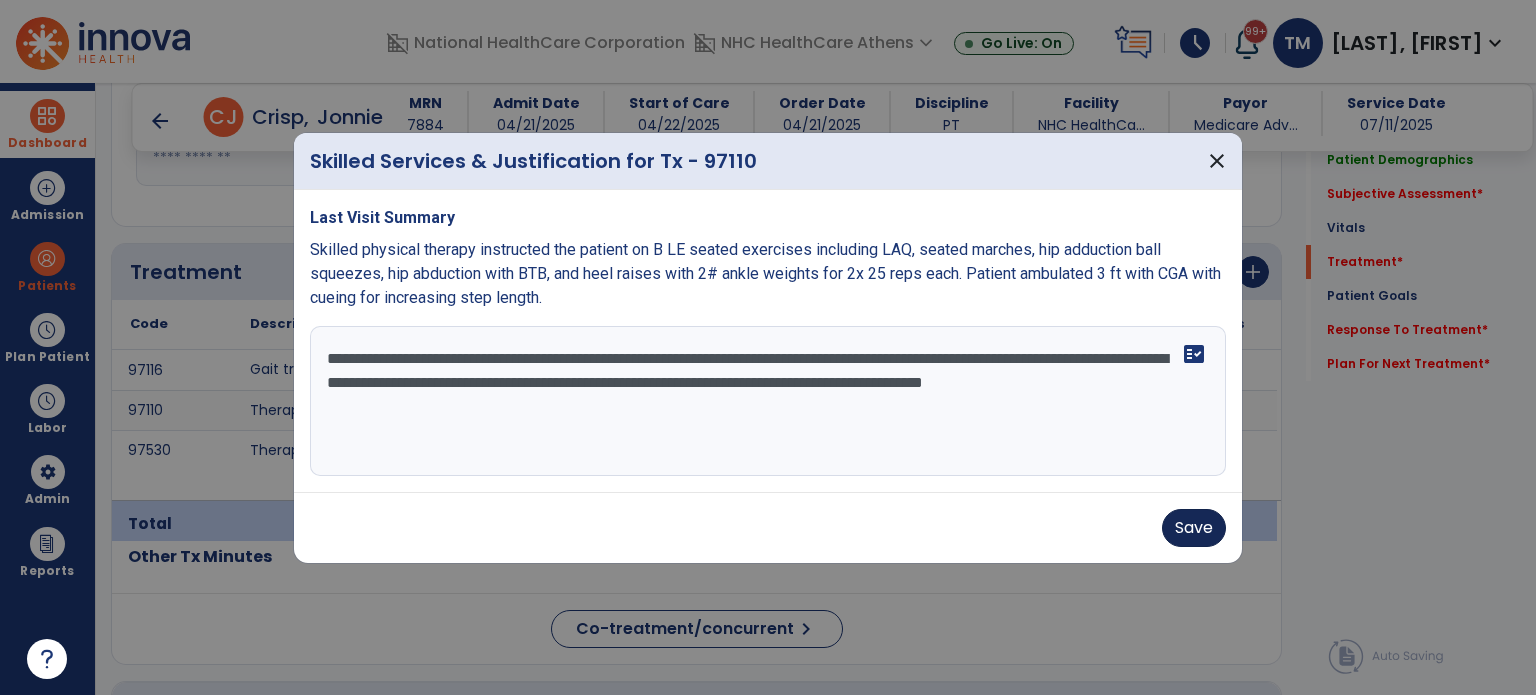 type on "**********" 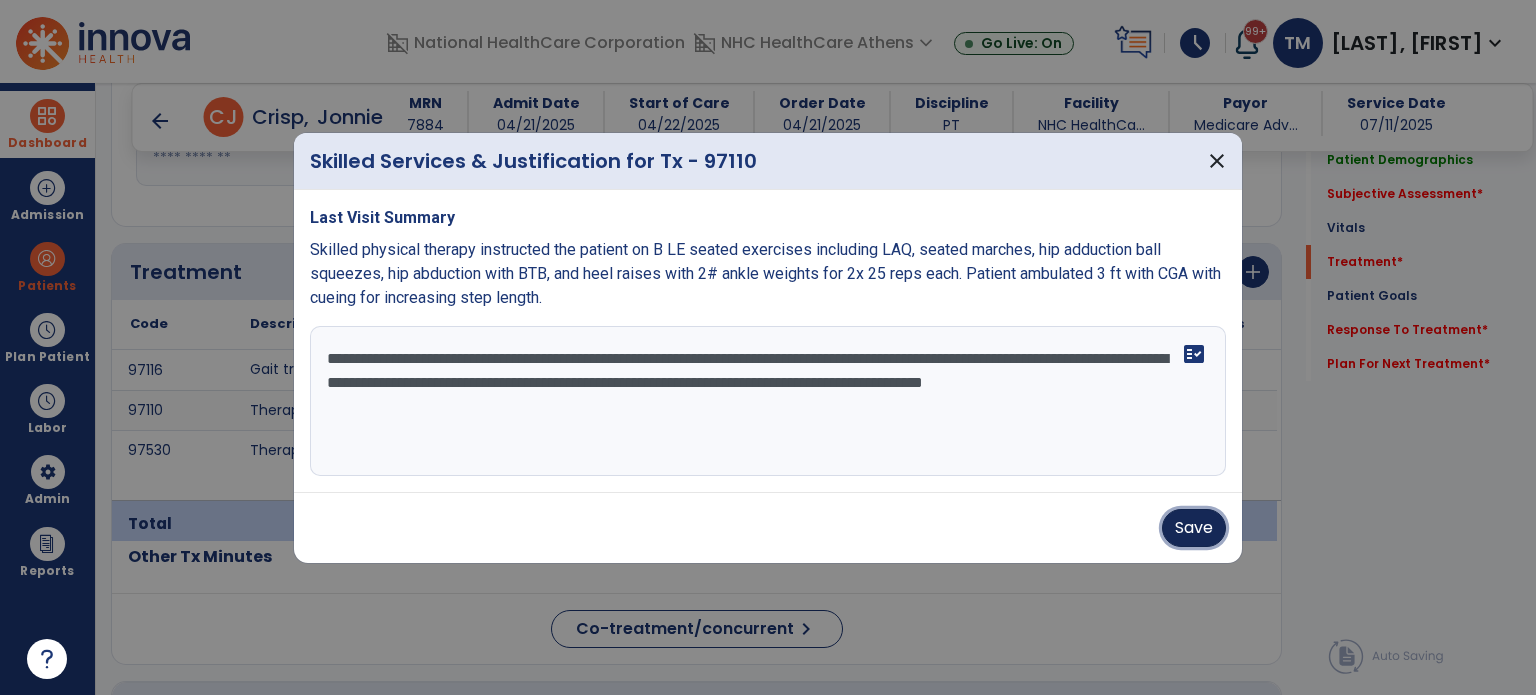 click on "Save" at bounding box center [1194, 528] 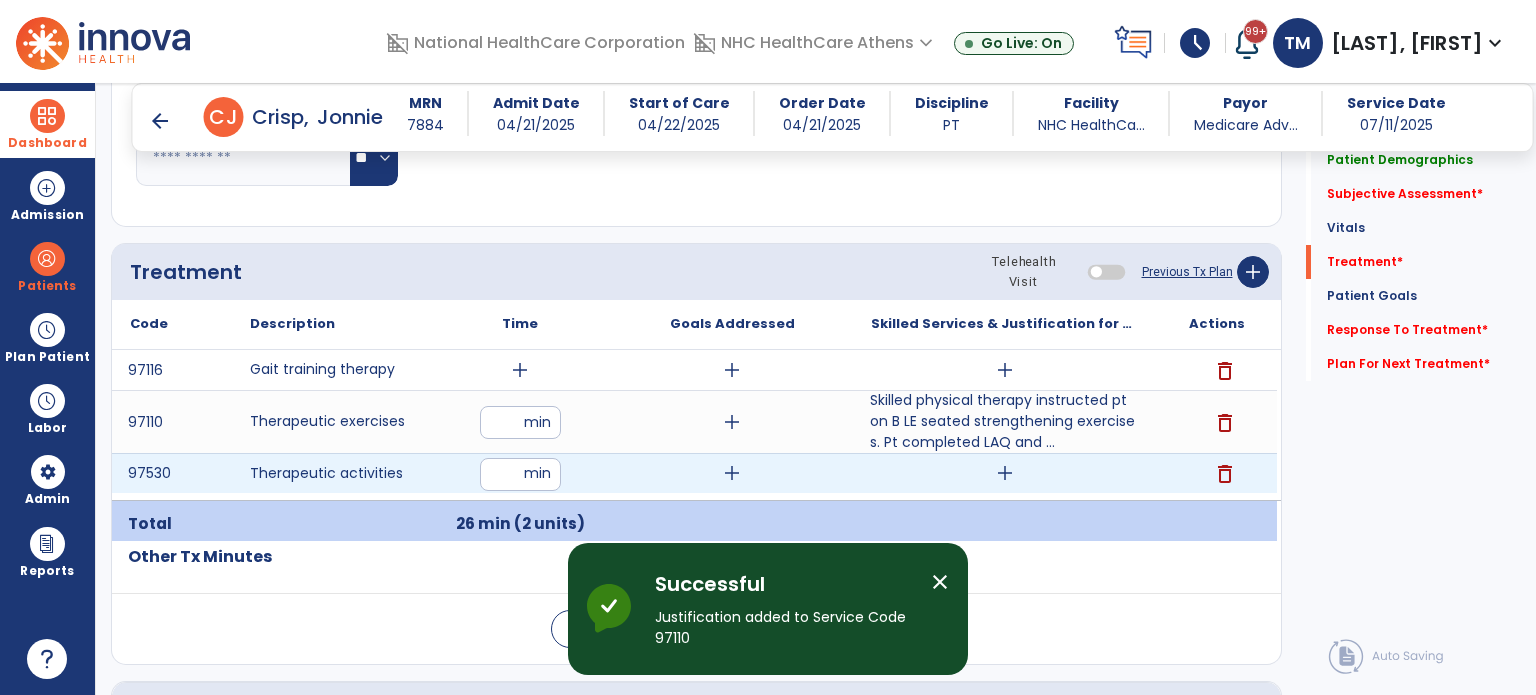 click on "add" at bounding box center [1005, 473] 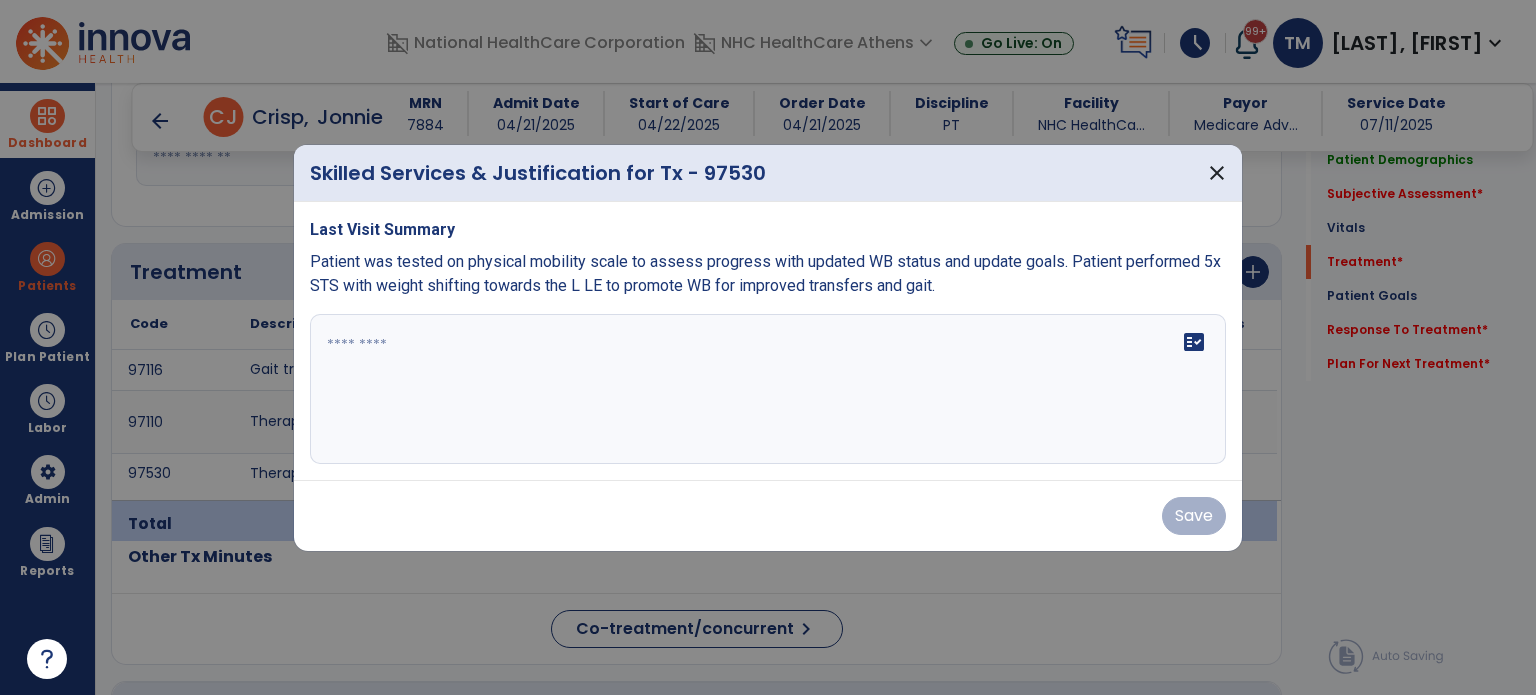 click on "fact_check" at bounding box center (768, 389) 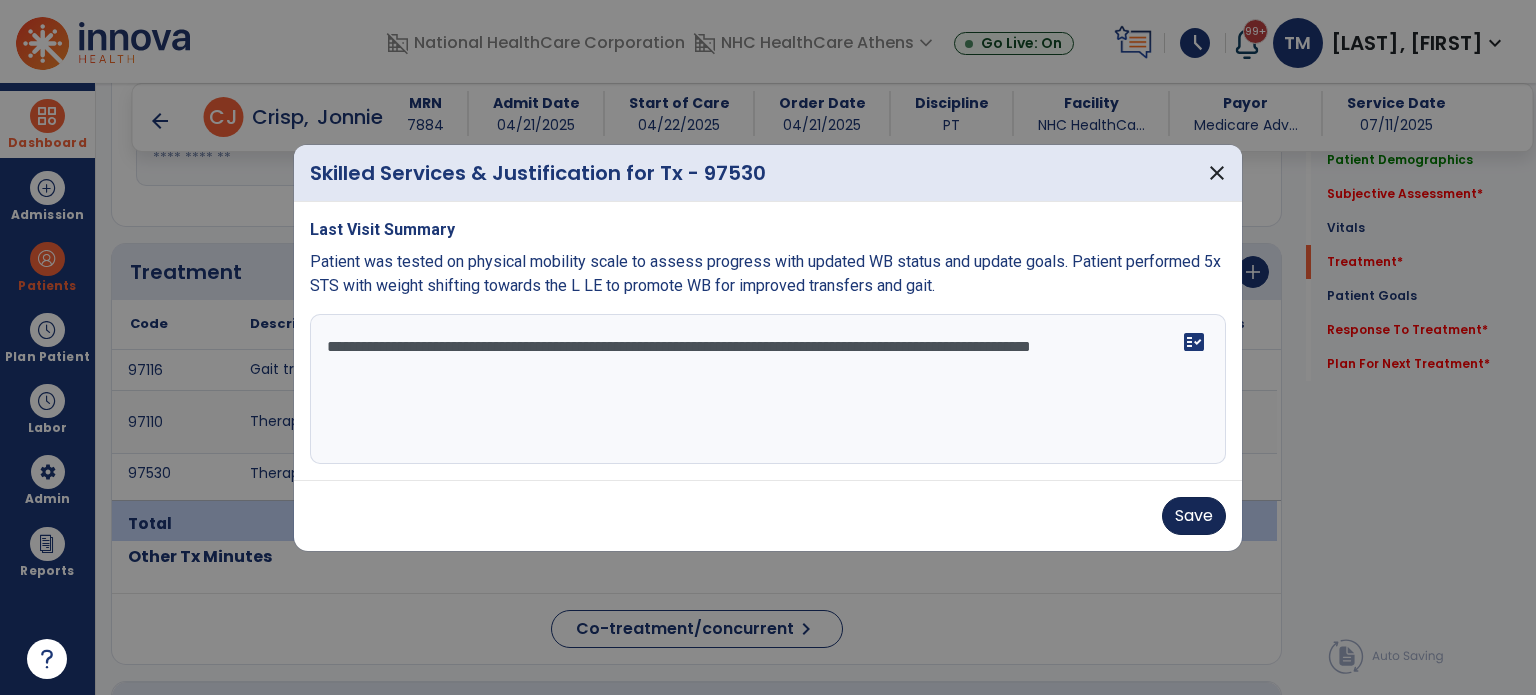 type on "**********" 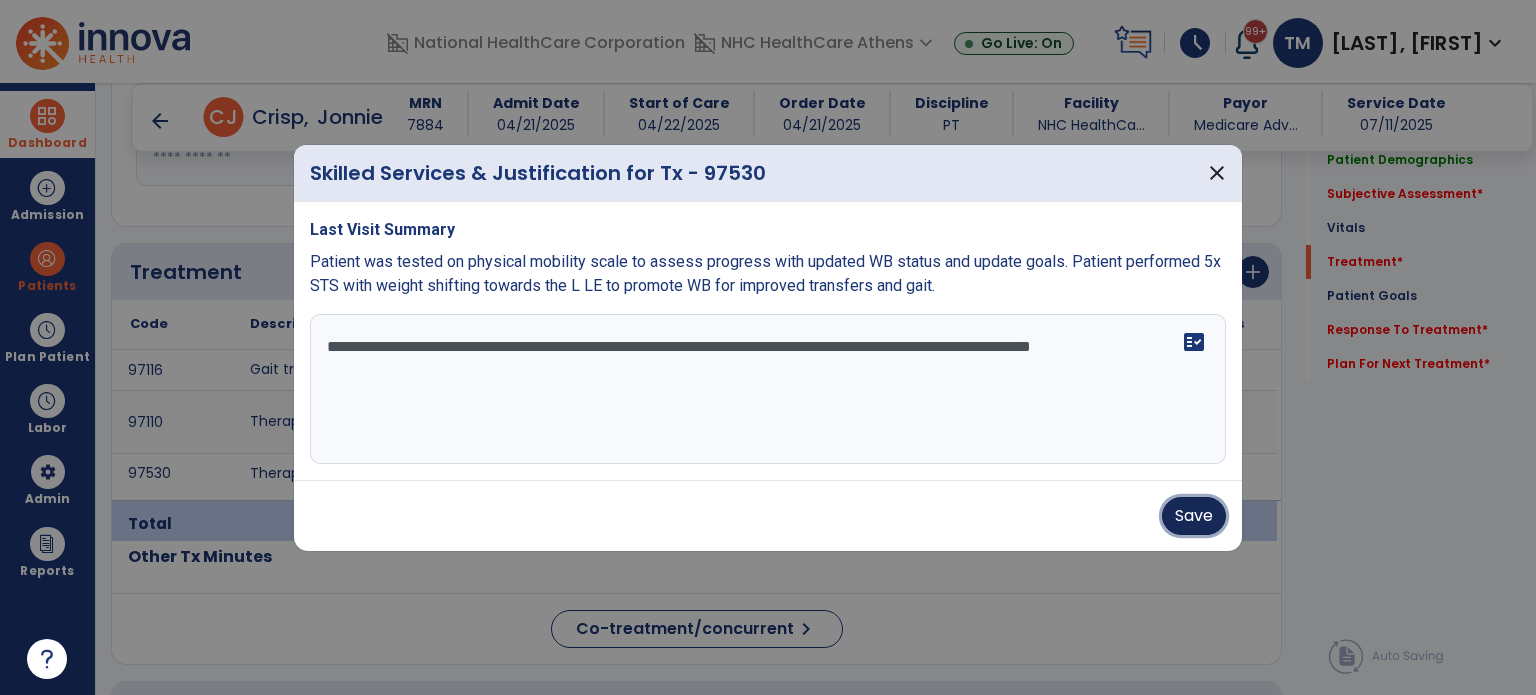 click on "Save" at bounding box center (1194, 516) 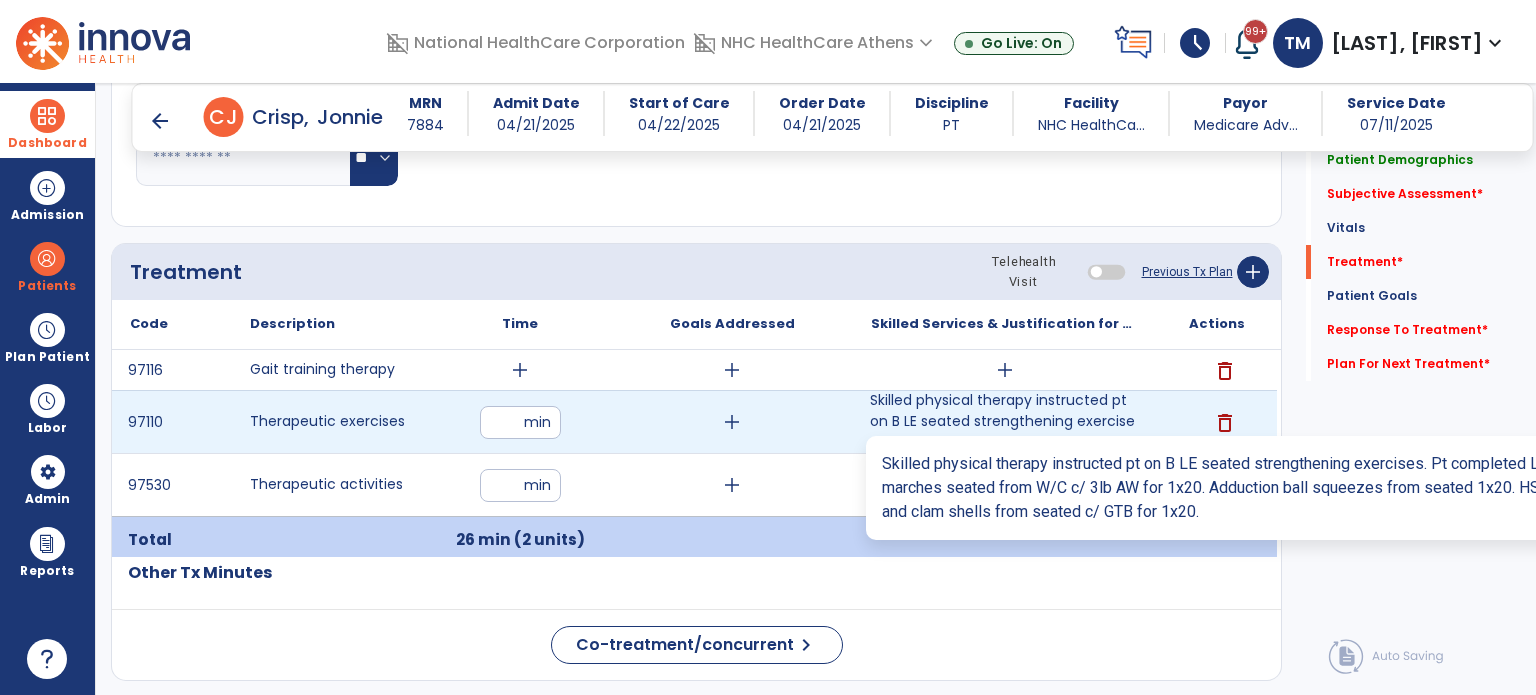 click on "Skilled physical therapy instructed pt on B LE seated strengthening exercises. Pt completed LAQ and ..." at bounding box center [1004, 421] 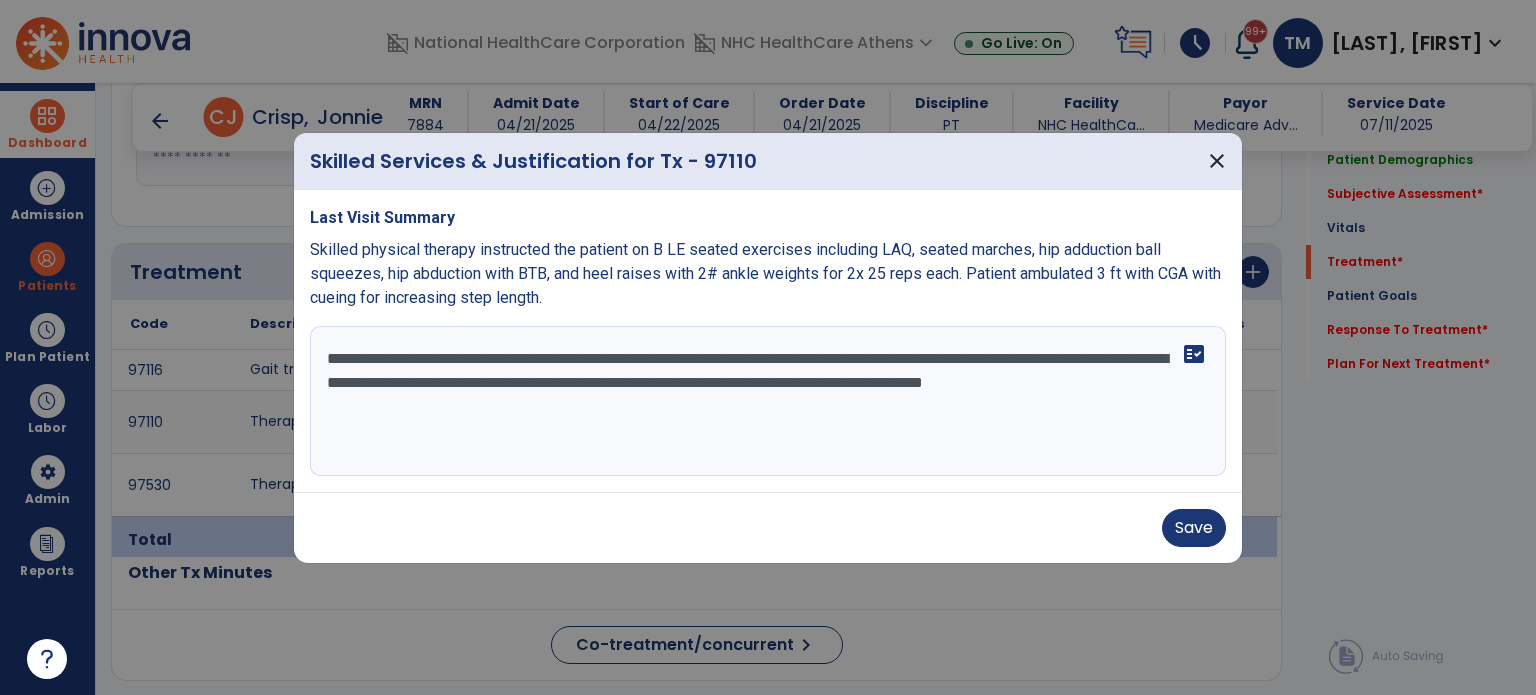 click on "**********" at bounding box center (768, 401) 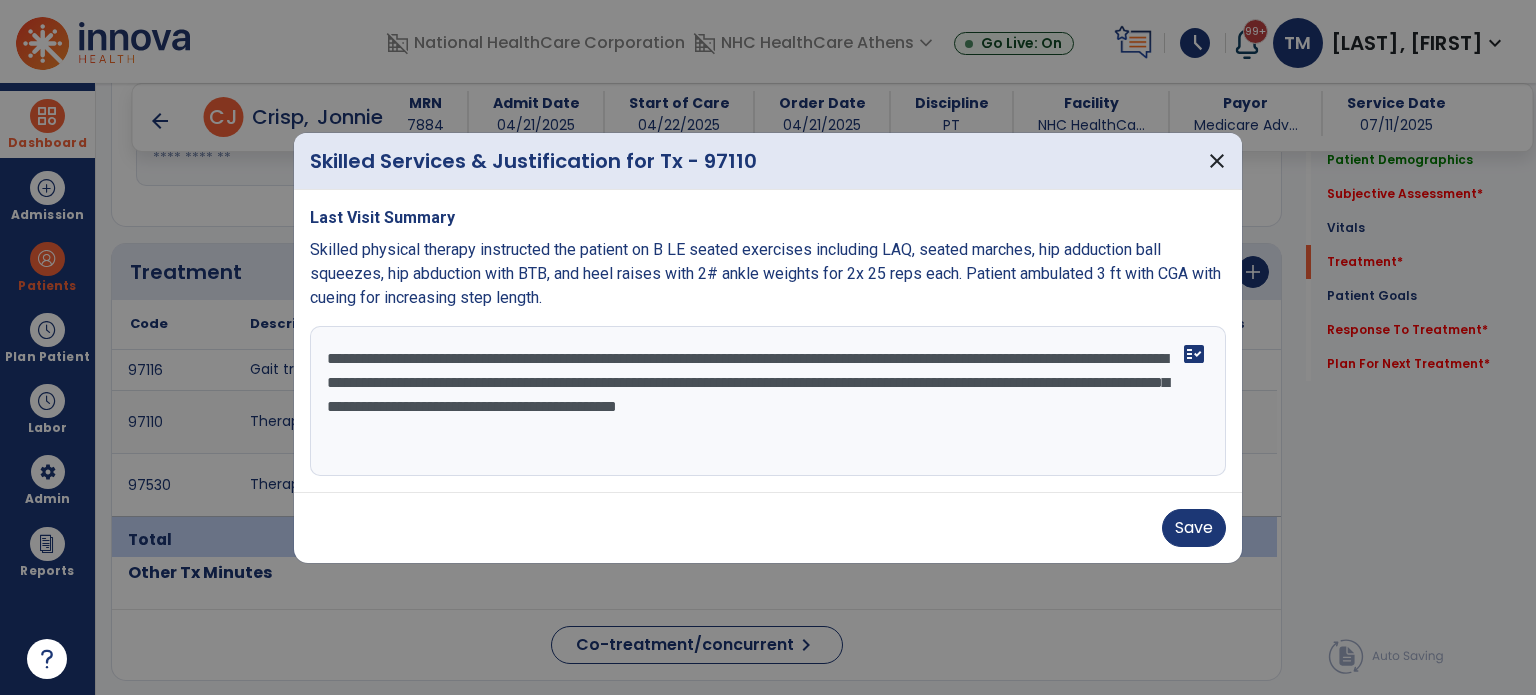 click on "**********" at bounding box center (768, 401) 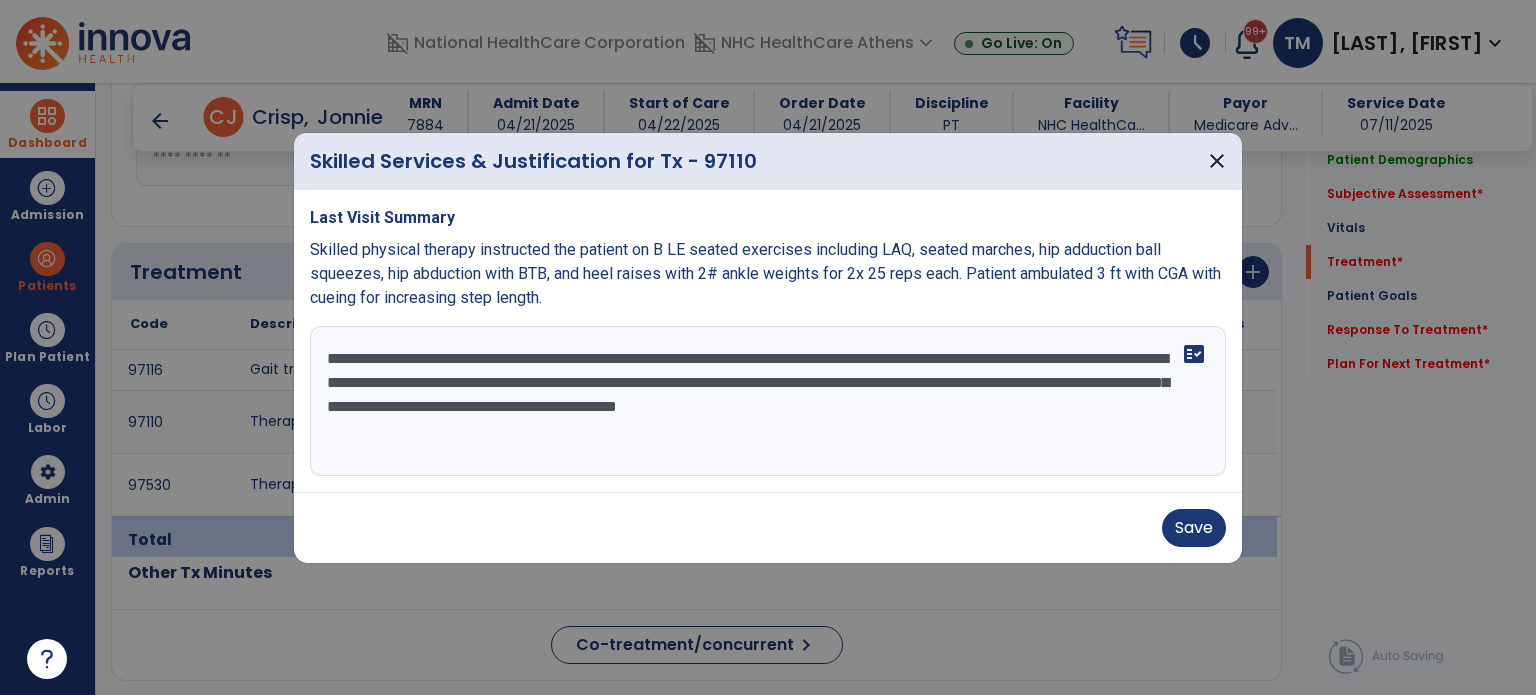 click on "**********" at bounding box center (768, 401) 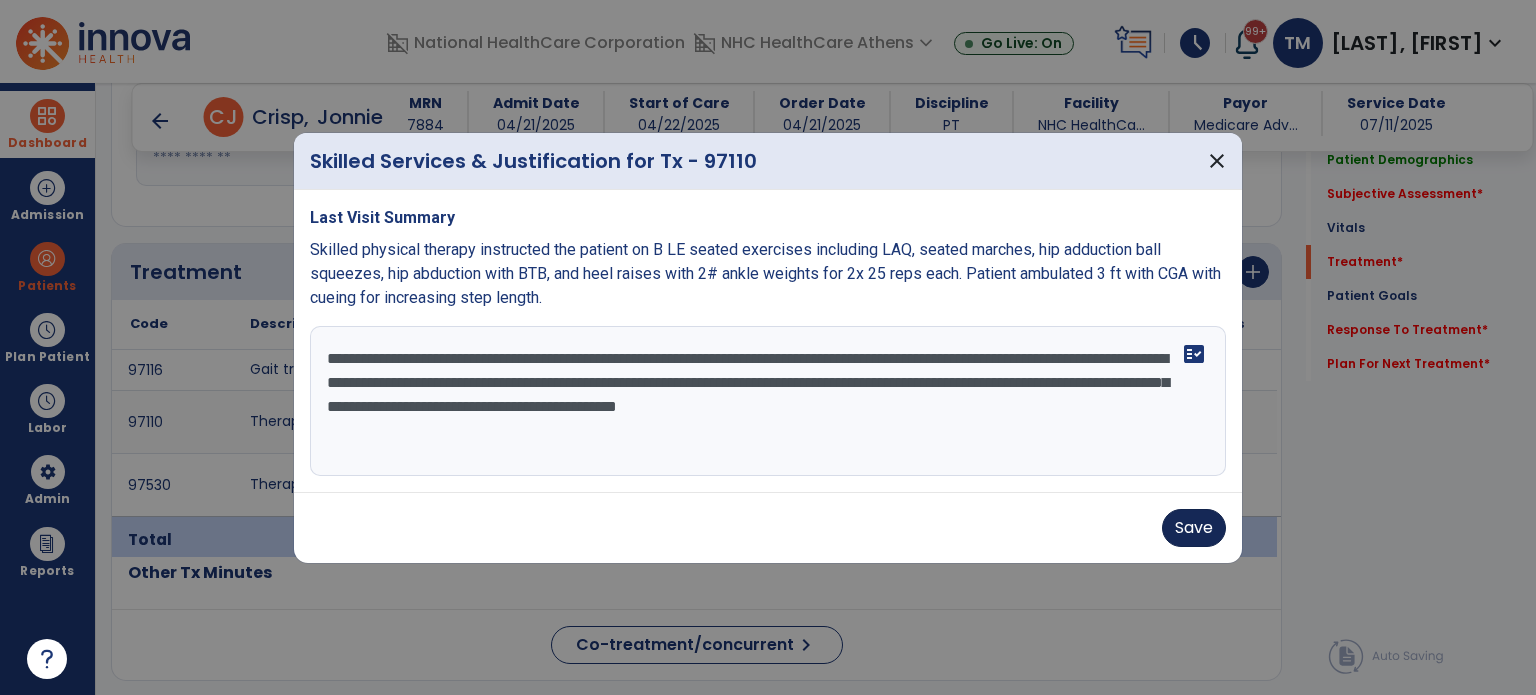 type on "**********" 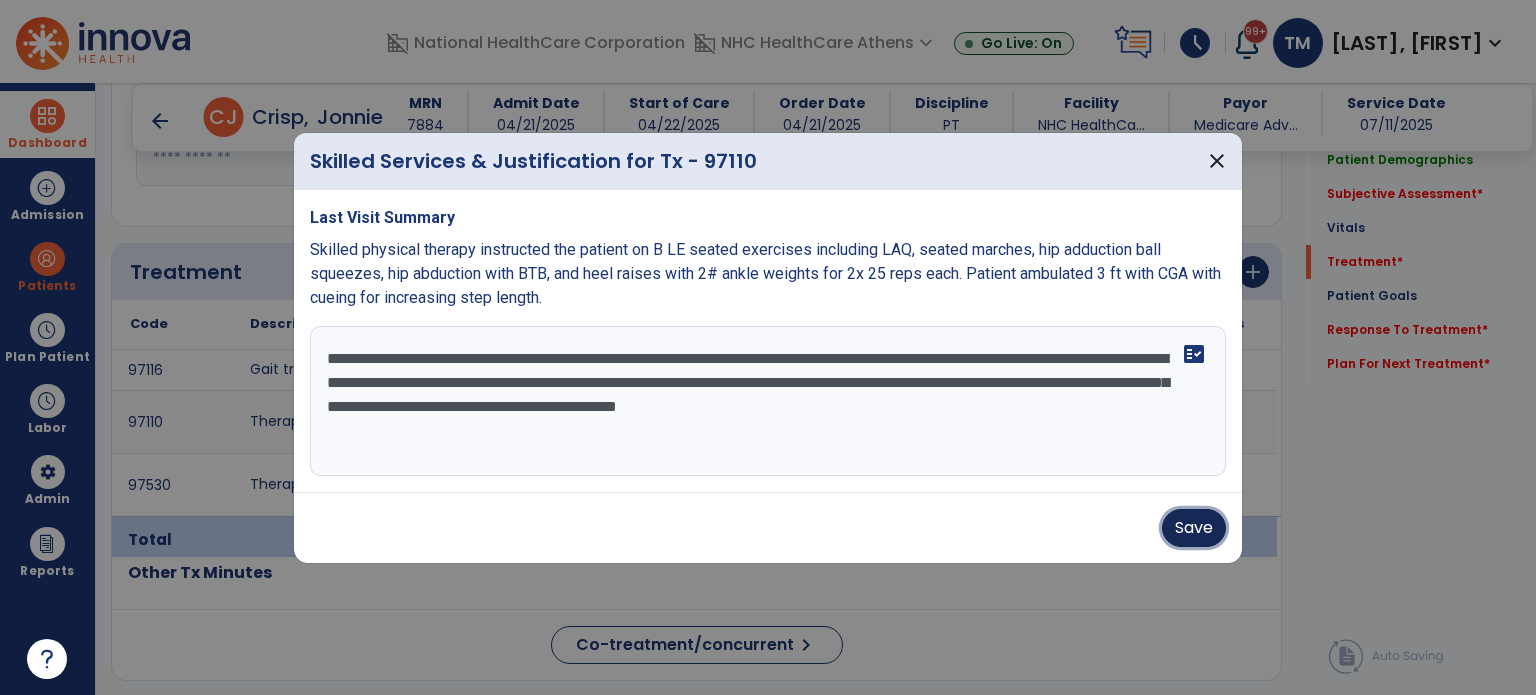 click on "Save" at bounding box center (1194, 528) 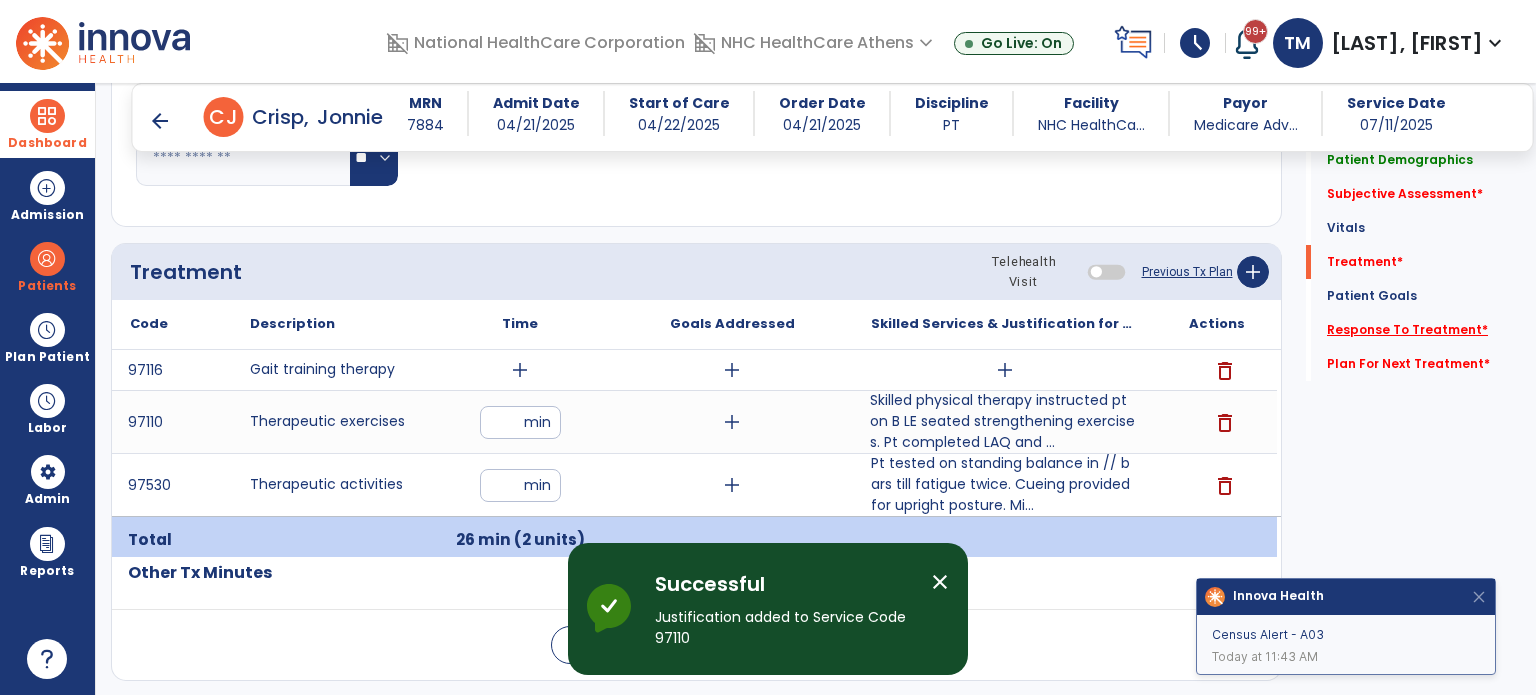 click on "Response To Treatment   *" 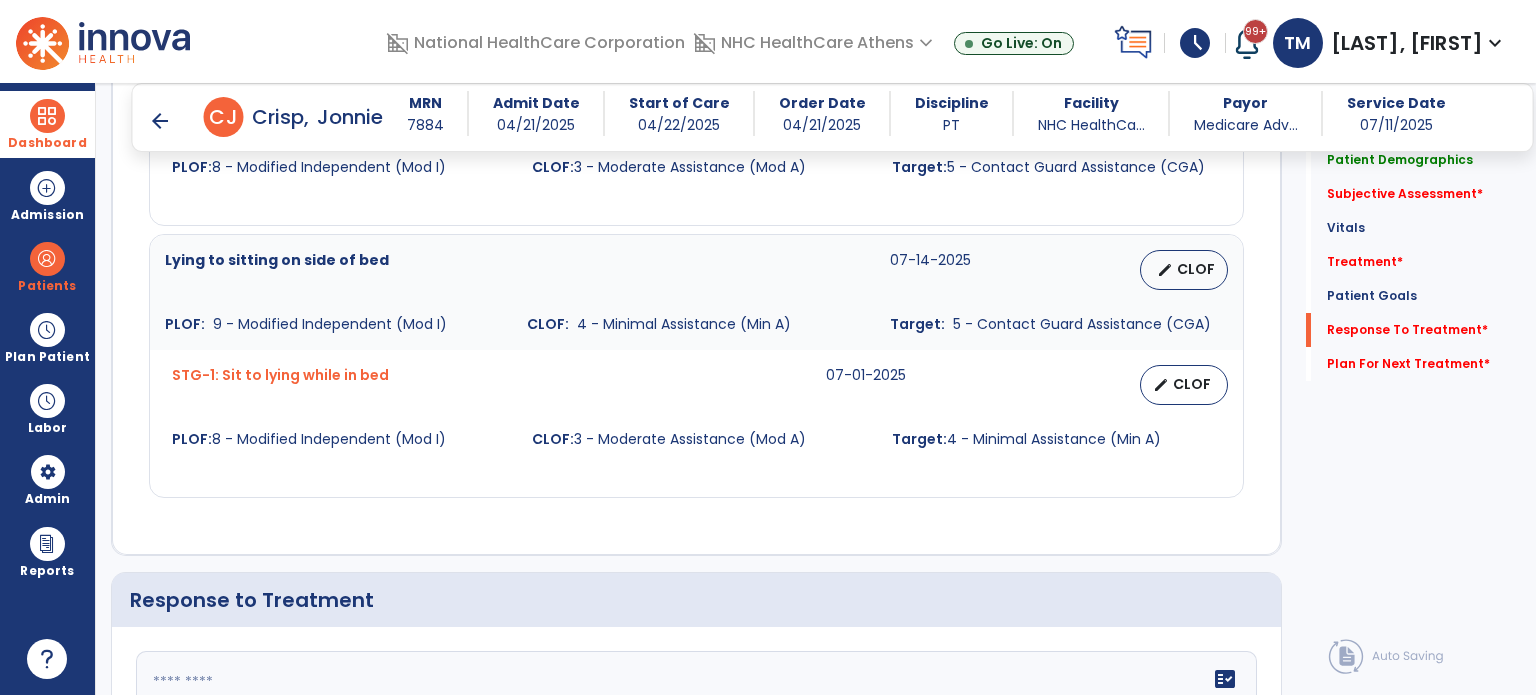 scroll, scrollTop: 2645, scrollLeft: 0, axis: vertical 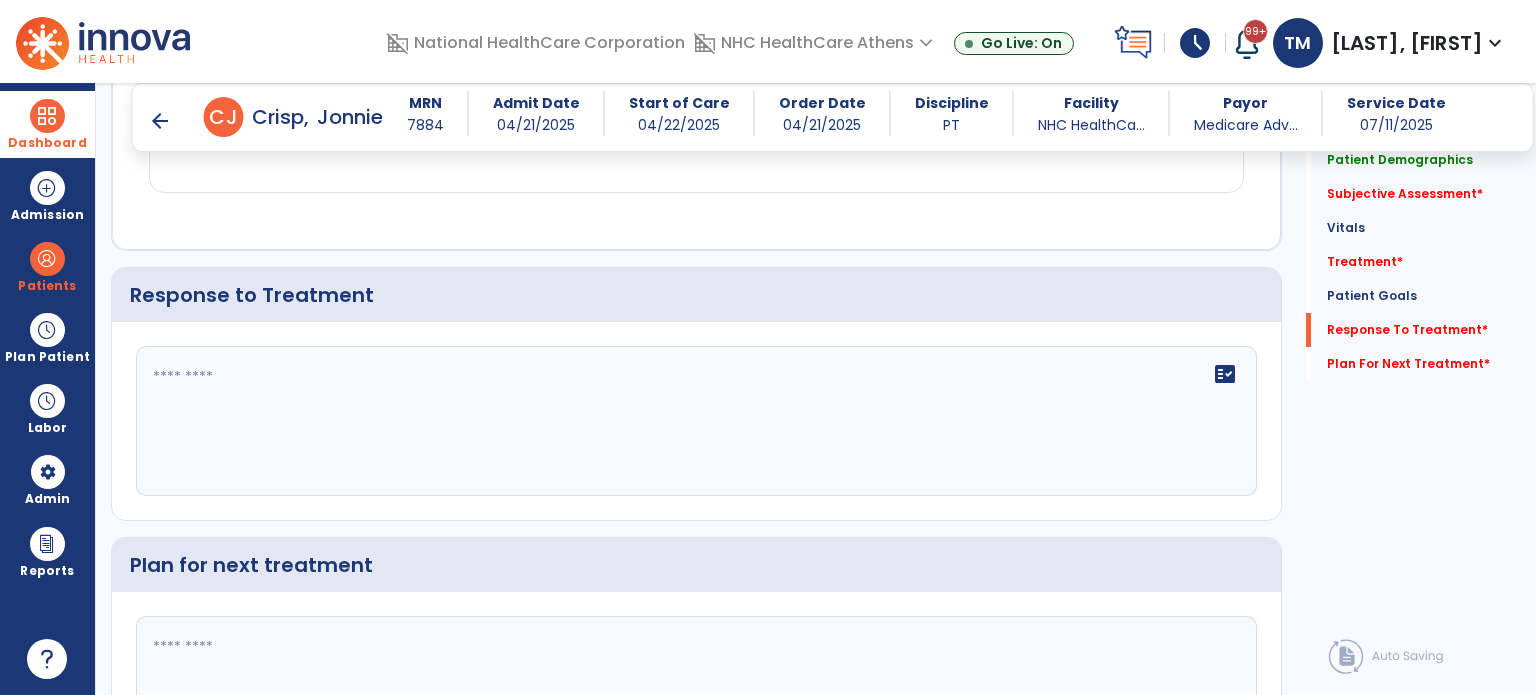 click on "fact_check" 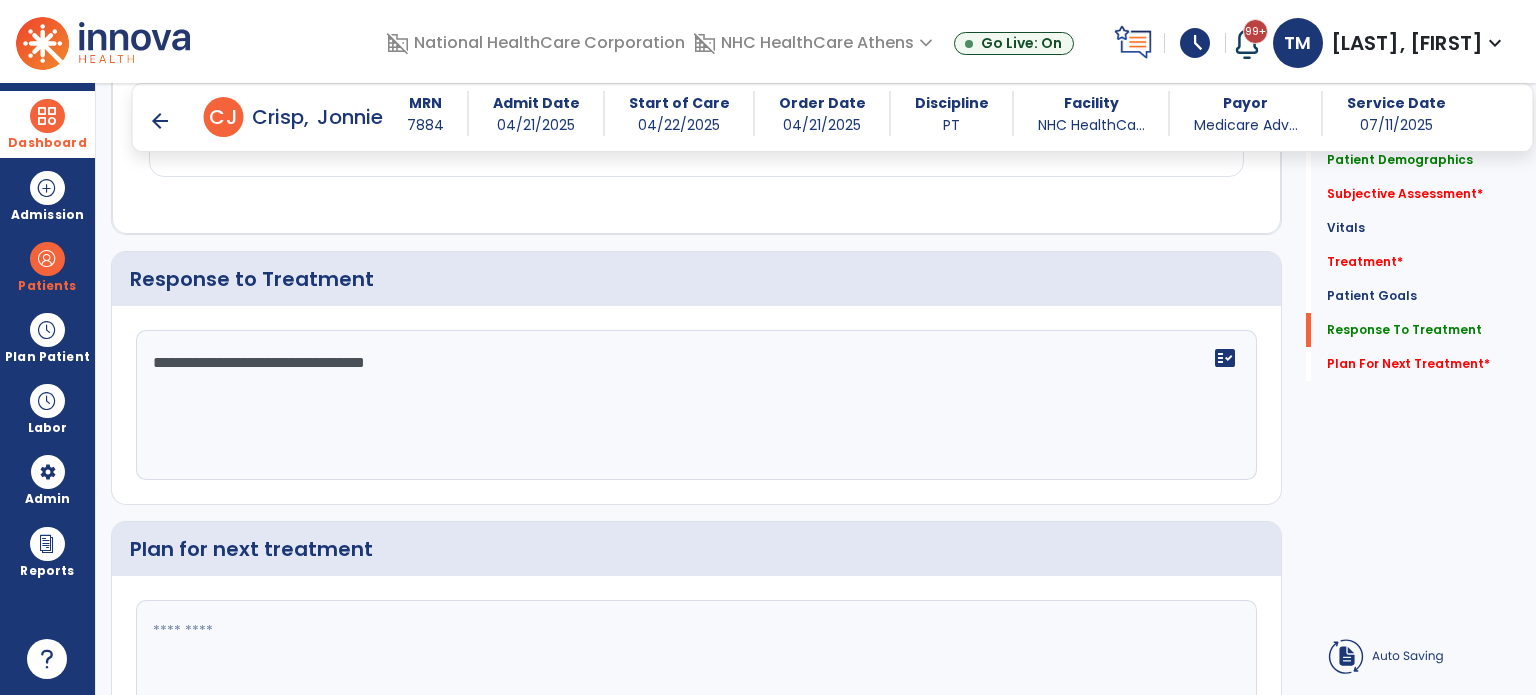 type on "**********" 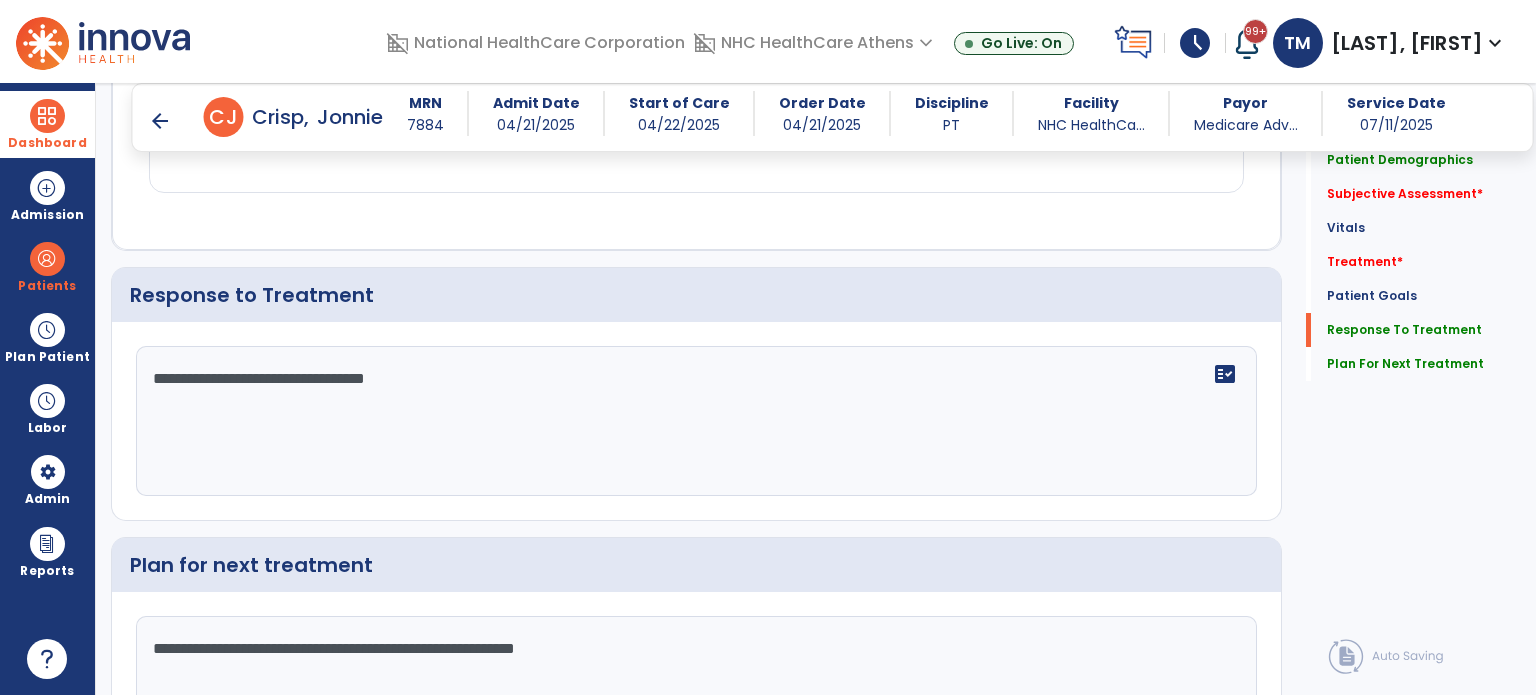 scroll, scrollTop: 2645, scrollLeft: 0, axis: vertical 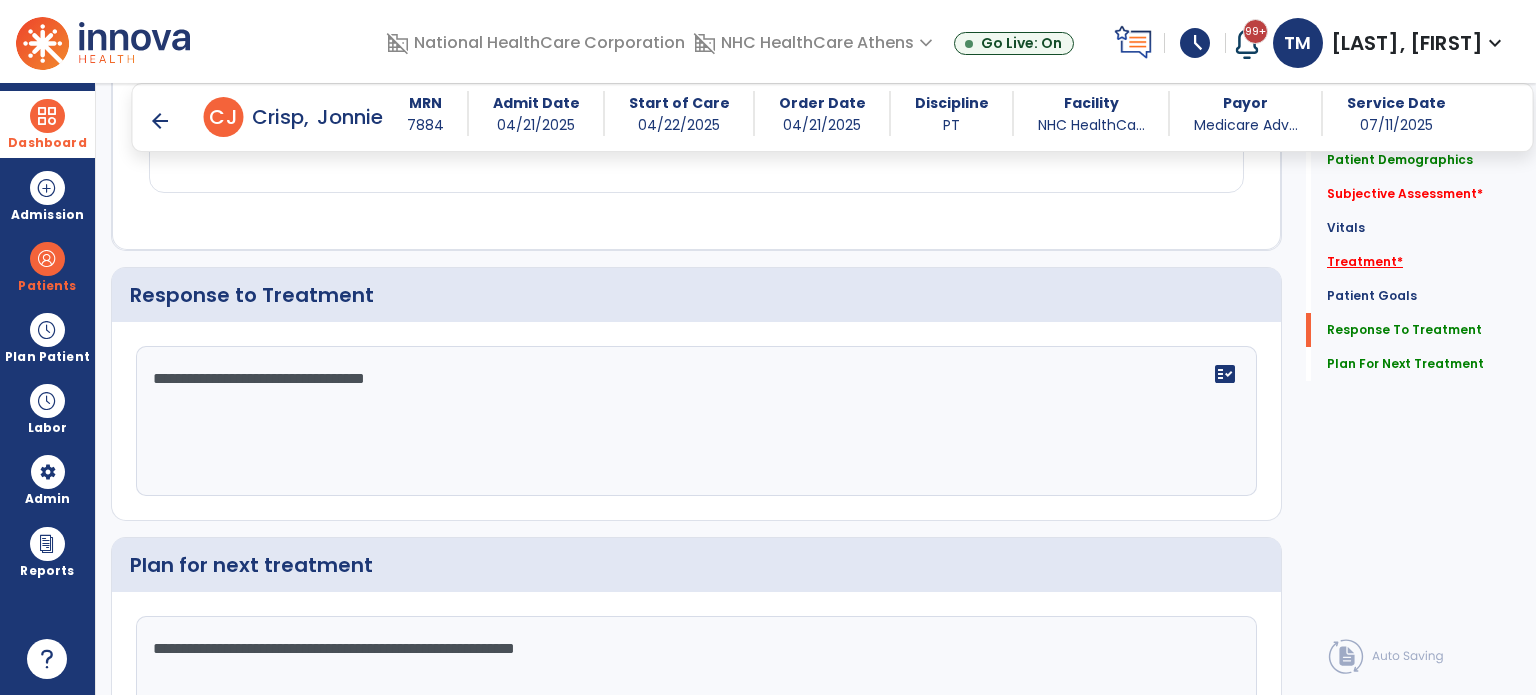 type on "**********" 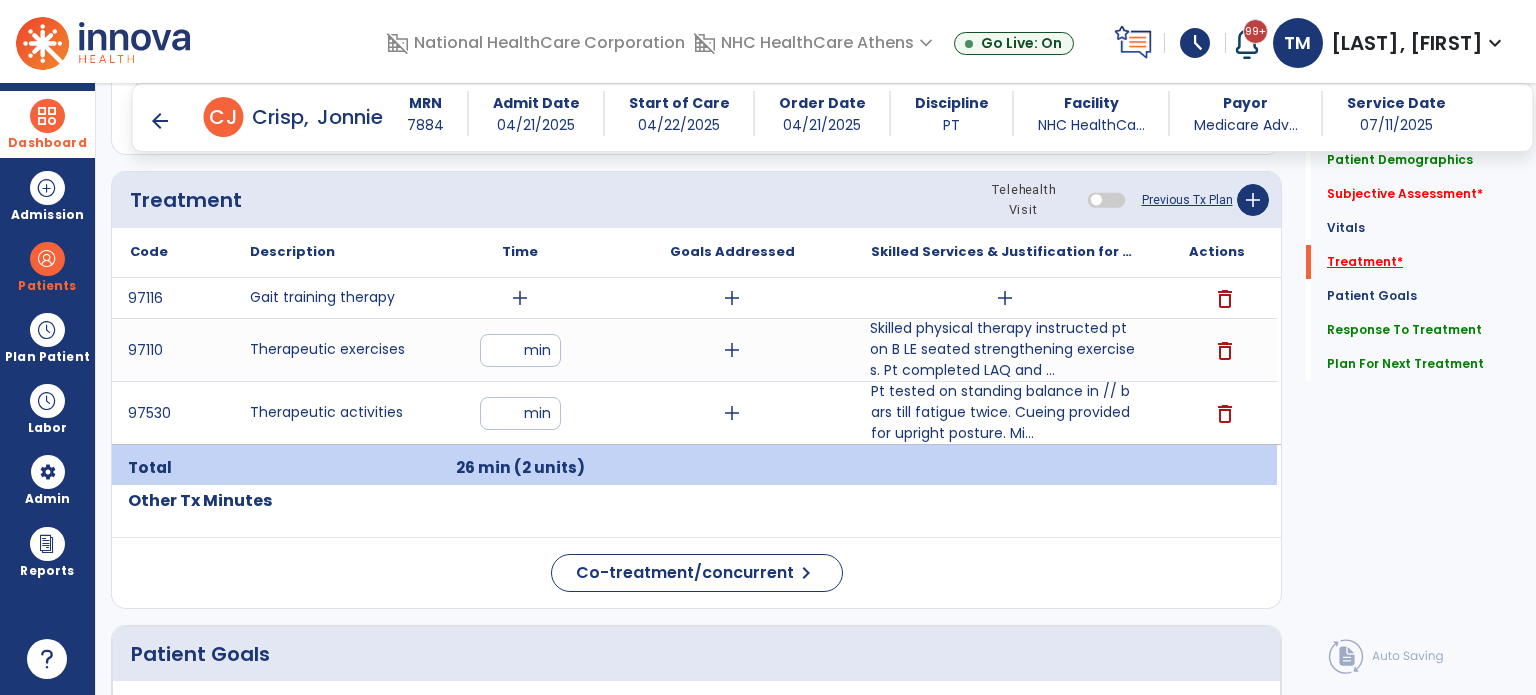 scroll, scrollTop: 1187, scrollLeft: 0, axis: vertical 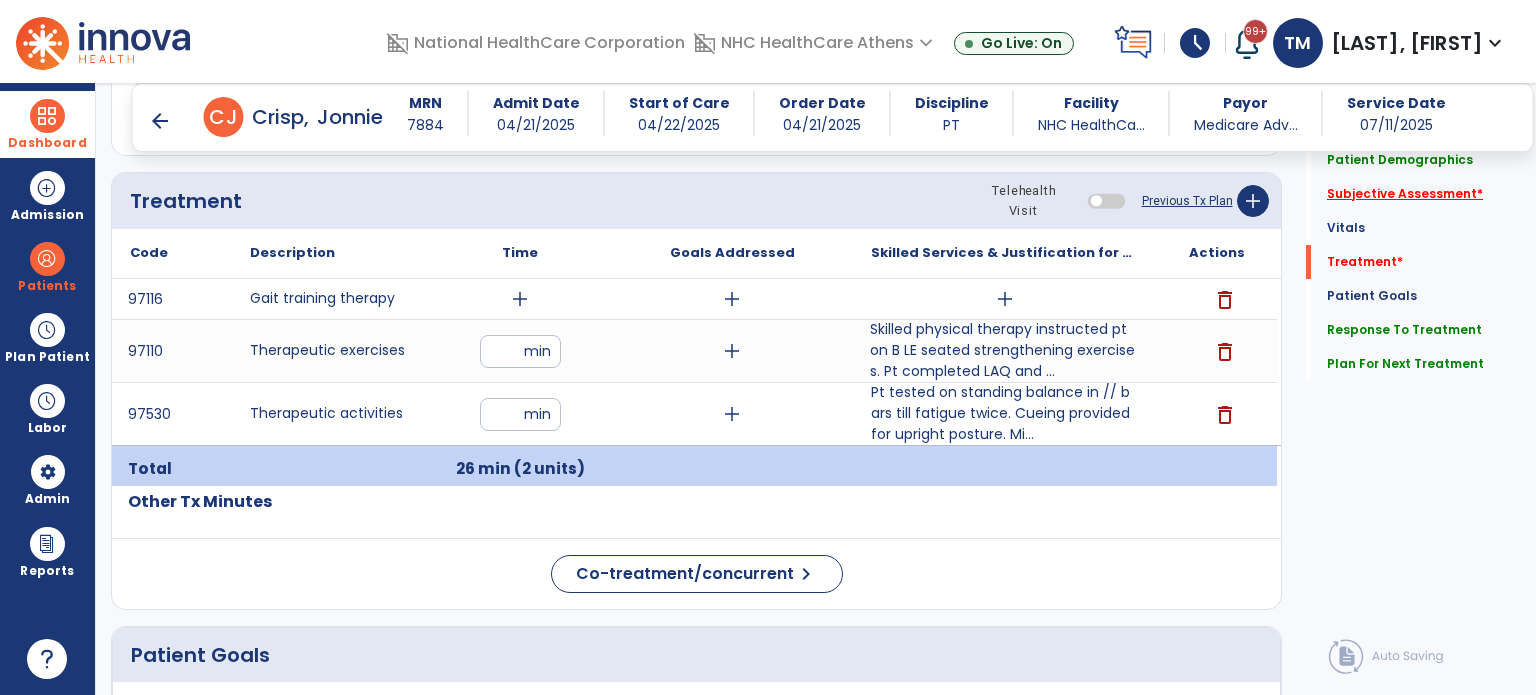click on "Subjective Assessment   *" 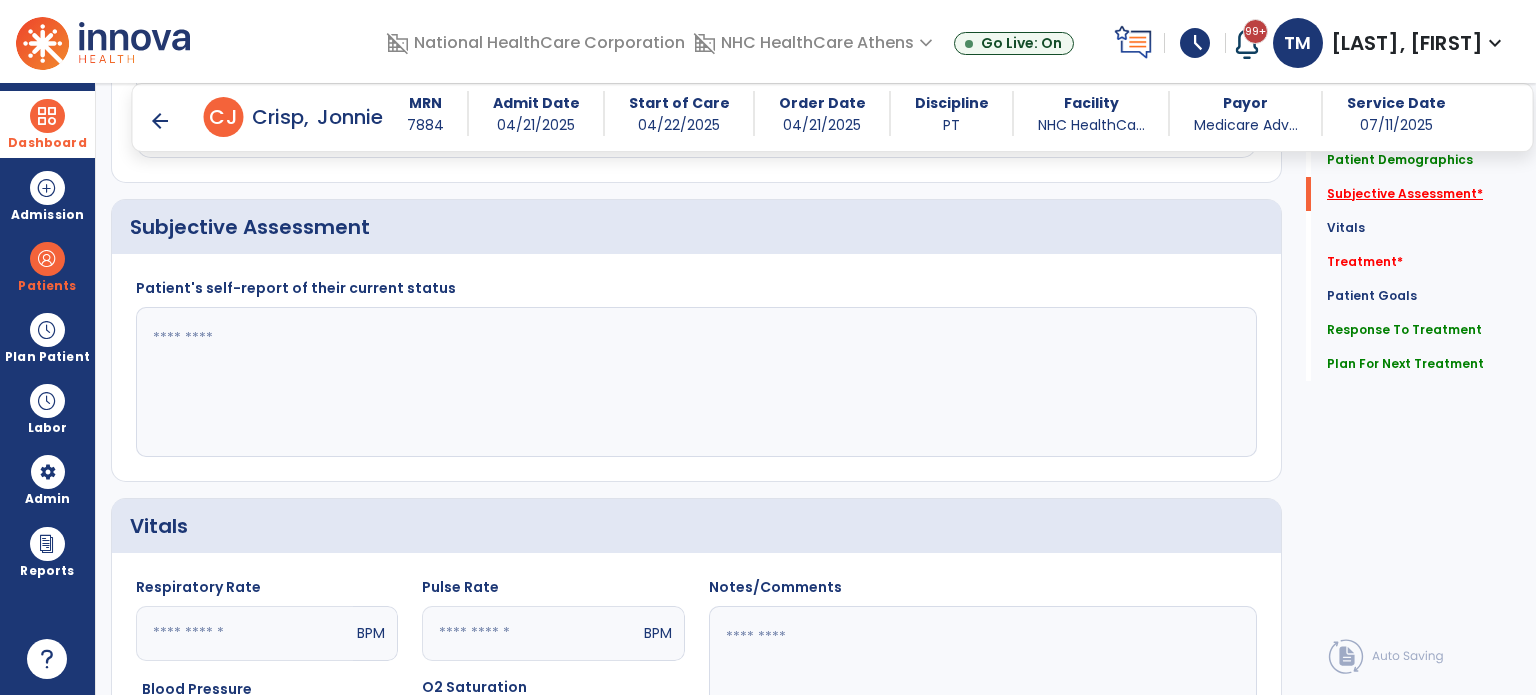 scroll, scrollTop: 388, scrollLeft: 0, axis: vertical 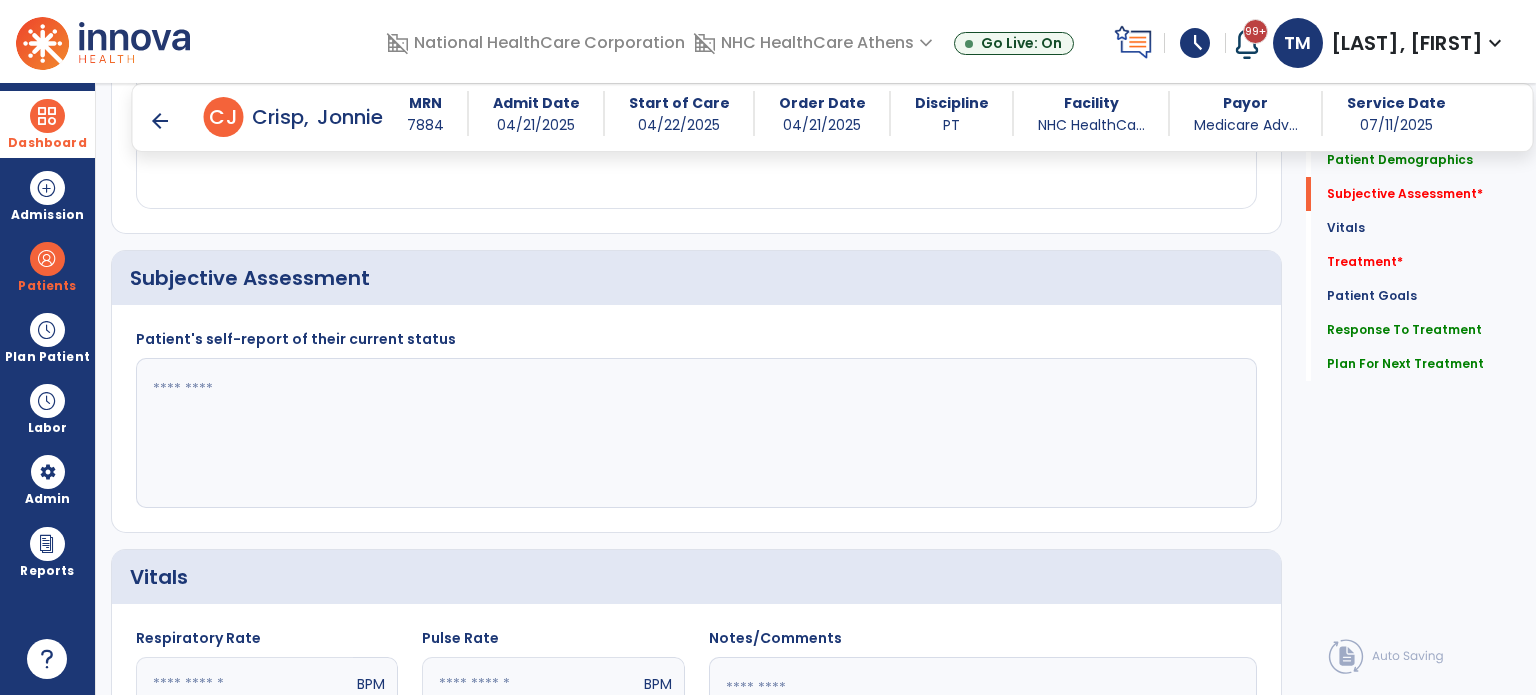 click 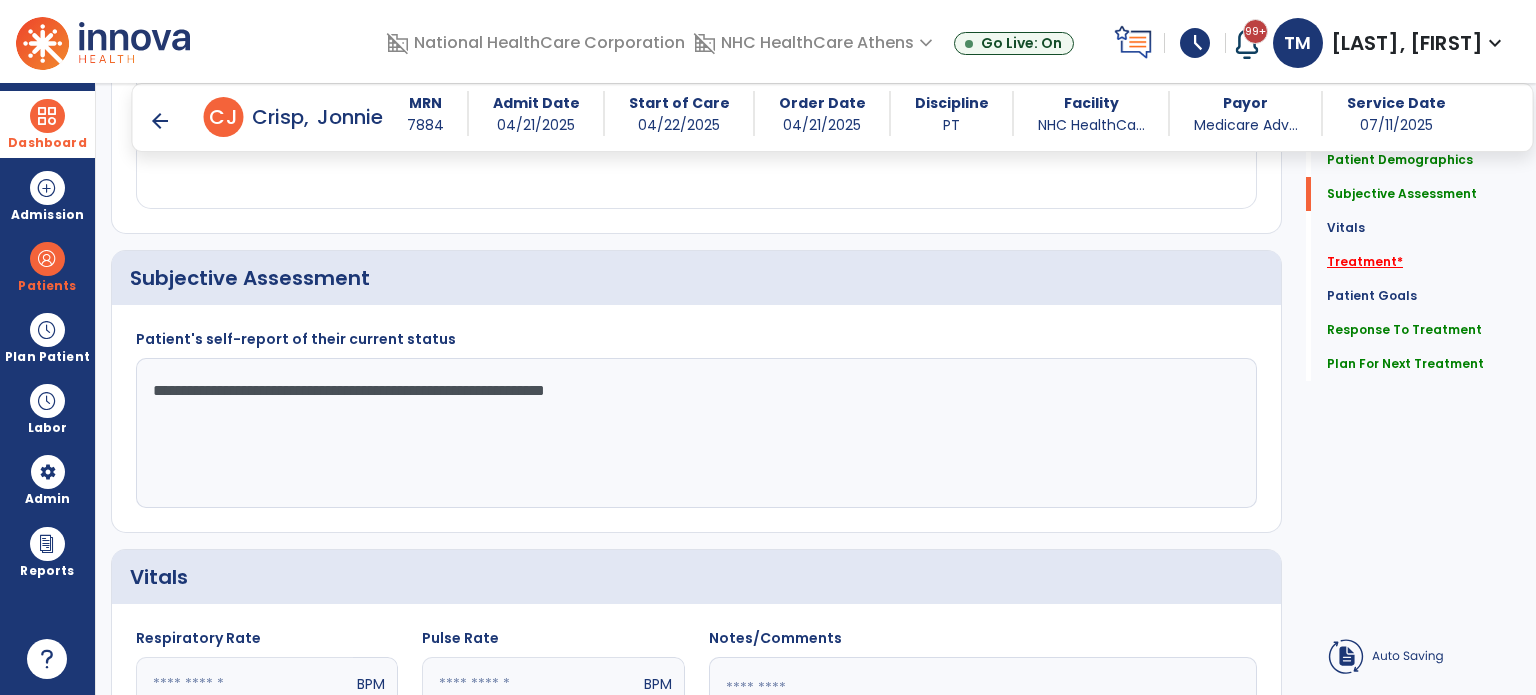type on "**********" 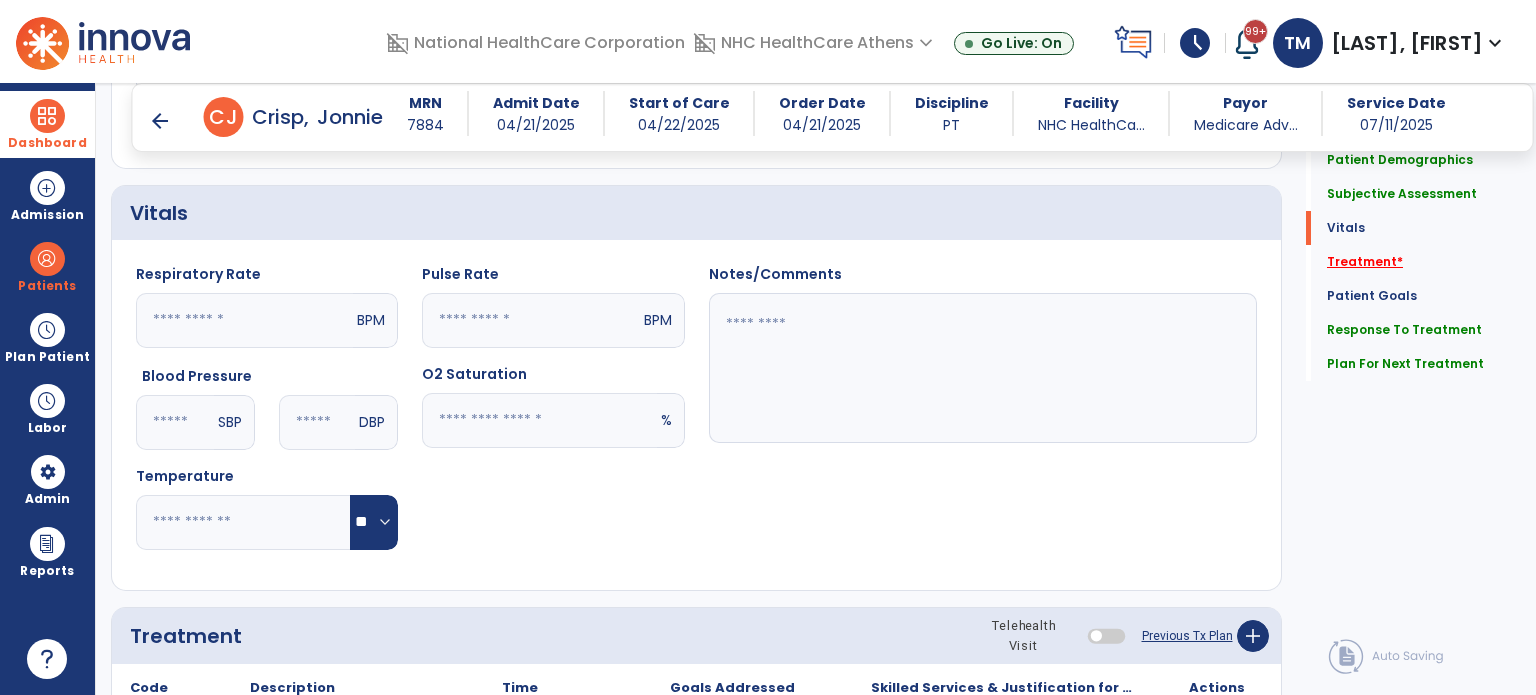 scroll, scrollTop: 1179, scrollLeft: 0, axis: vertical 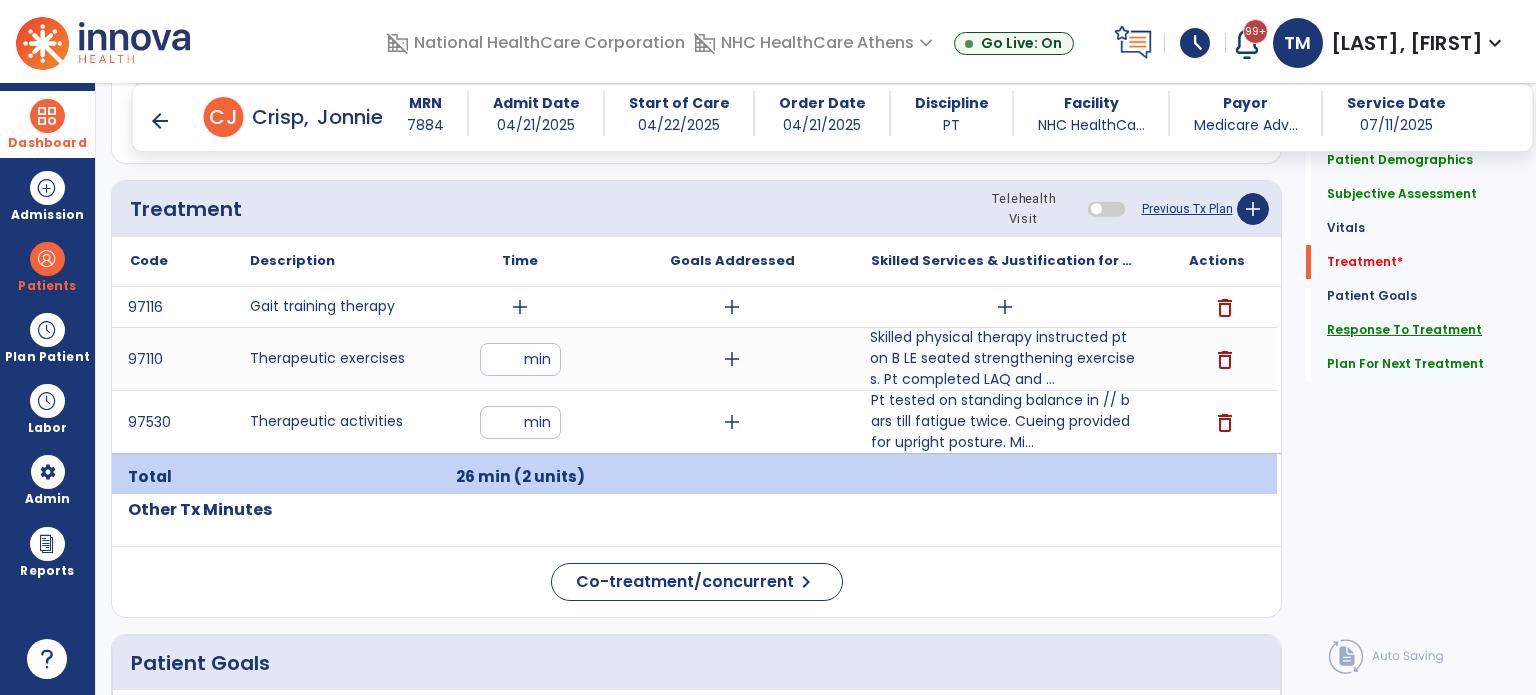 click on "Response To Treatment" 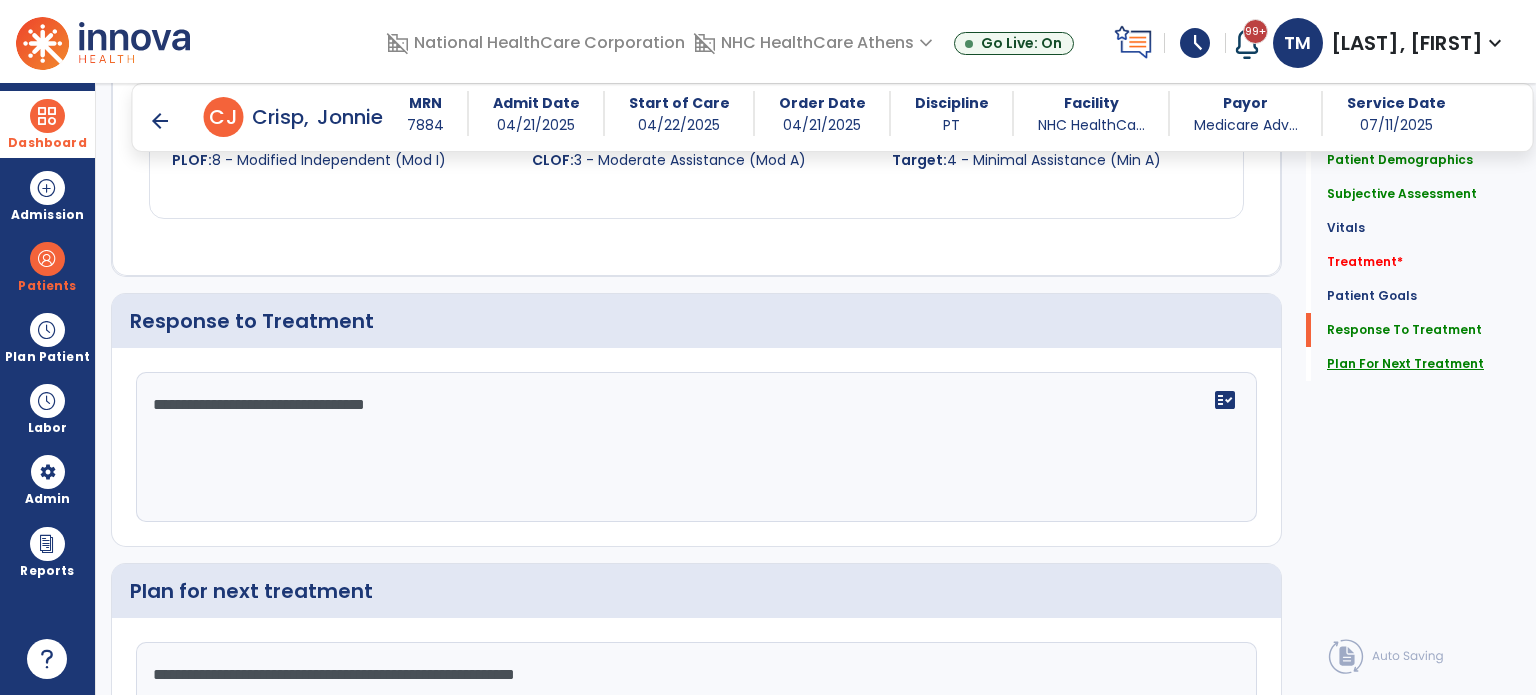 scroll, scrollTop: 2645, scrollLeft: 0, axis: vertical 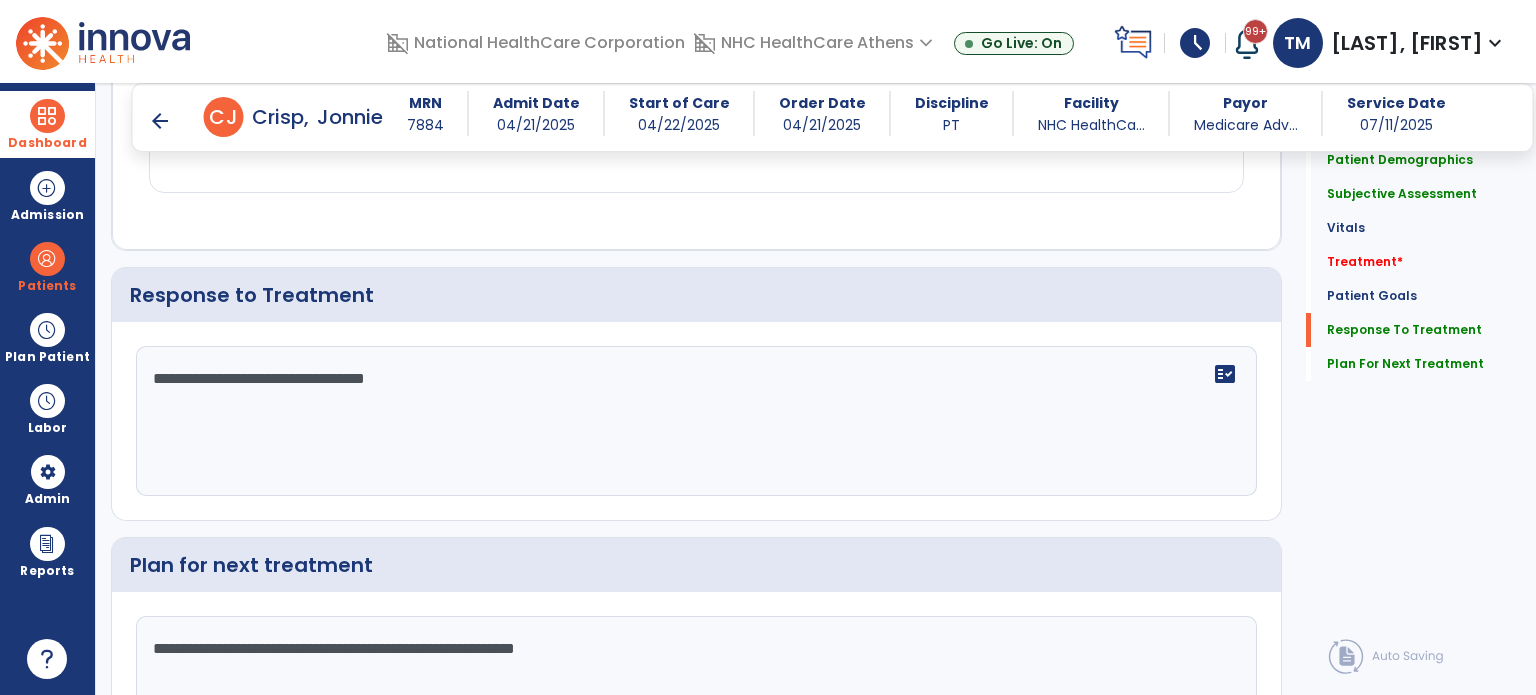 click on "**********" 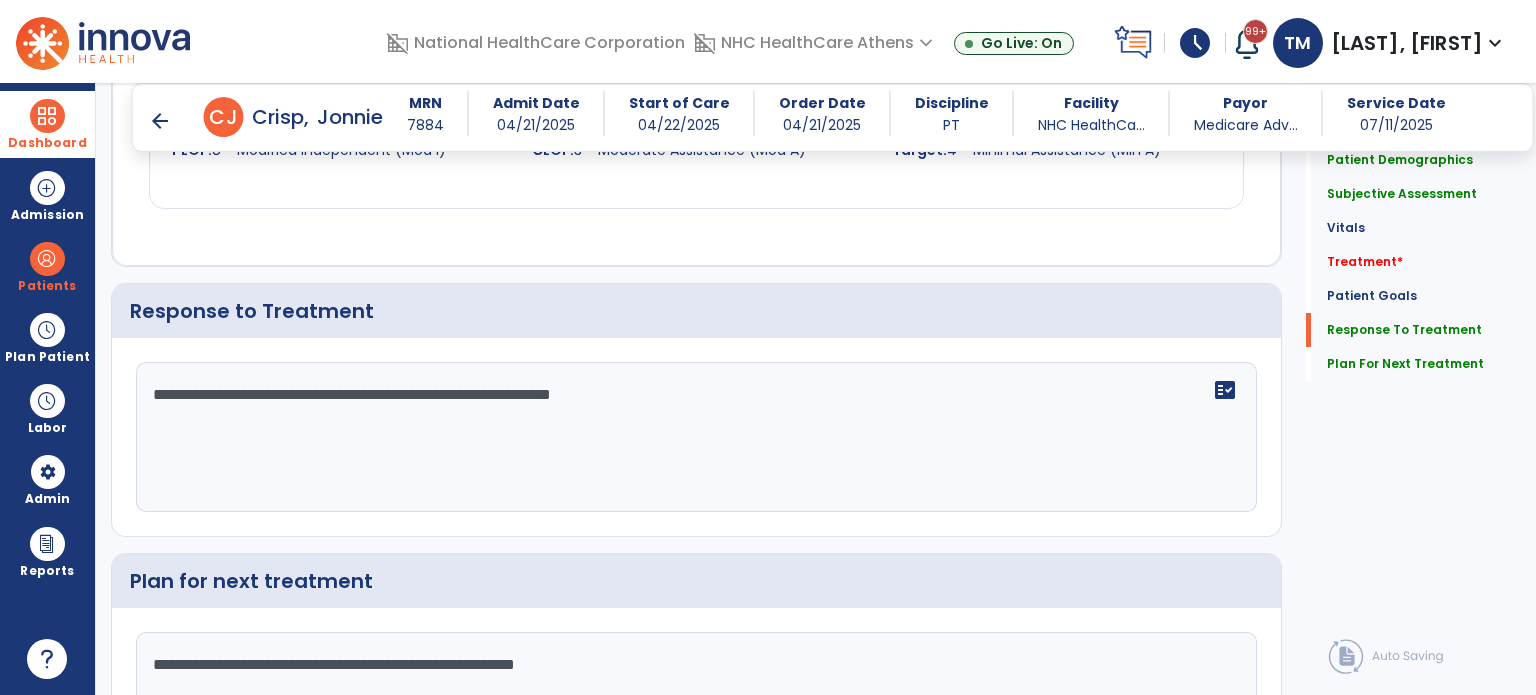 scroll, scrollTop: 2645, scrollLeft: 0, axis: vertical 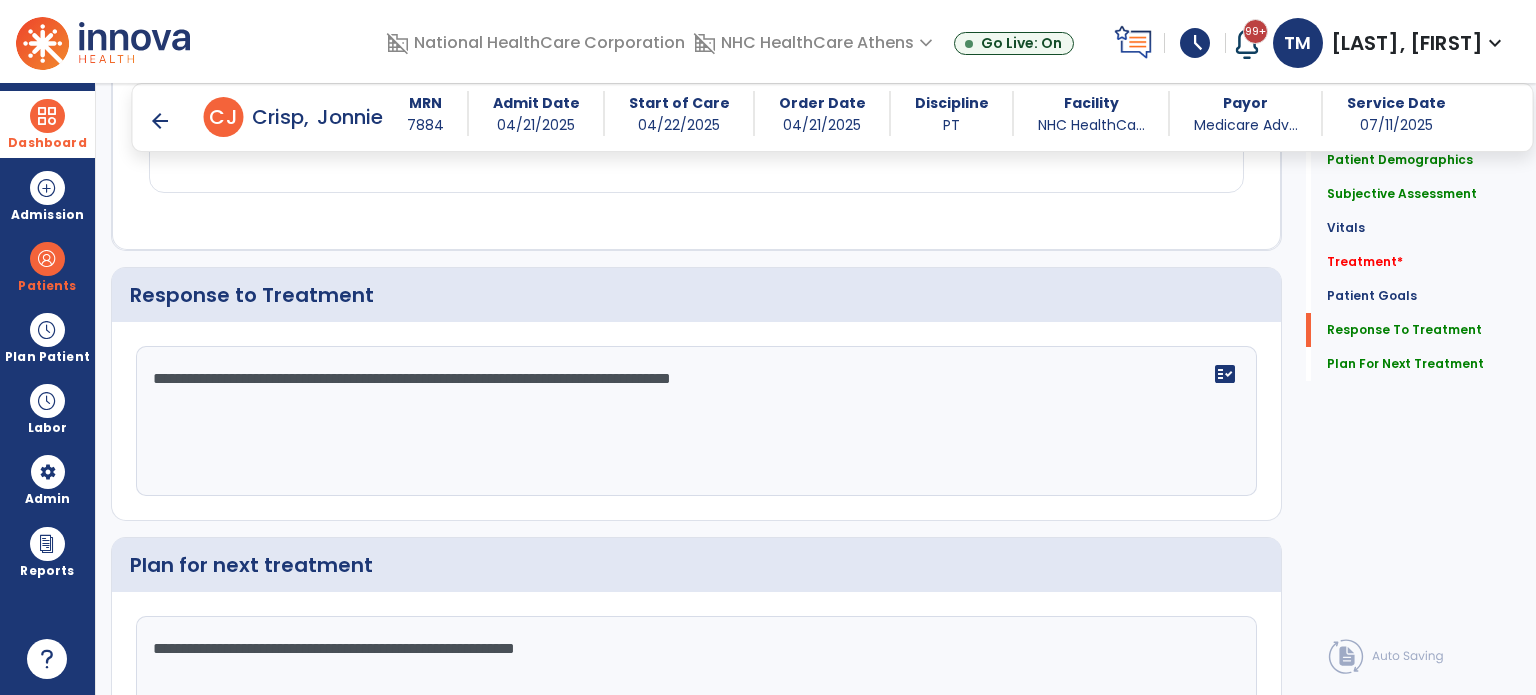 type on "**********" 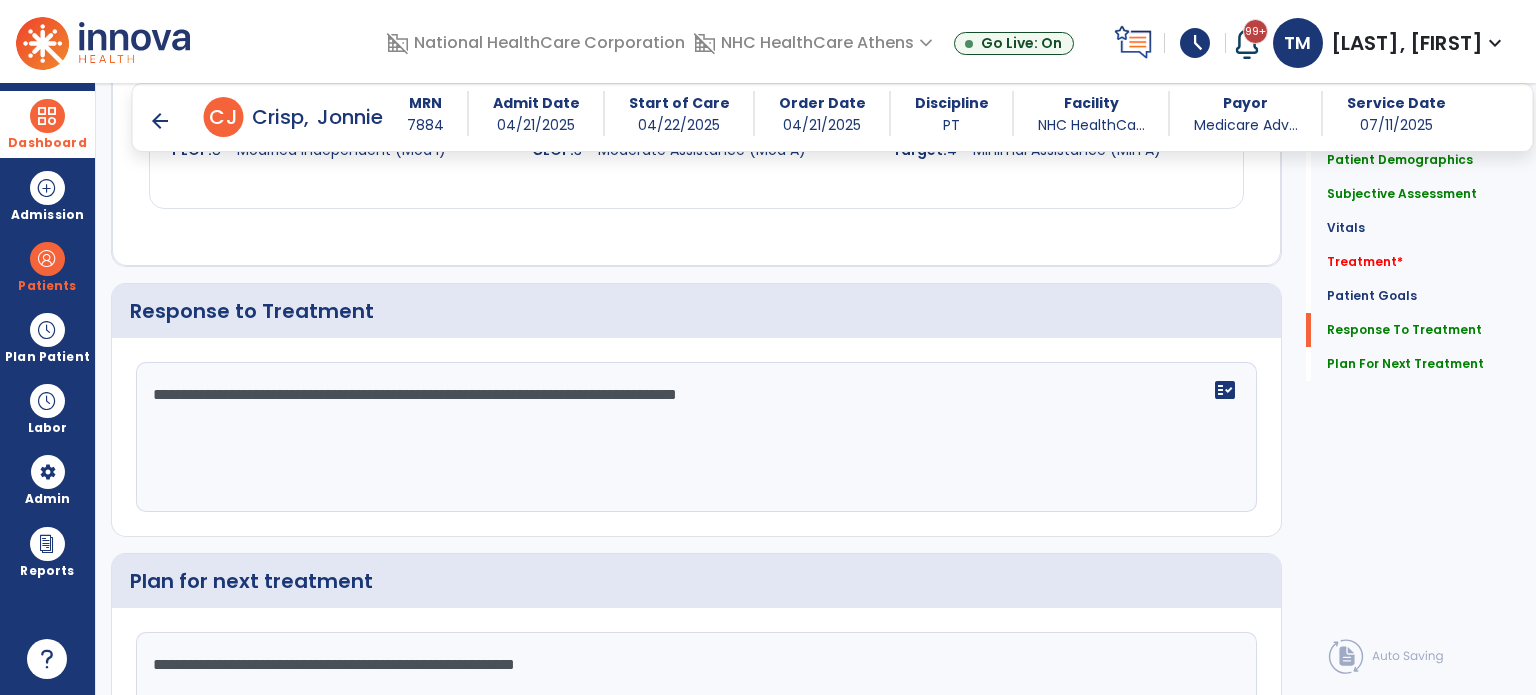 scroll, scrollTop: 2645, scrollLeft: 0, axis: vertical 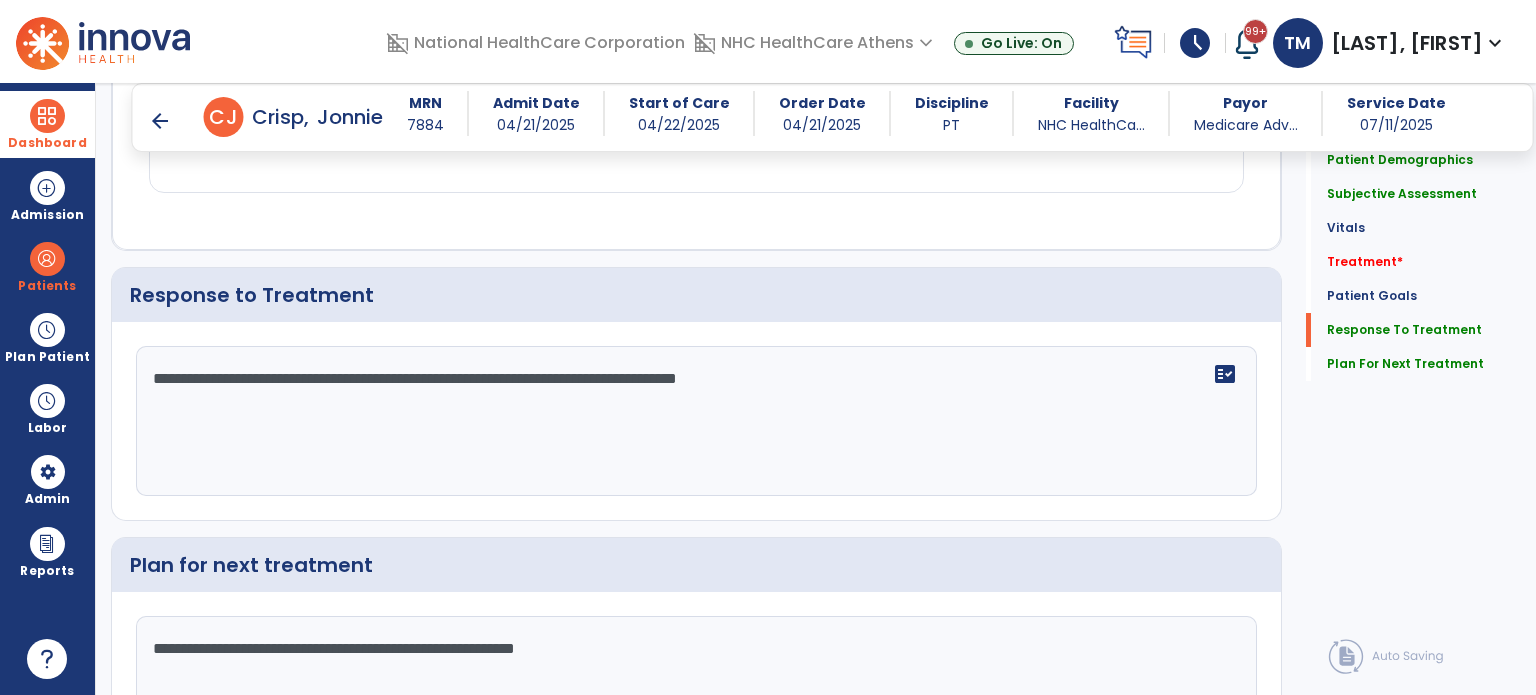 click on "arrow_back" at bounding box center (160, 121) 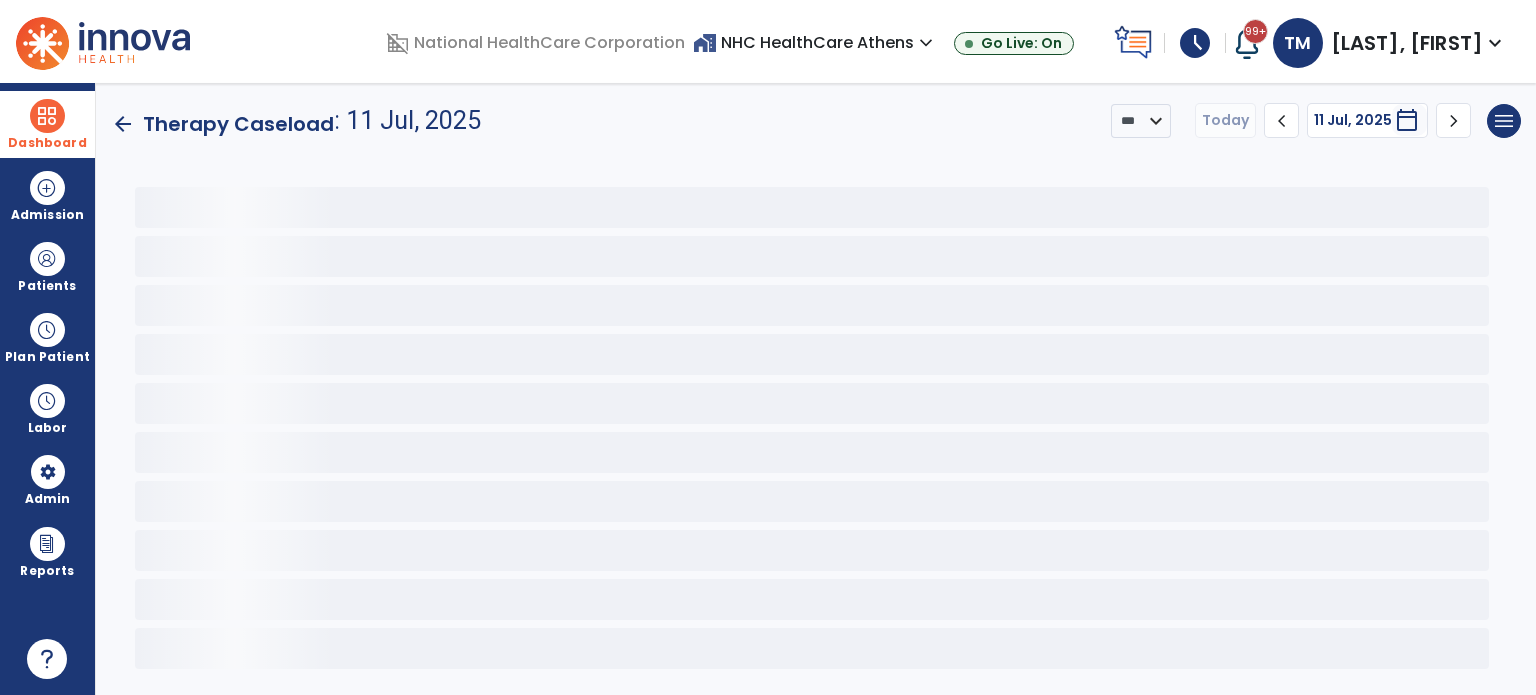 scroll, scrollTop: 0, scrollLeft: 0, axis: both 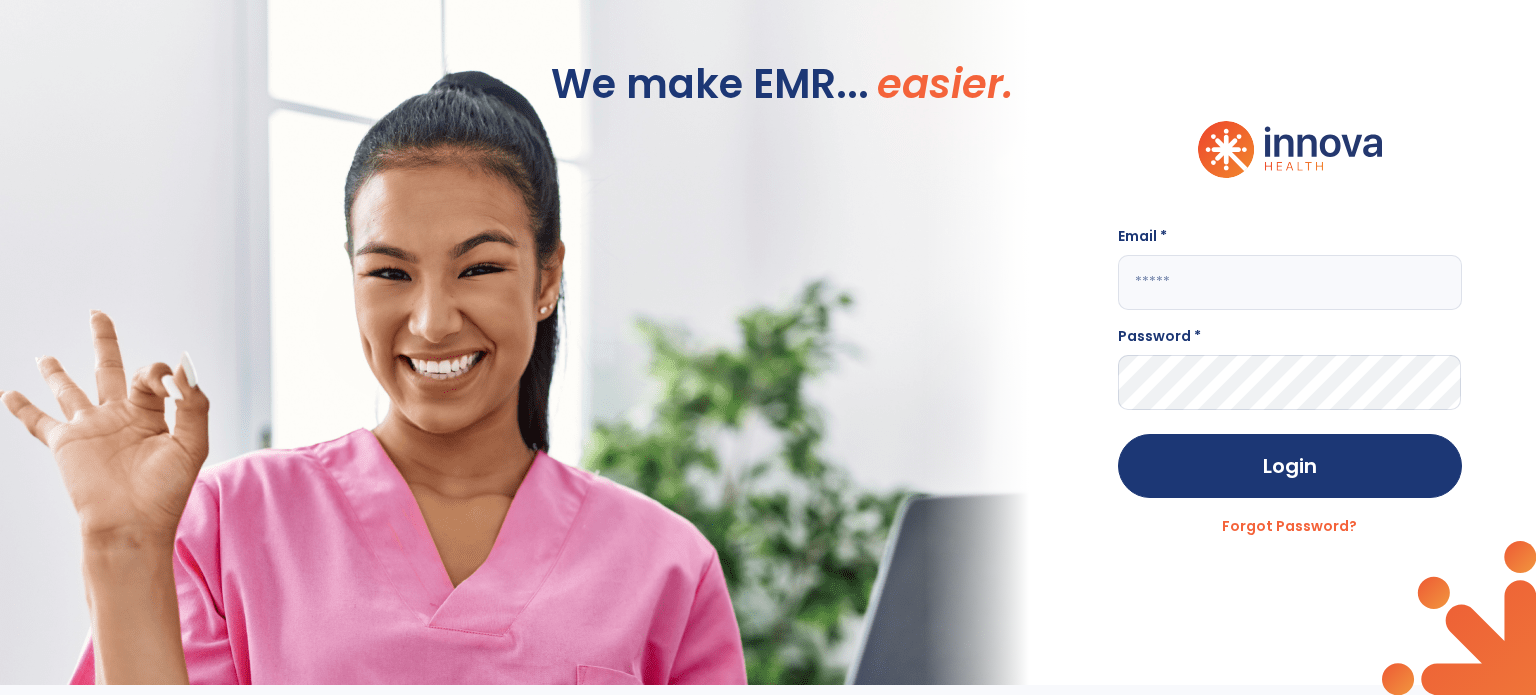 click 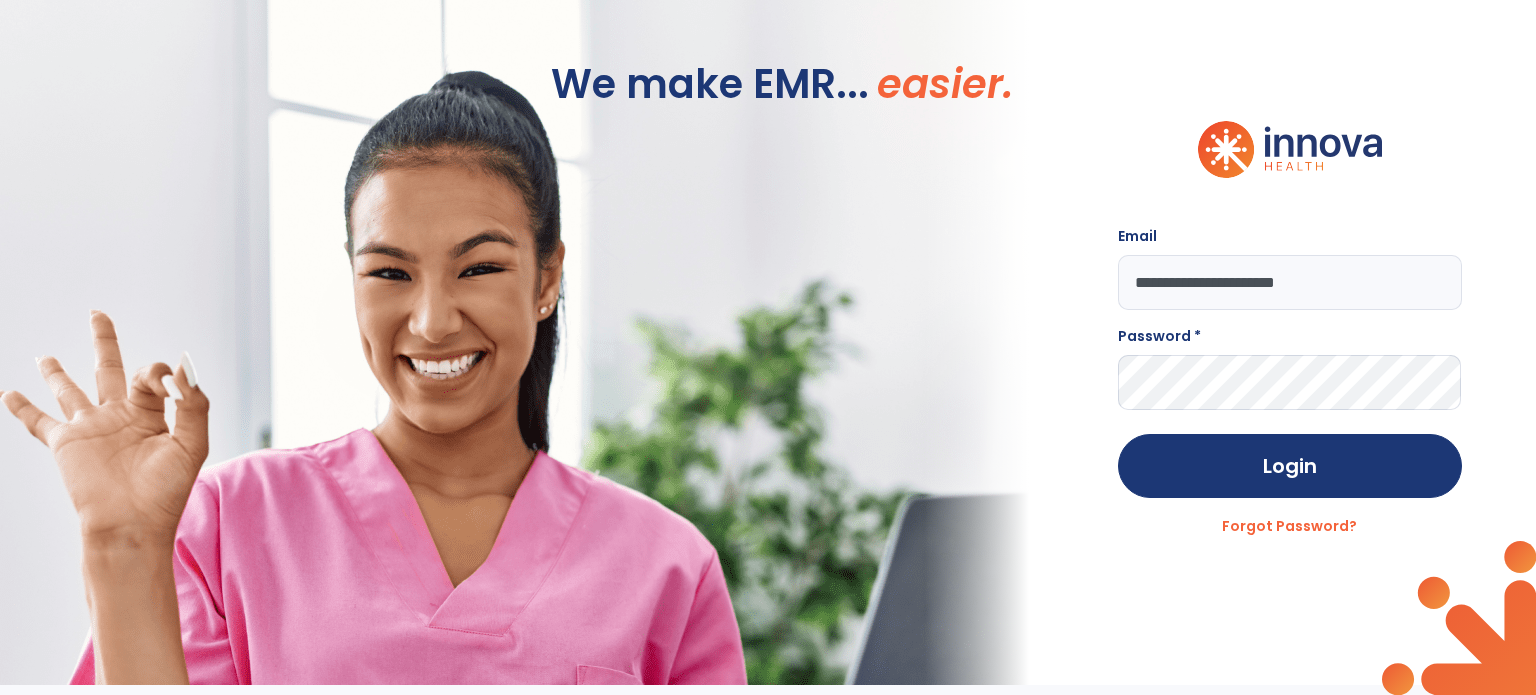 type on "**********" 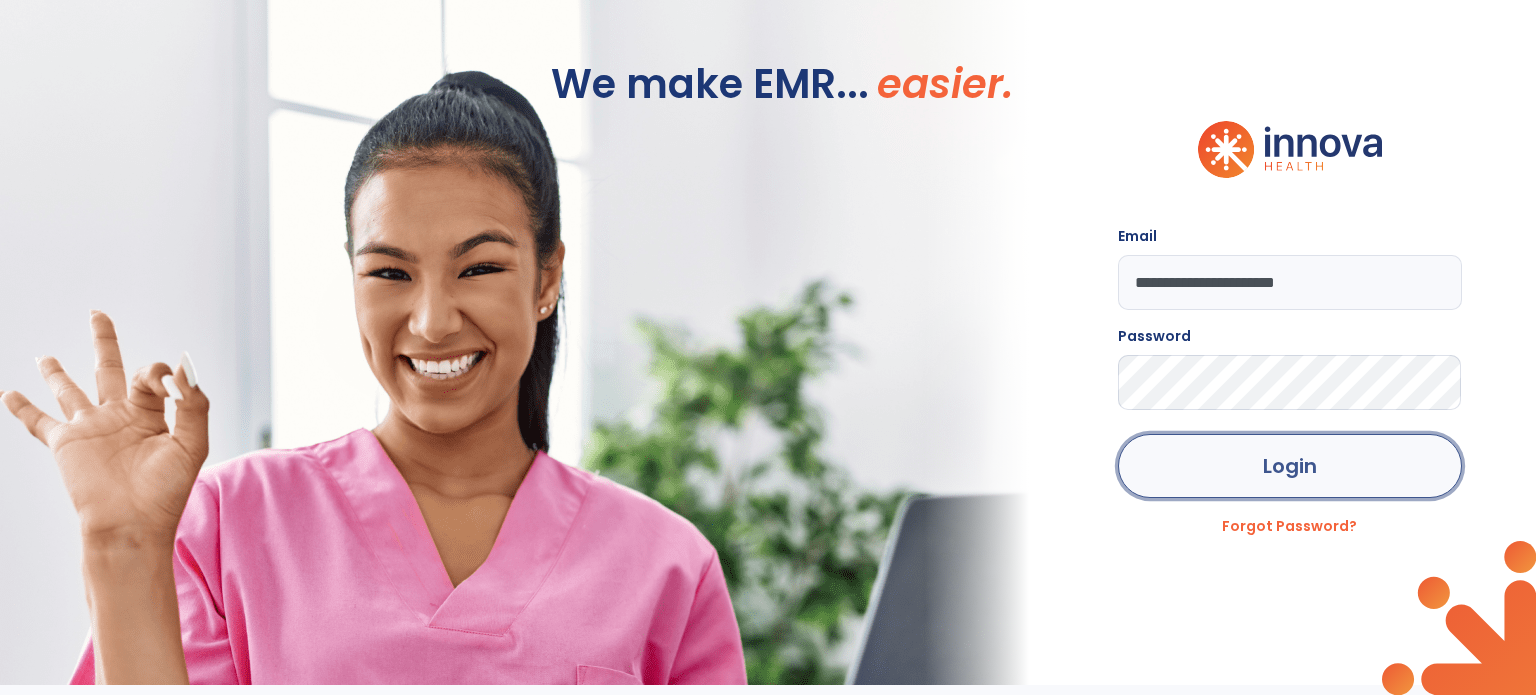 click on "Login" 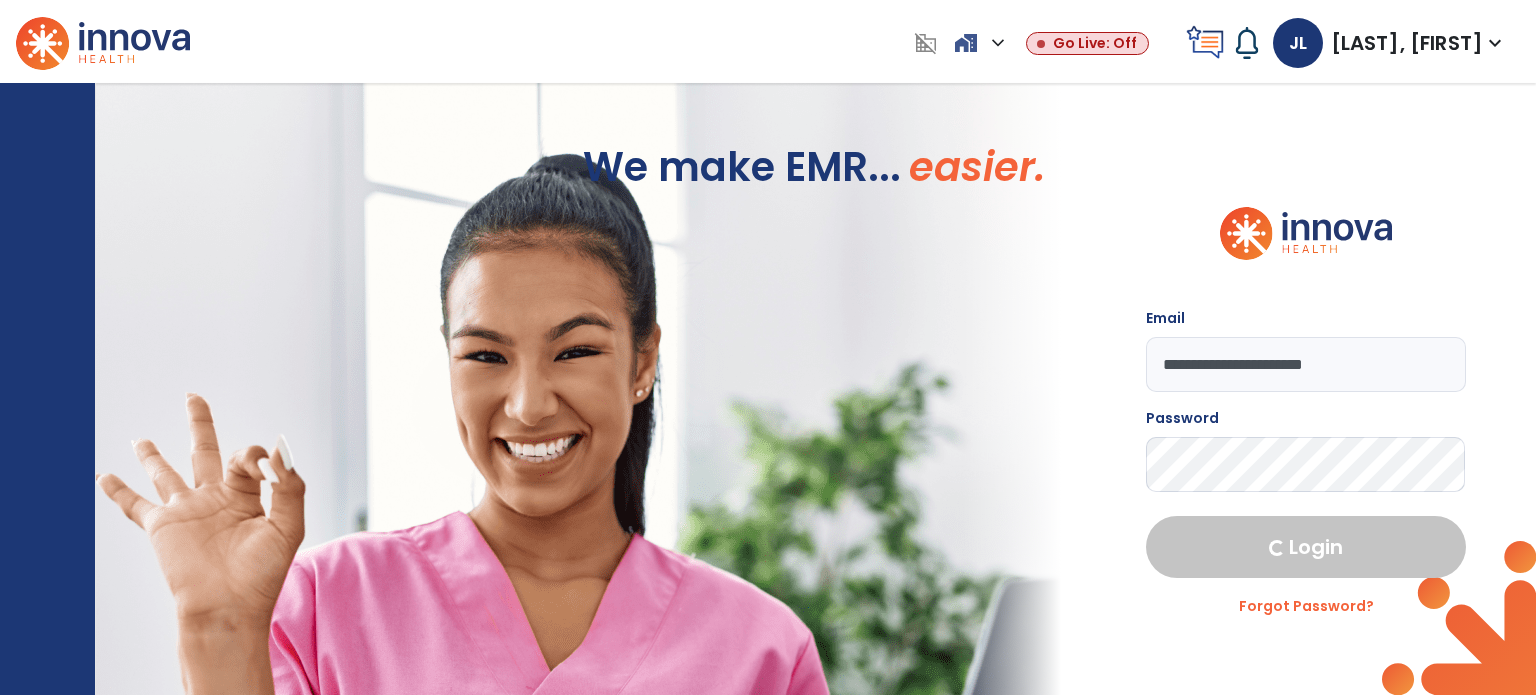 select on "****" 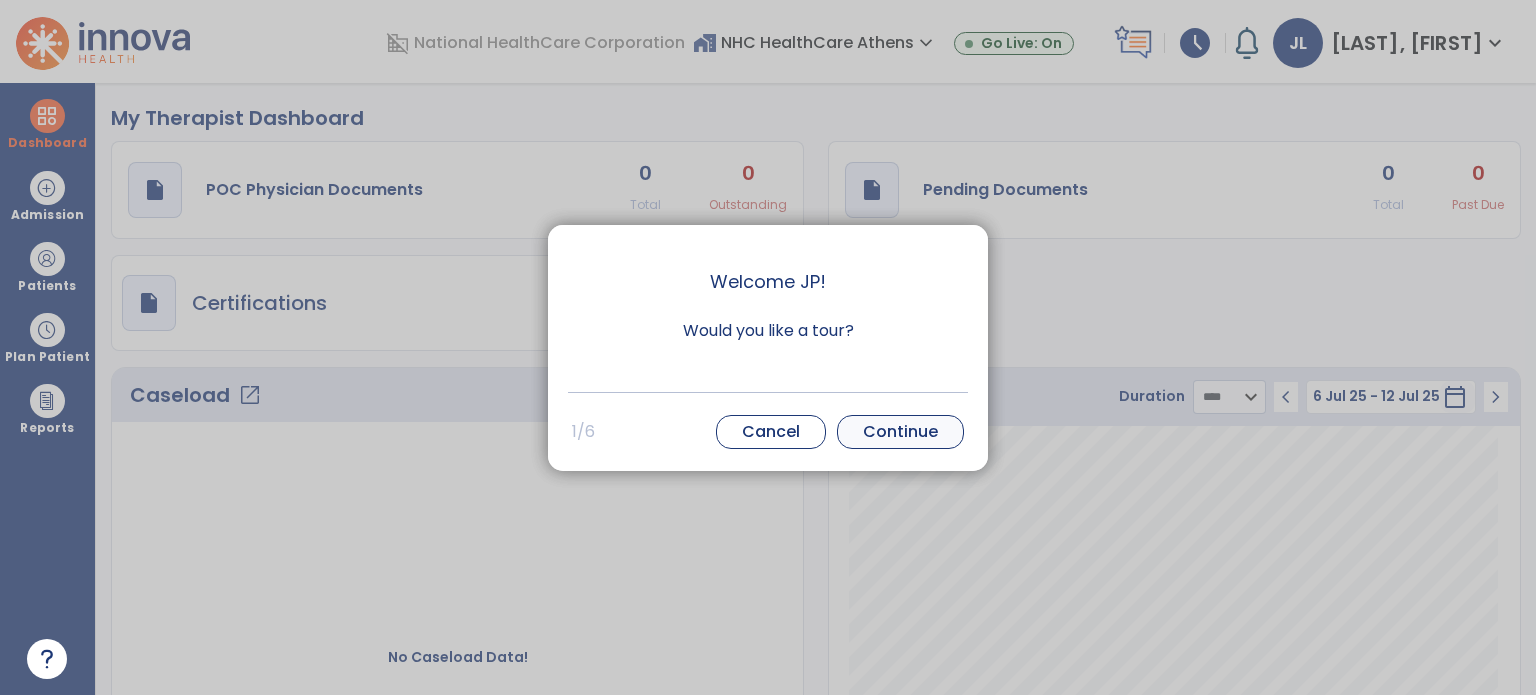 click on "Continue" at bounding box center [900, 432] 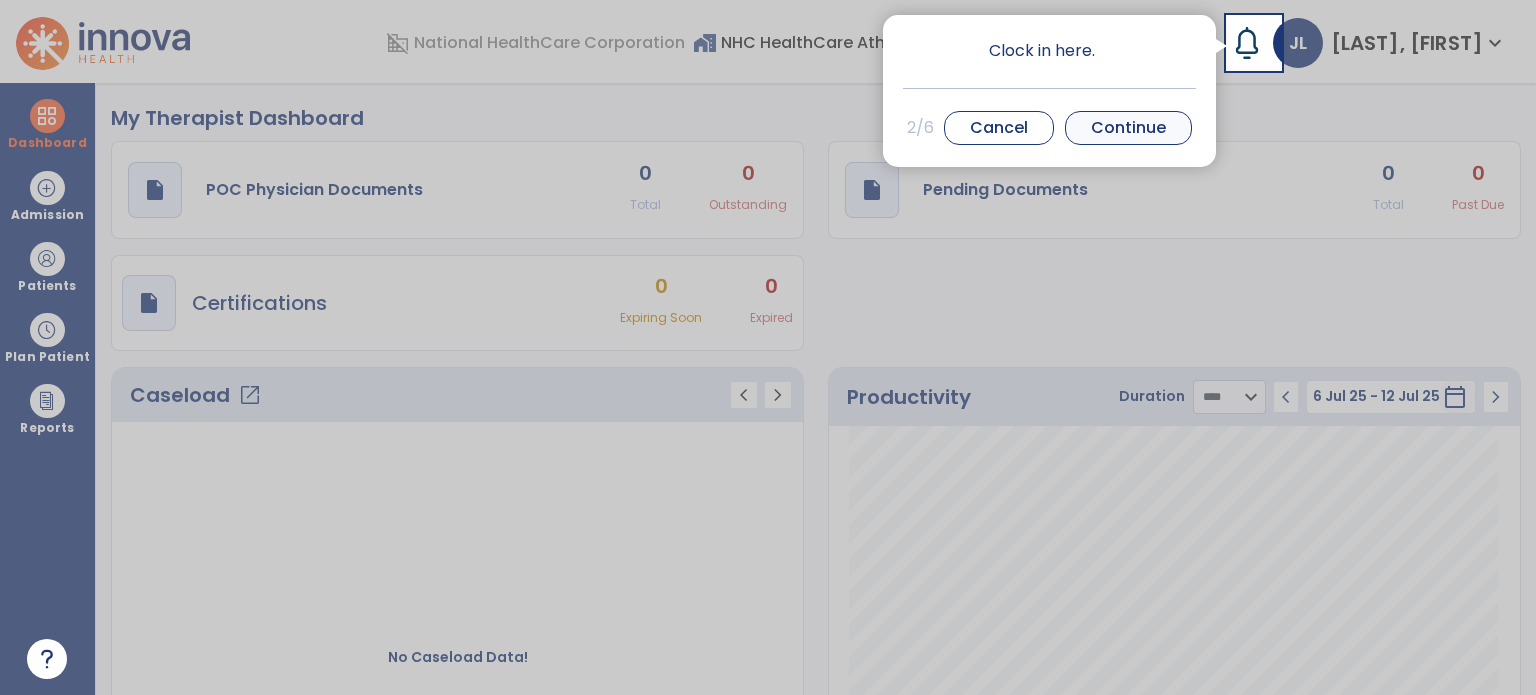 click on "Continue" at bounding box center [1128, 128] 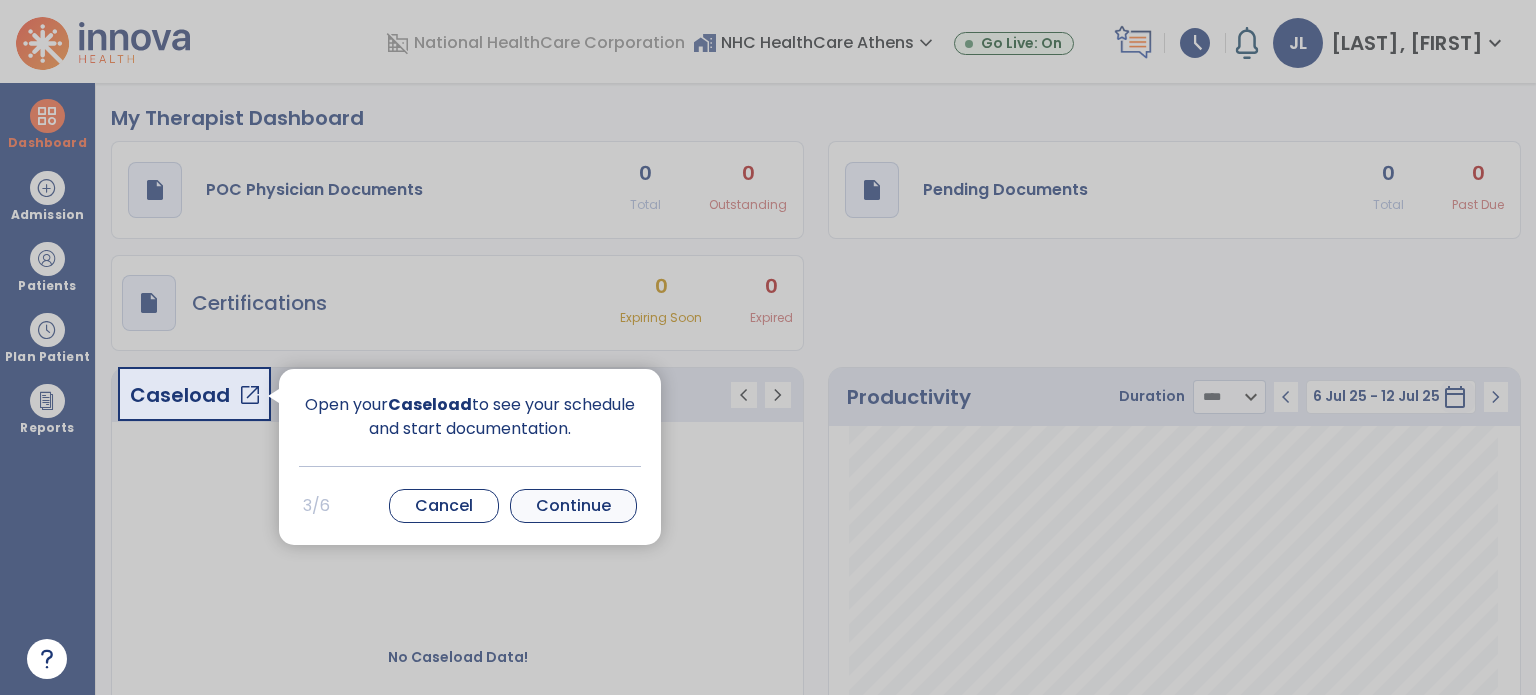 click on "Continue" at bounding box center (573, 506) 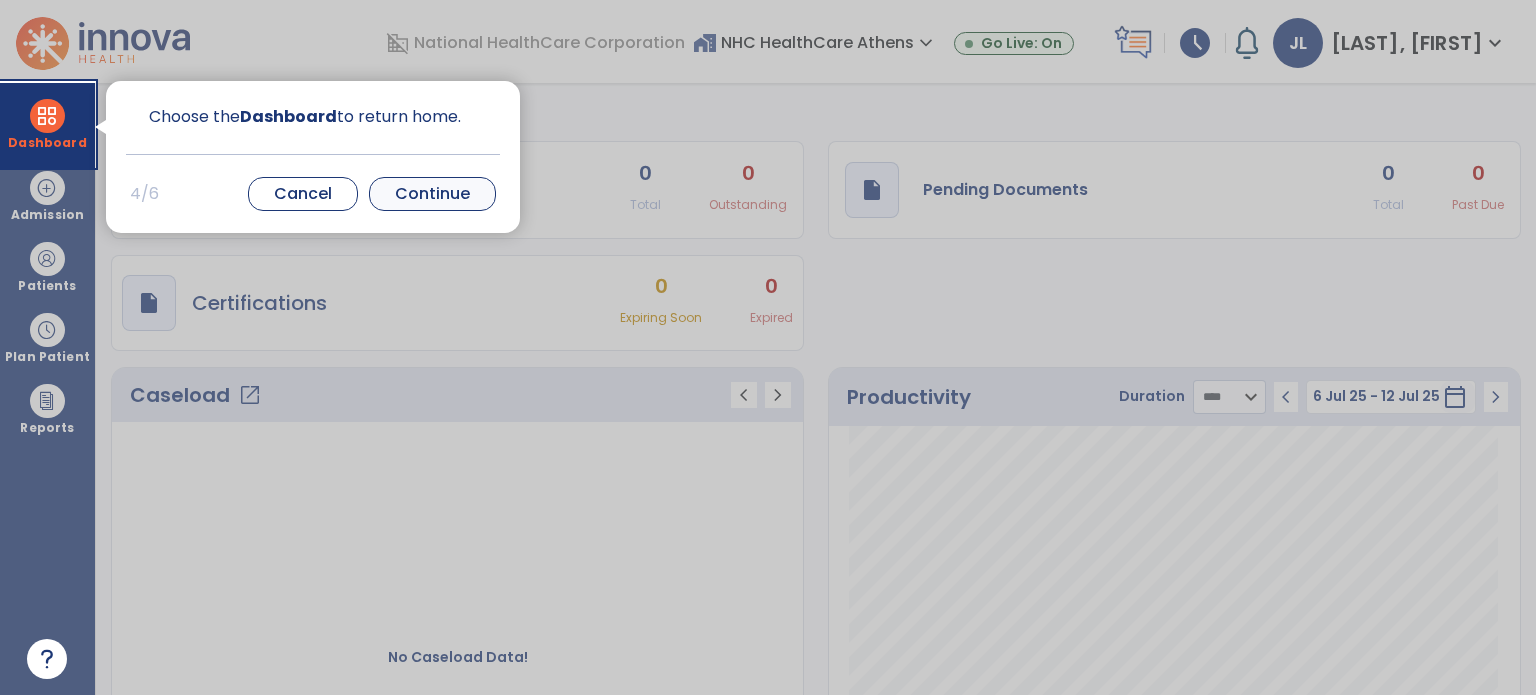 click on "Continue" at bounding box center [432, 194] 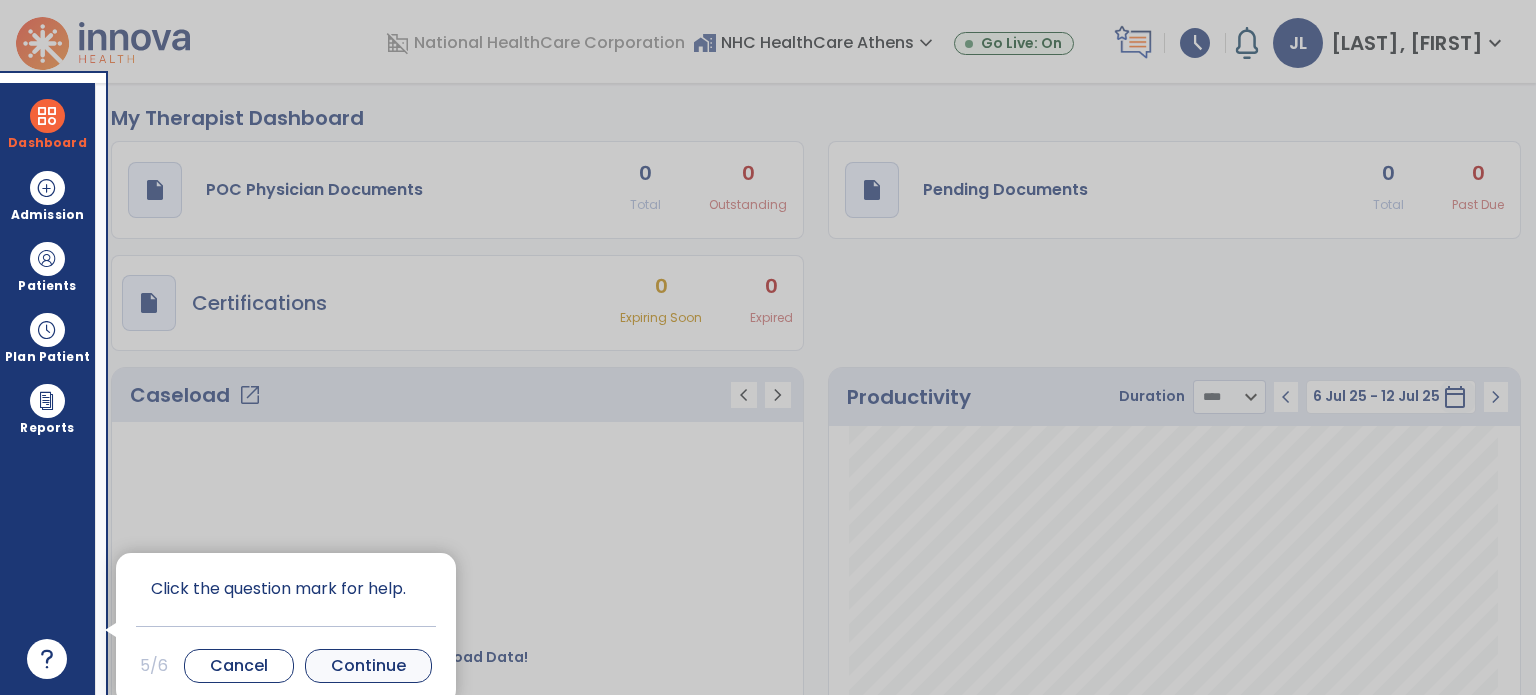 click on "Continue" at bounding box center (368, 666) 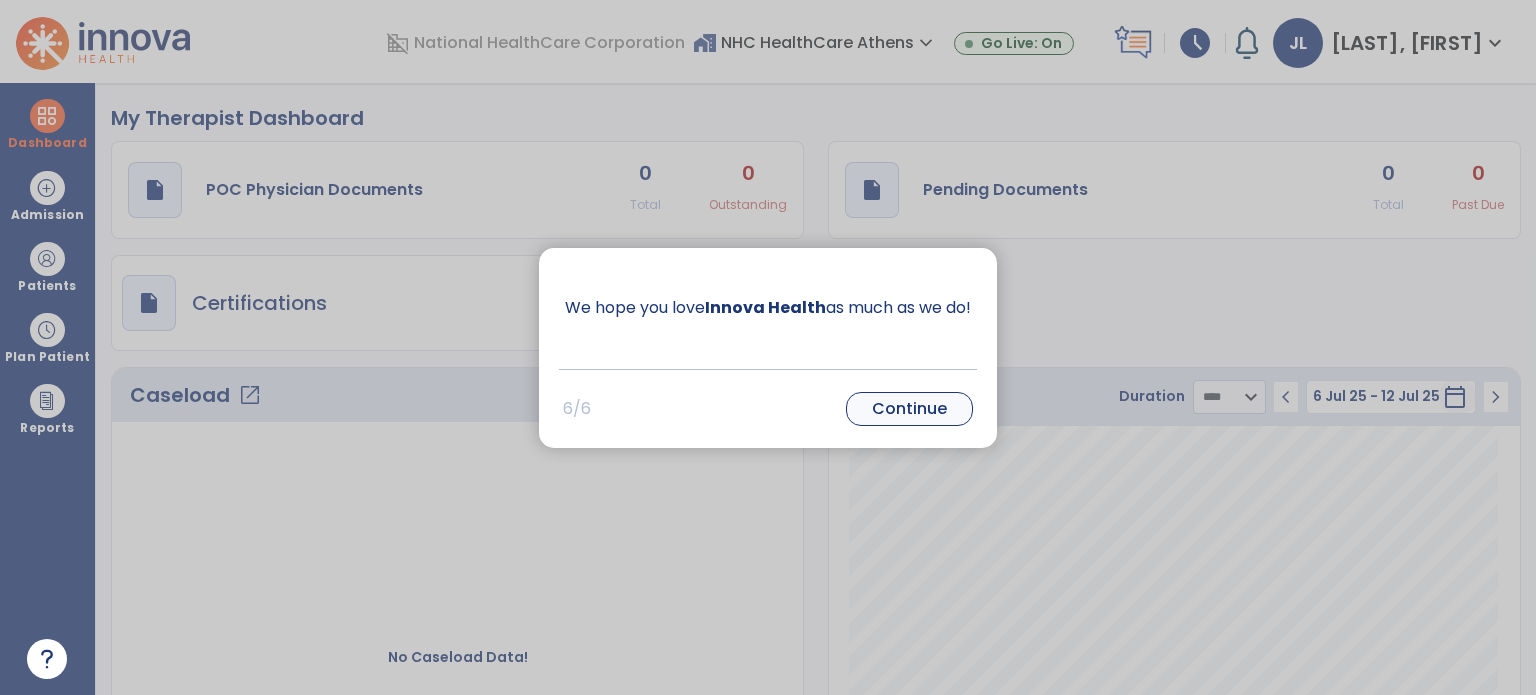 click on "Continue" at bounding box center [909, 409] 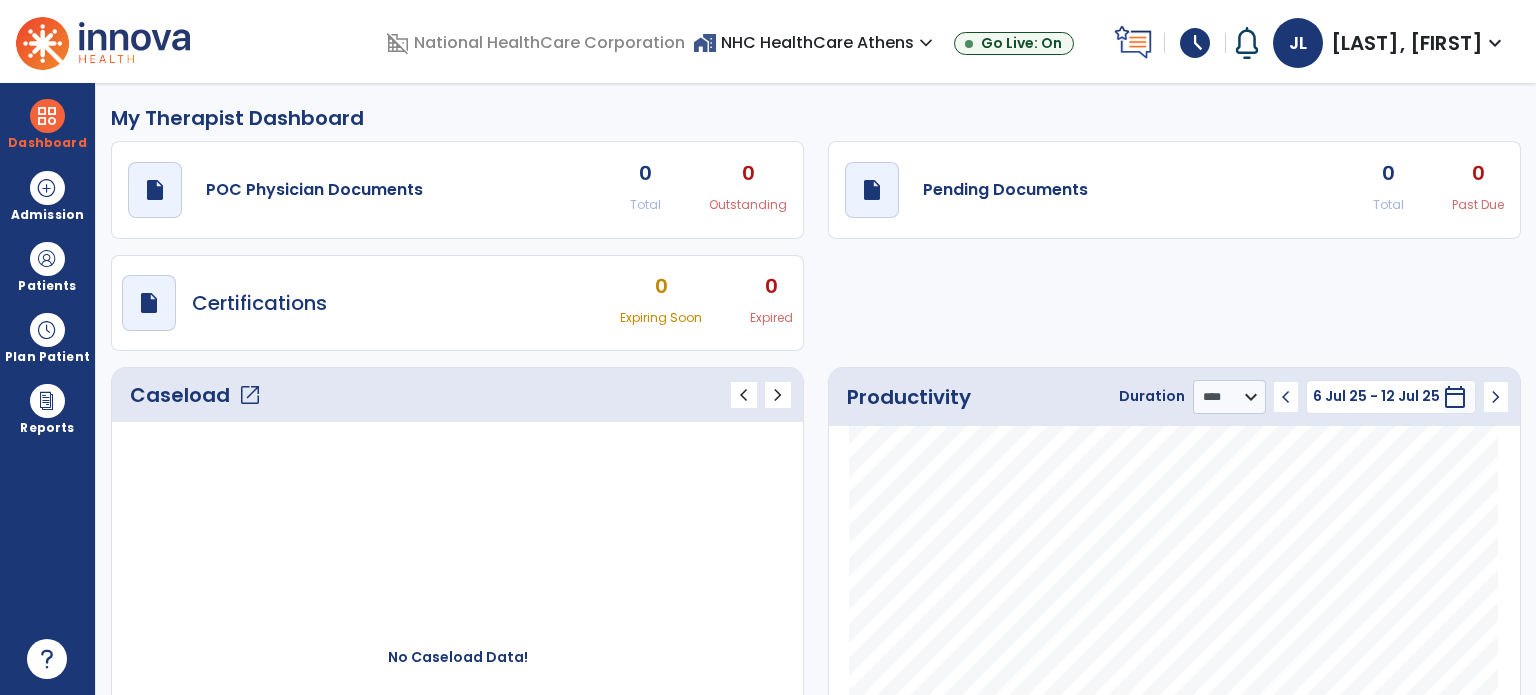 click on "JL" at bounding box center [1298, 43] 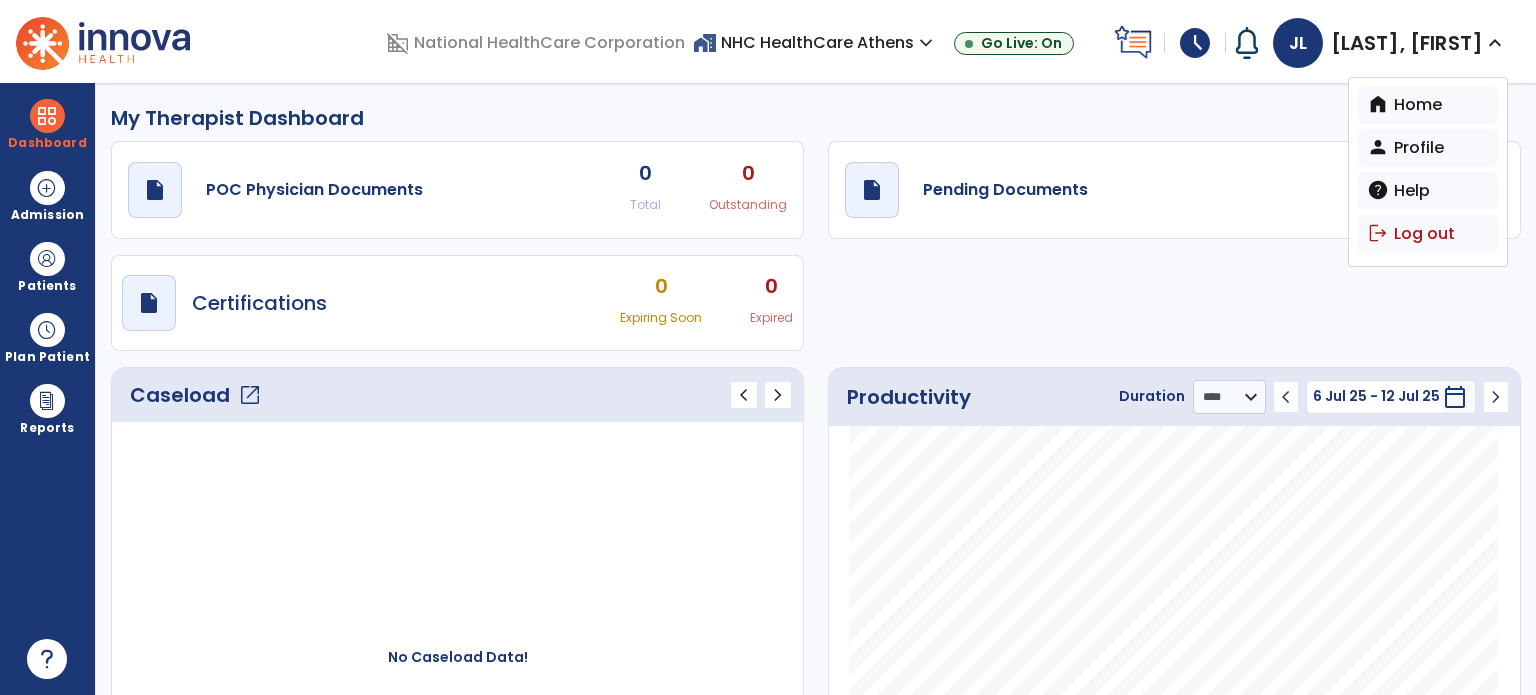 click at bounding box center [1247, 43] 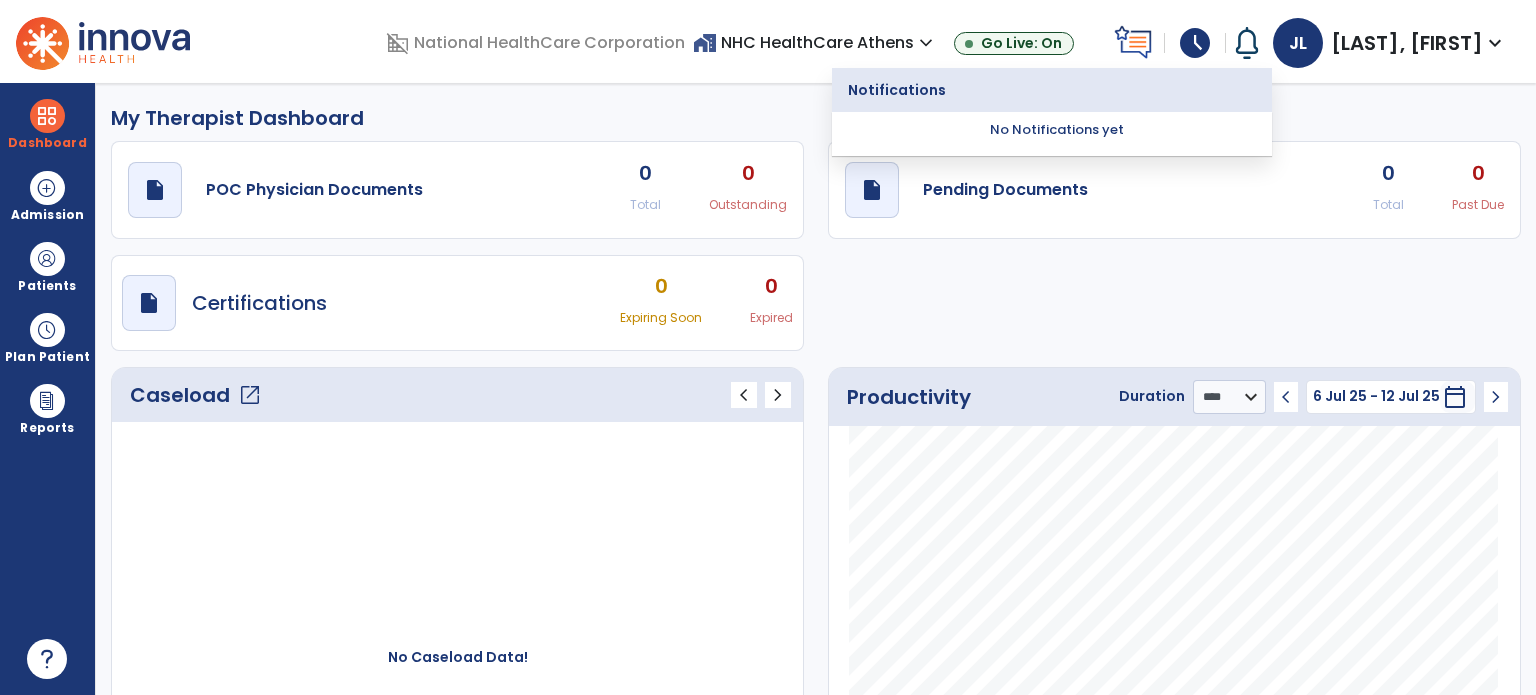 click on "schedule" at bounding box center [1195, 43] 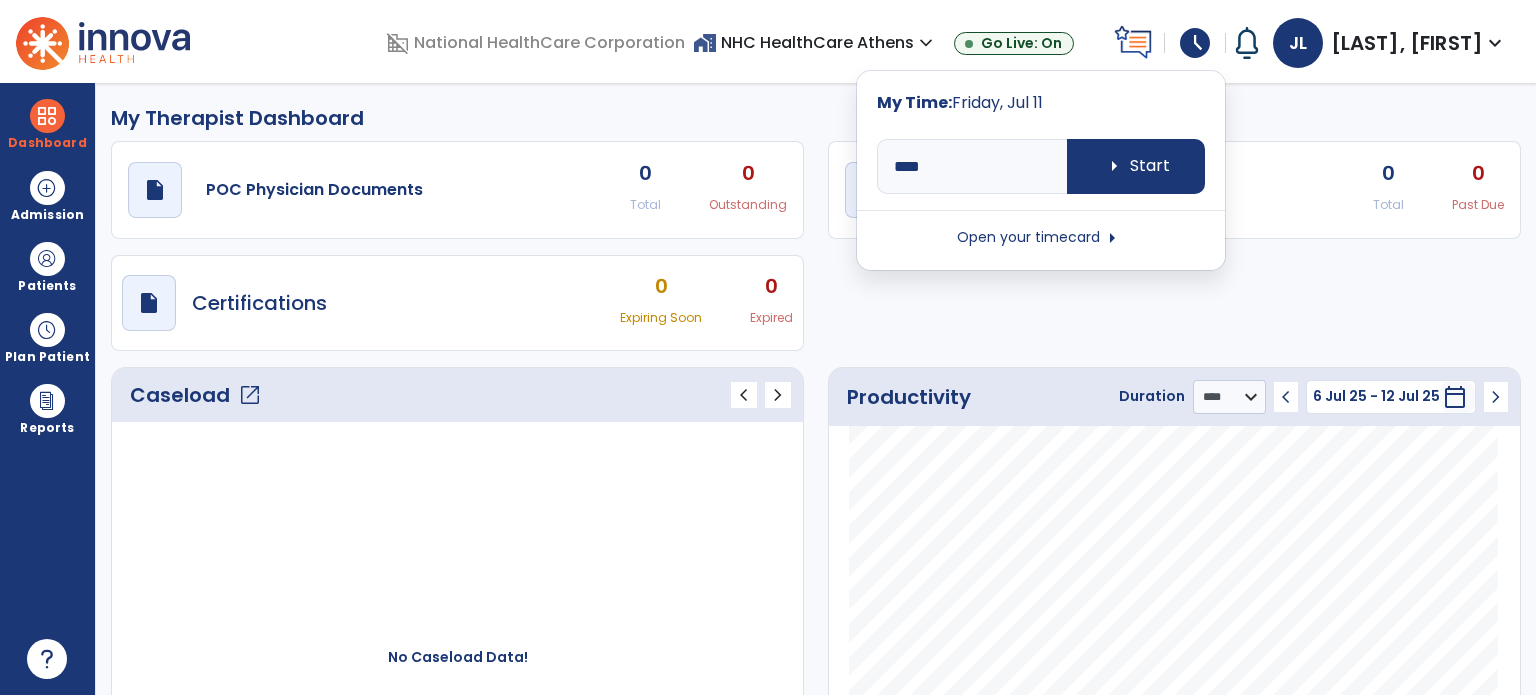 click on "My Therapist Dashboard" 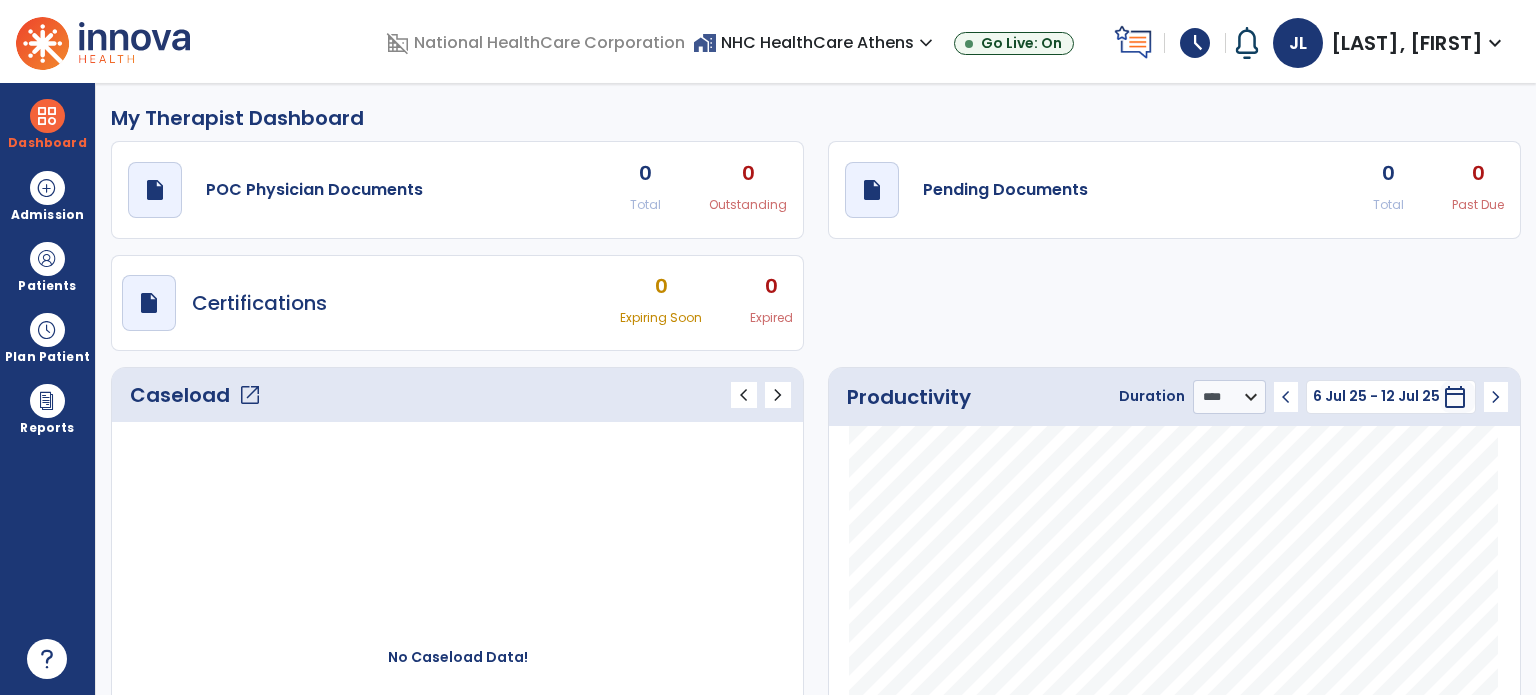 click on "JL [NAME], Jp expand_more" at bounding box center (1390, 43) 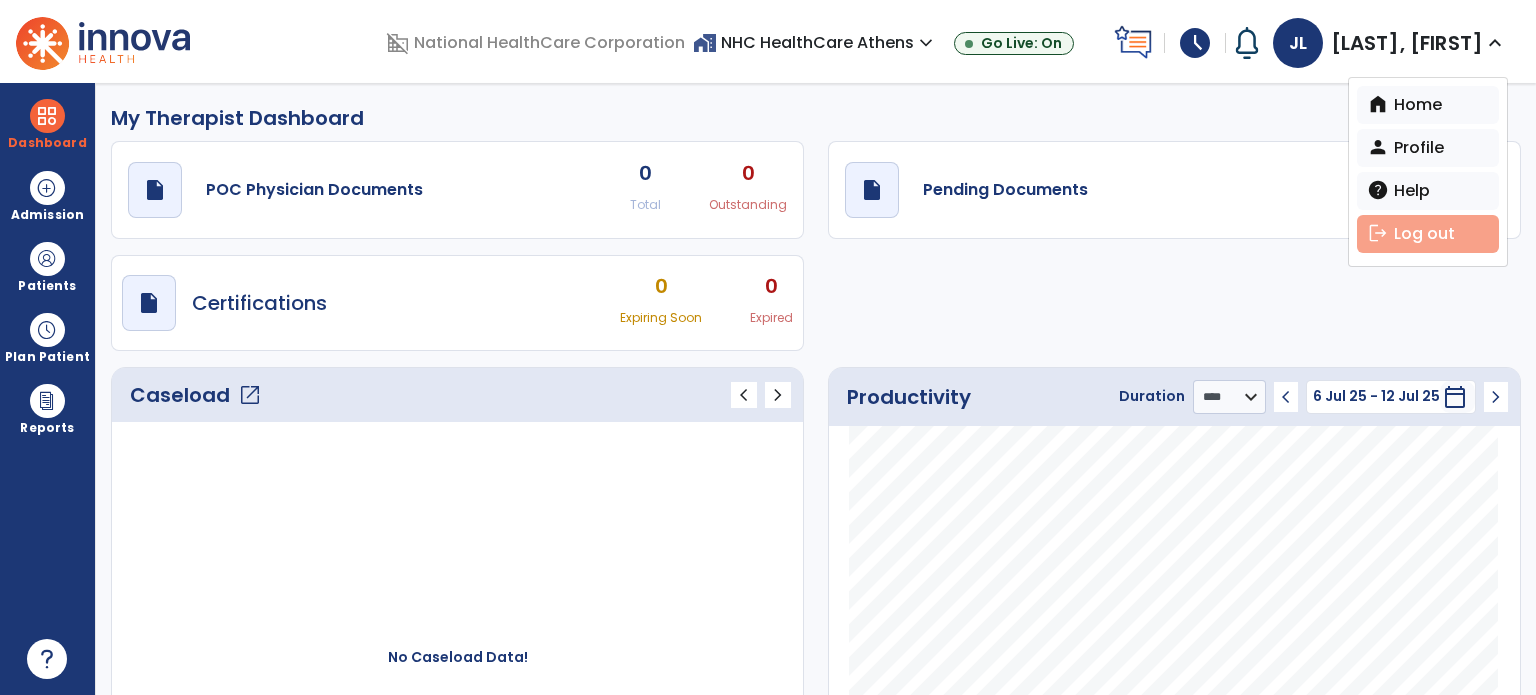 click on "logout   Log out" at bounding box center [1428, 234] 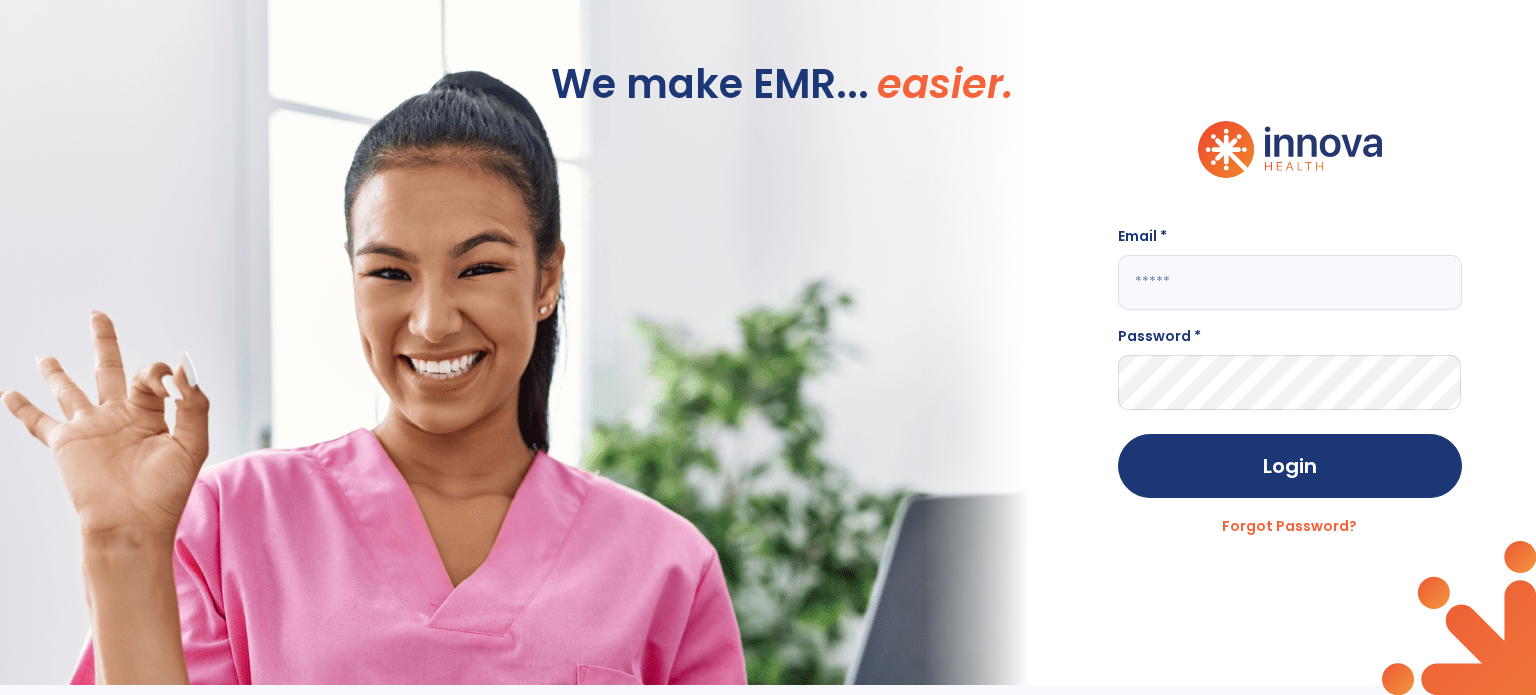 click 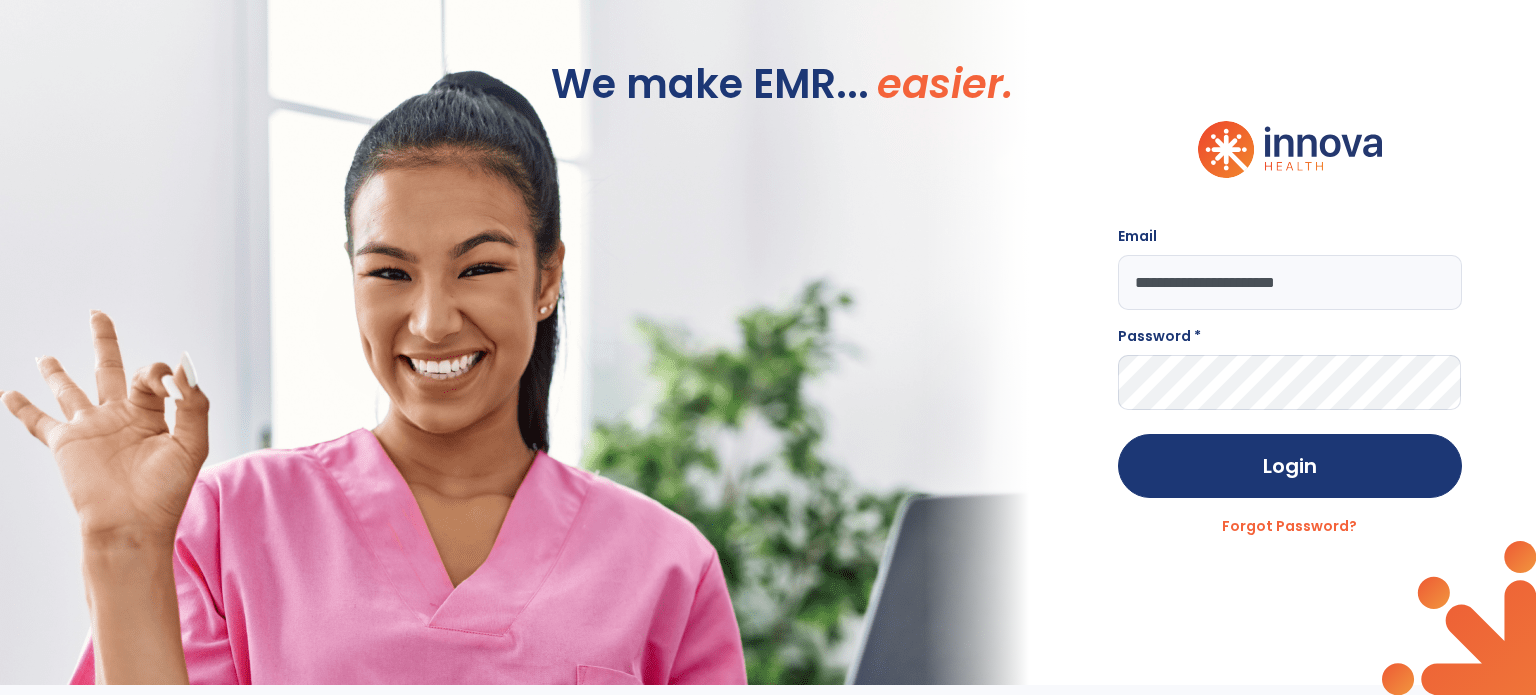 type on "**********" 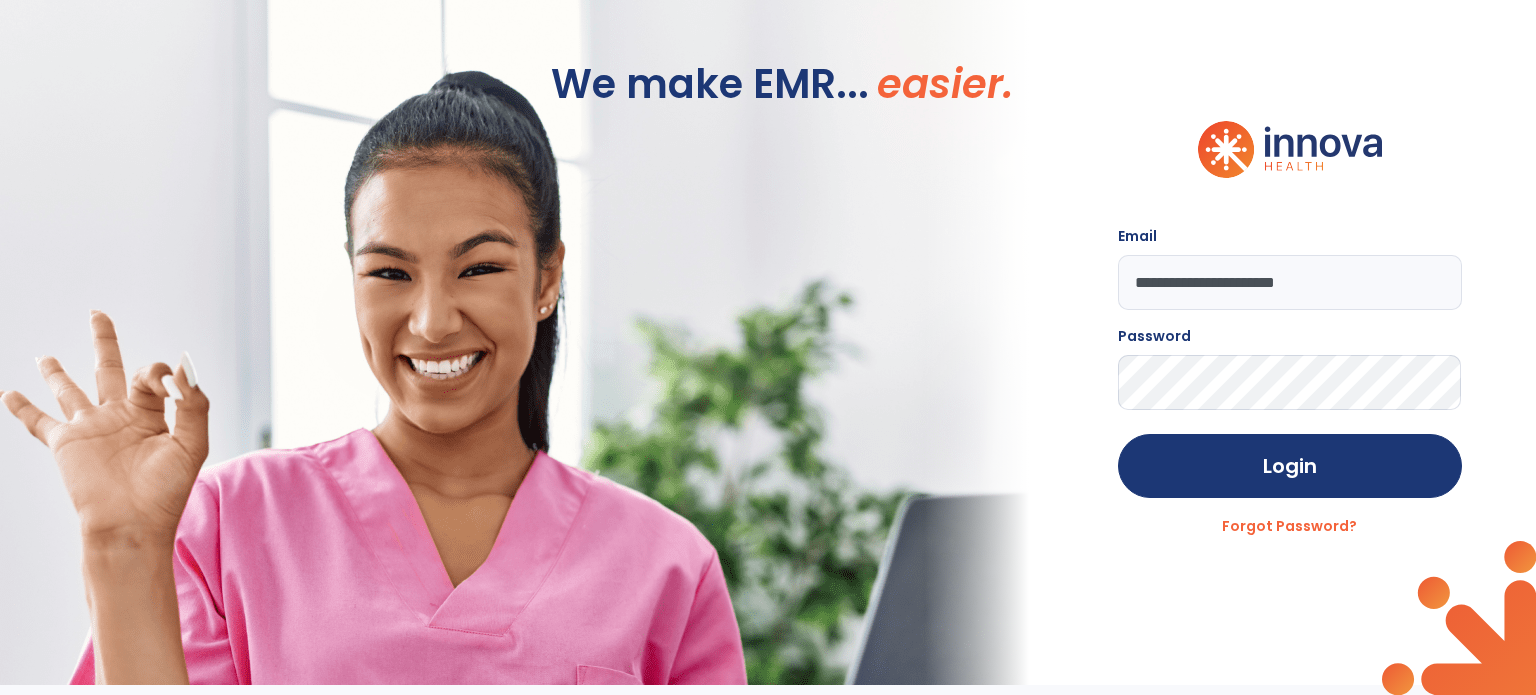 click on "Login" 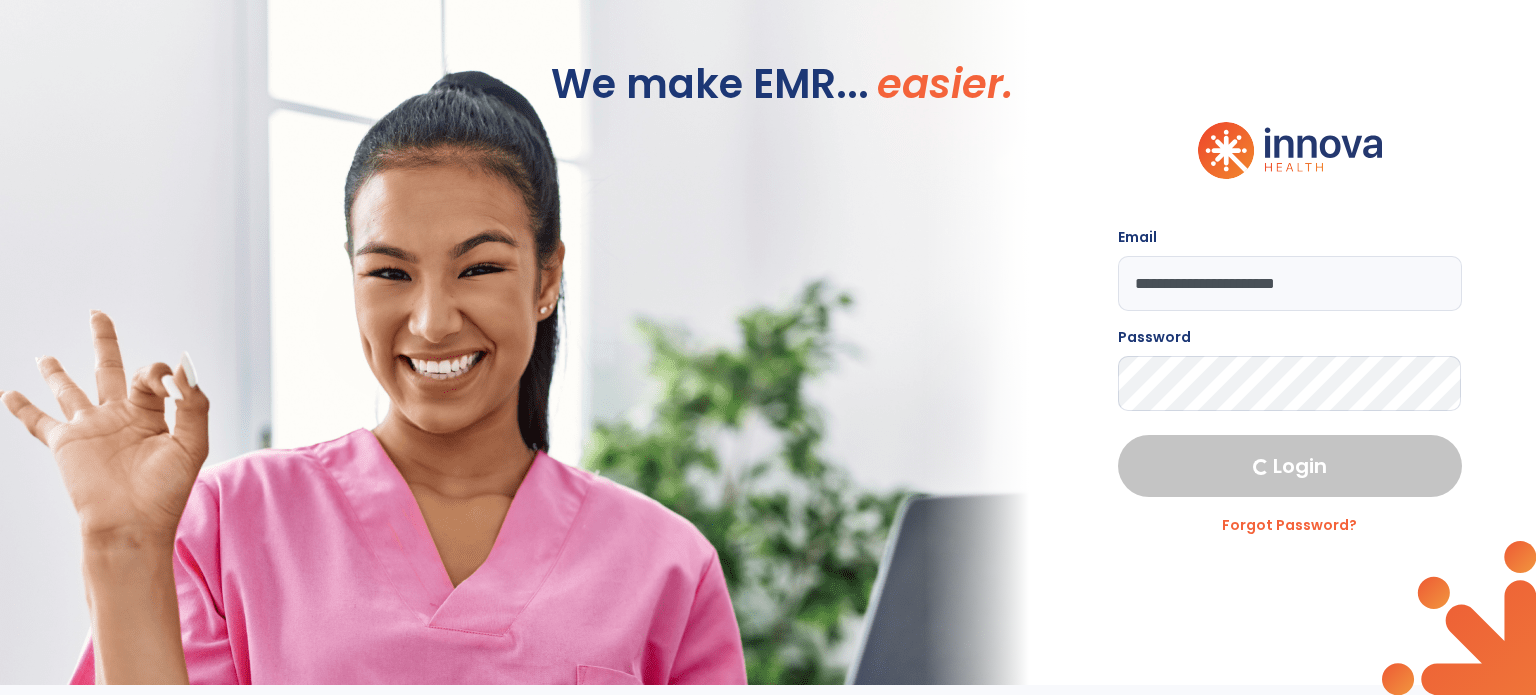 select on "****" 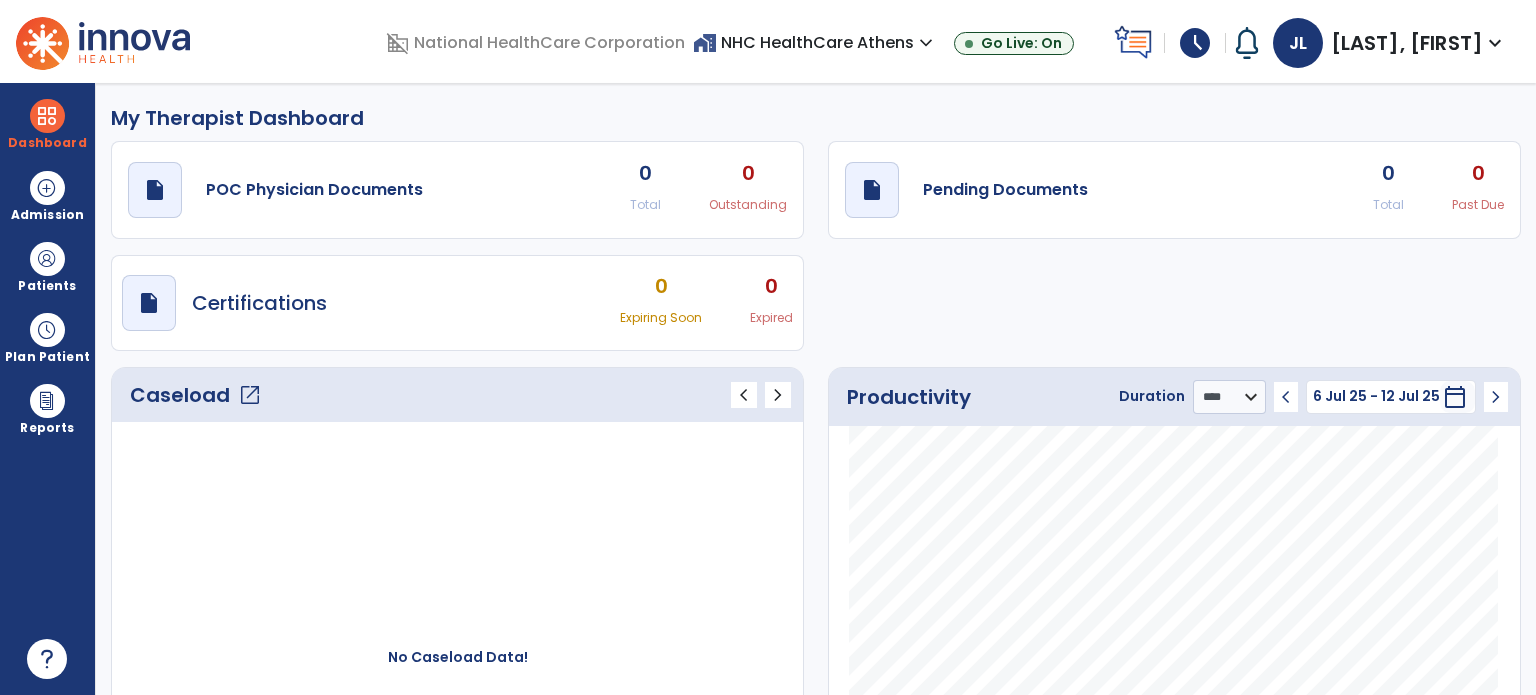 click on "JL" at bounding box center (1298, 43) 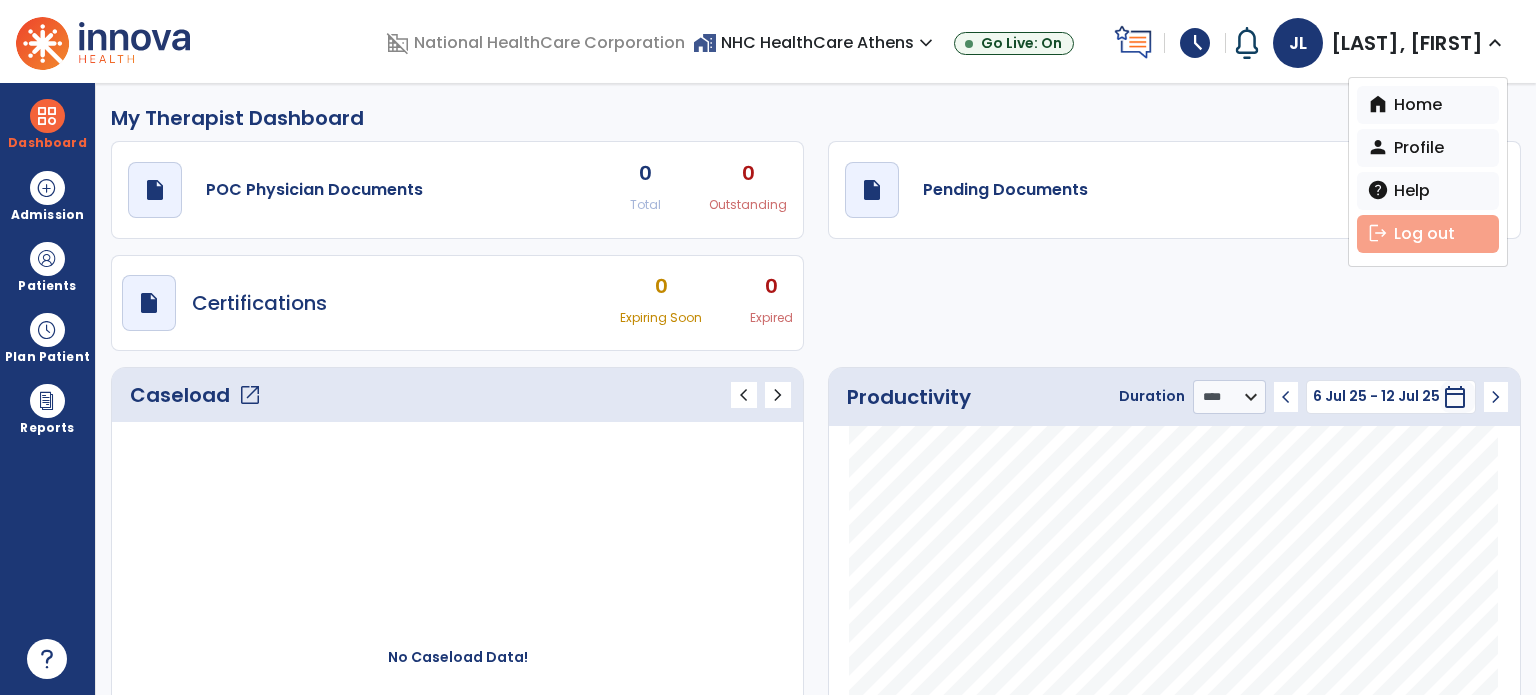 click on "logout   Log out" at bounding box center (1428, 234) 